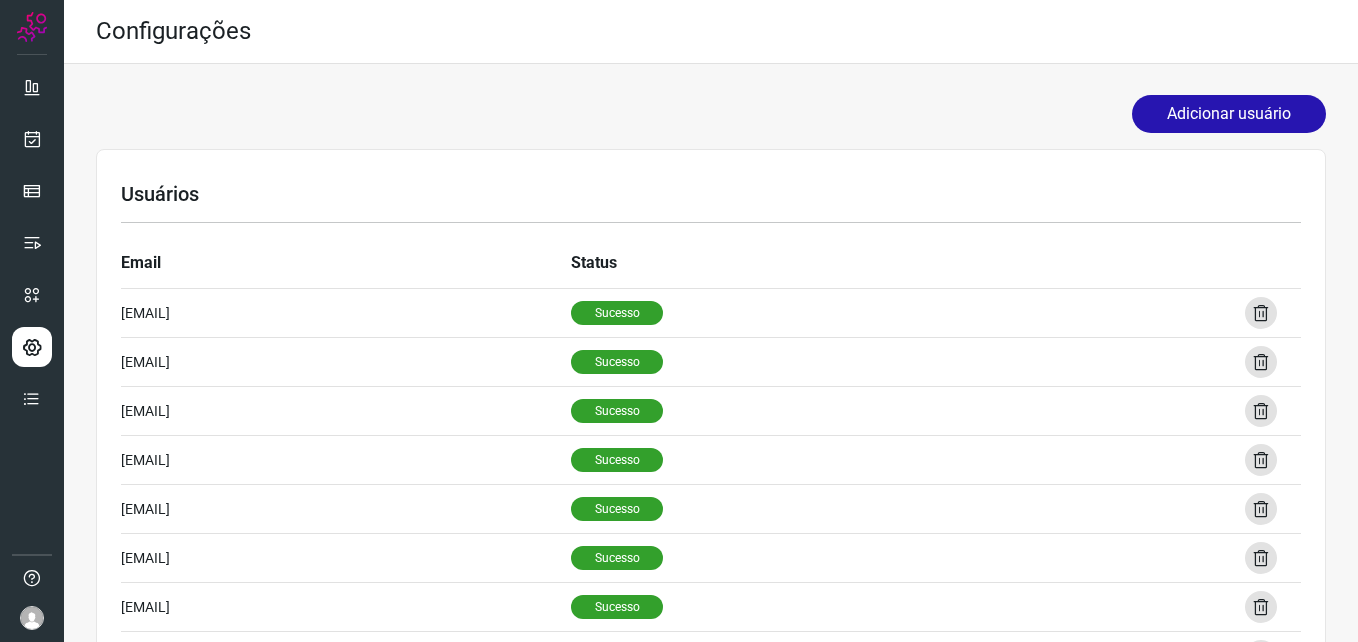 scroll, scrollTop: 0, scrollLeft: 0, axis: both 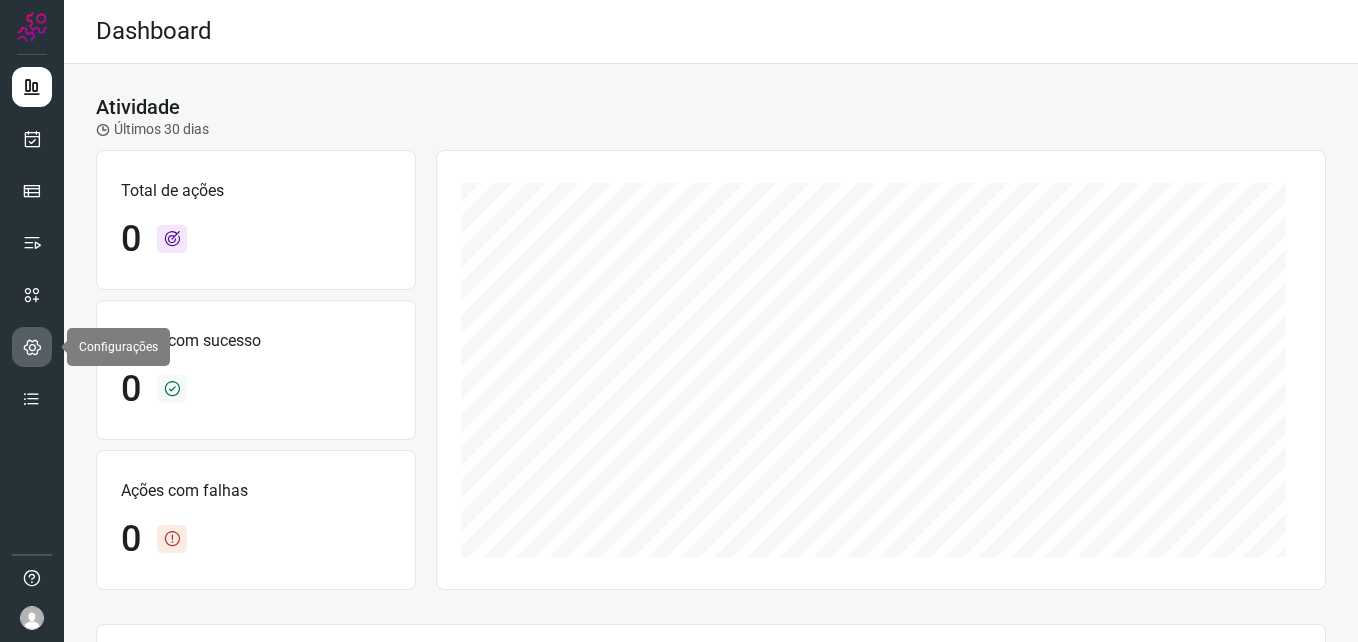 click at bounding box center [32, 347] 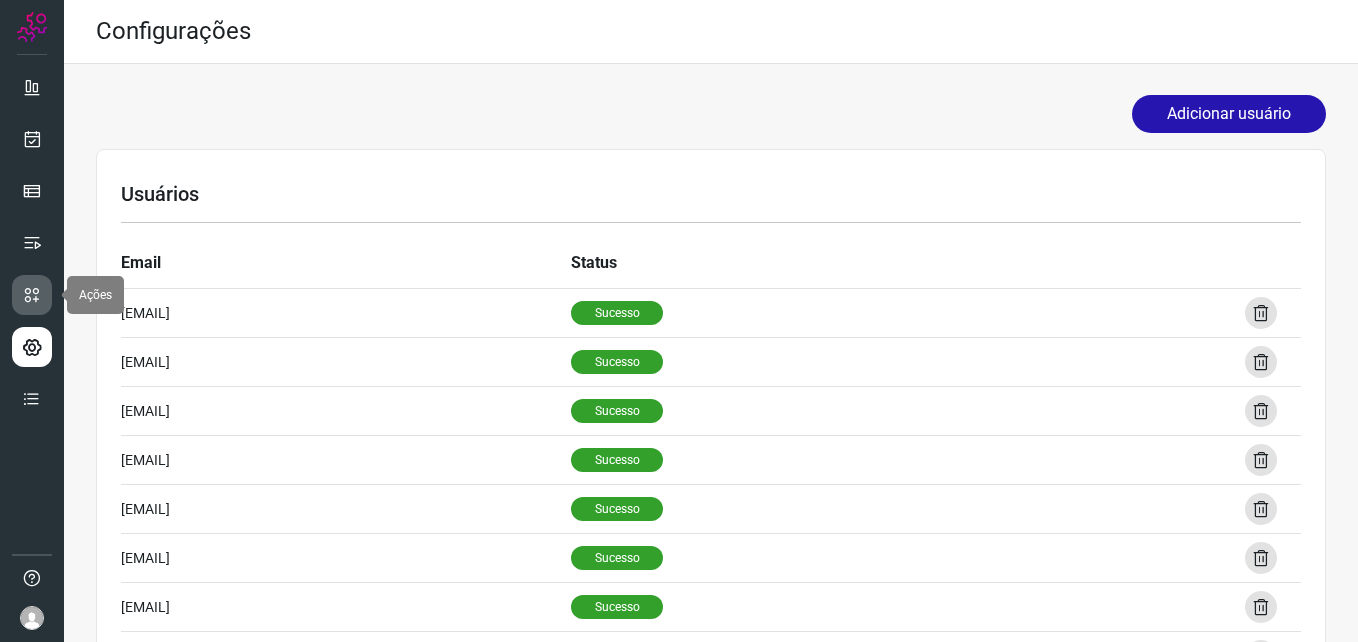 click at bounding box center (32, 295) 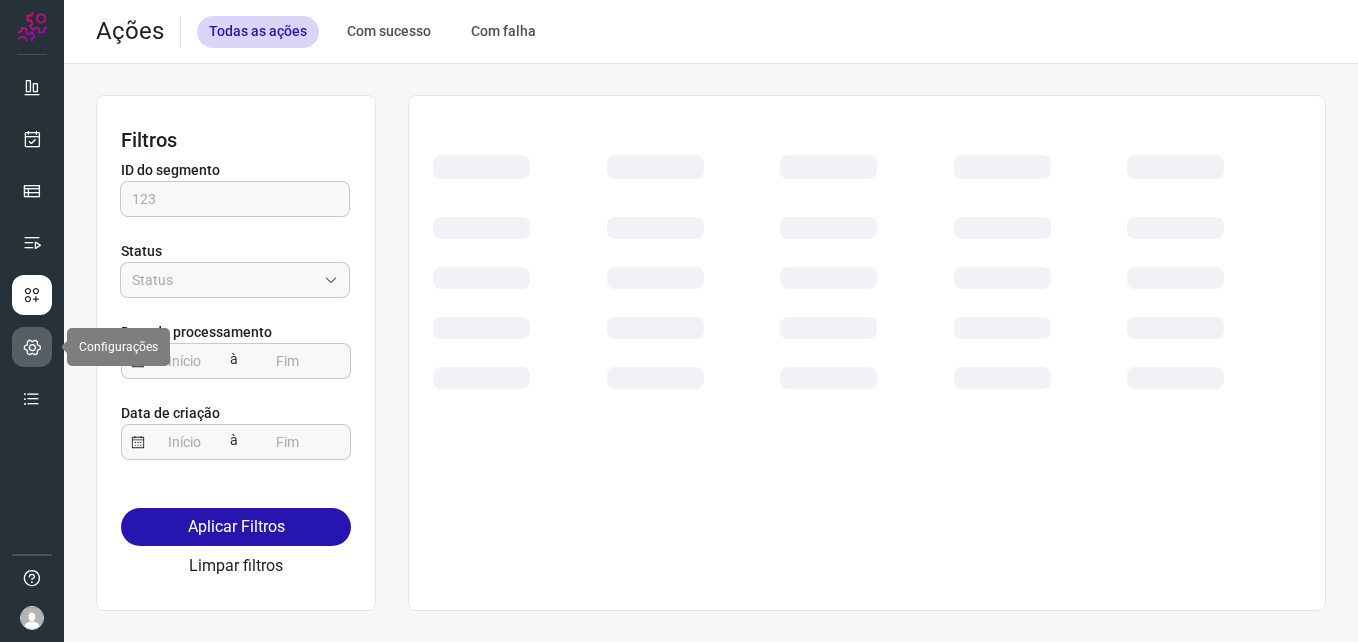 click at bounding box center [32, 347] 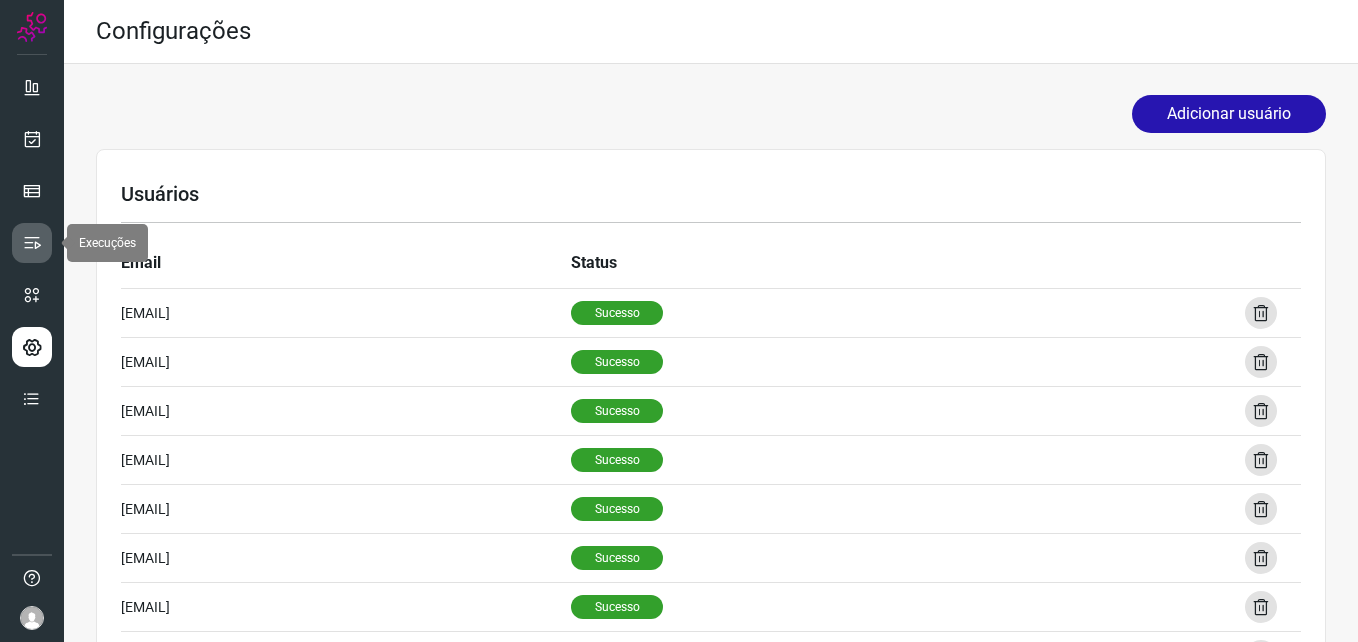 click at bounding box center [32, 243] 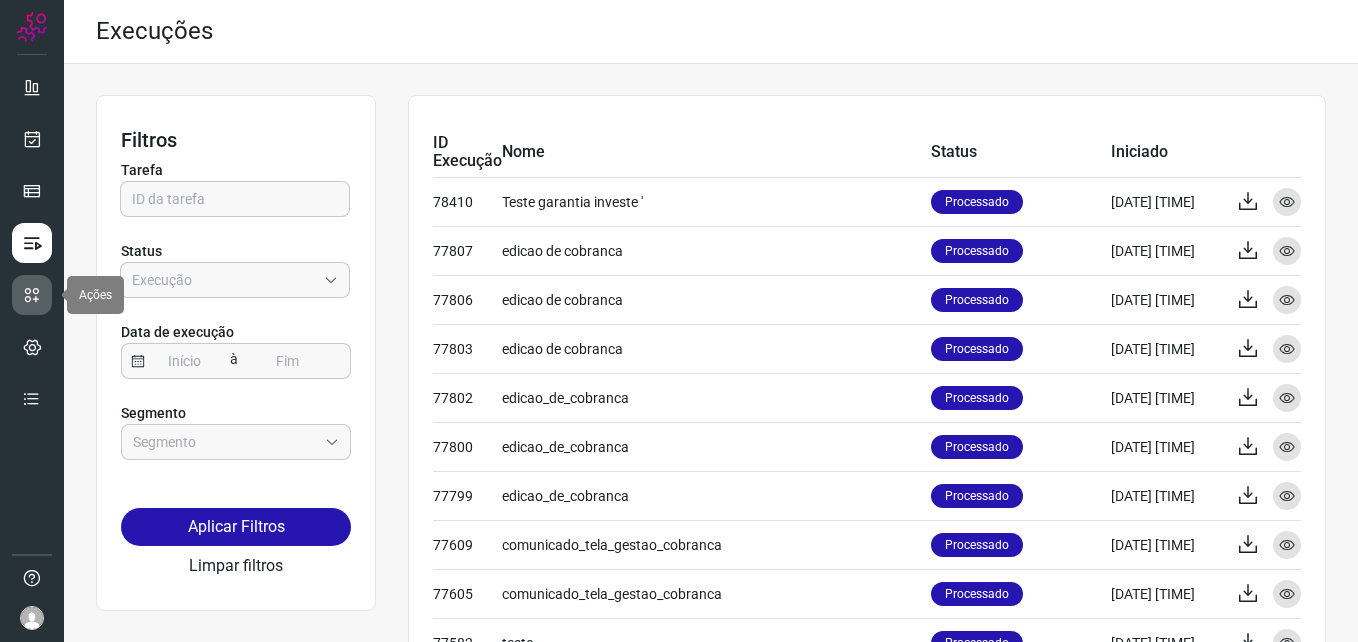 click at bounding box center (32, 295) 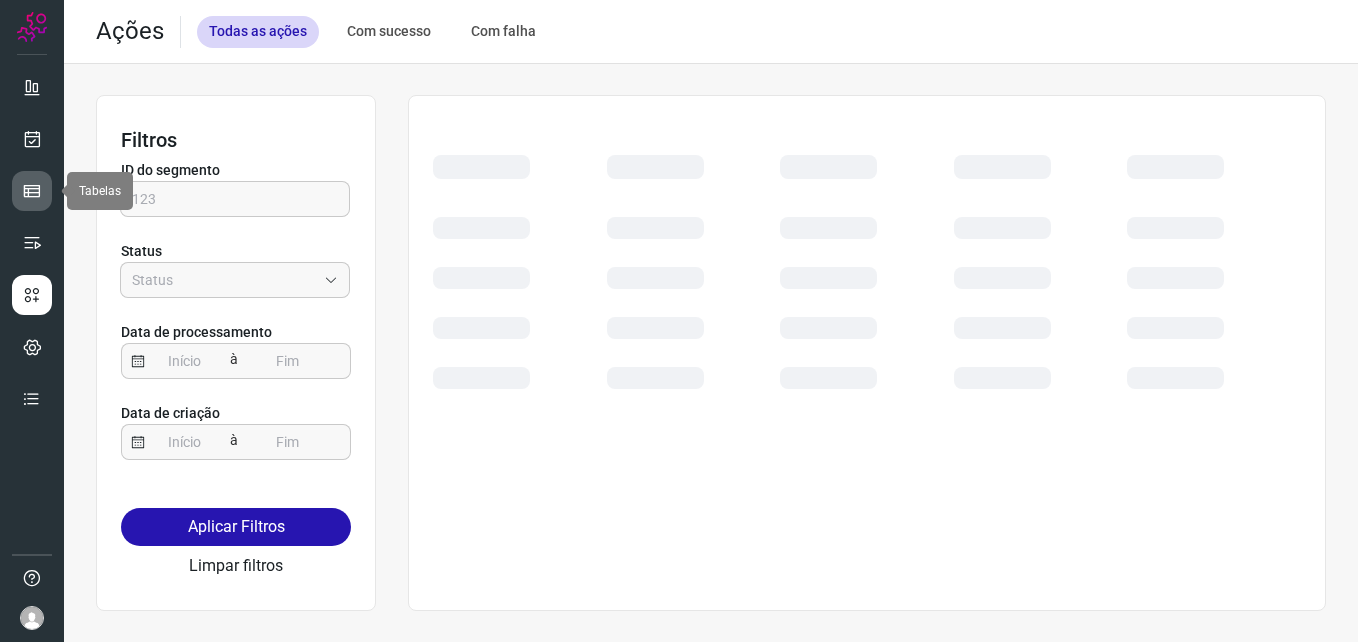 click at bounding box center (32, 191) 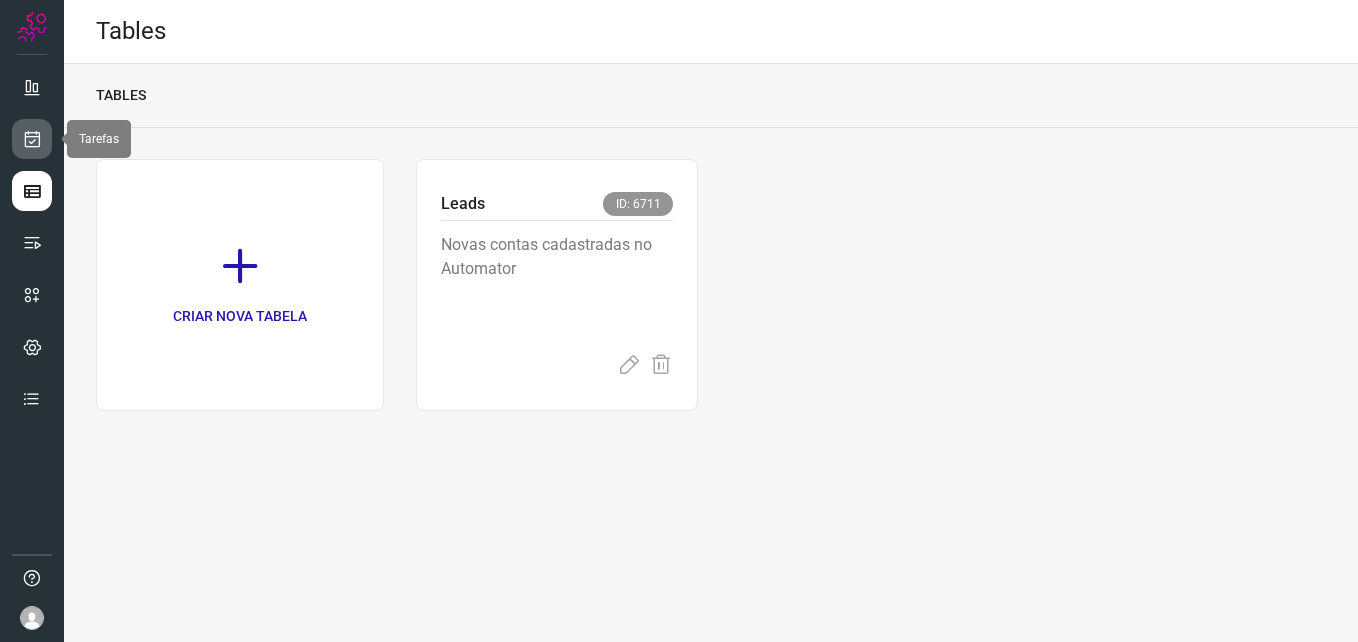 click at bounding box center [32, 139] 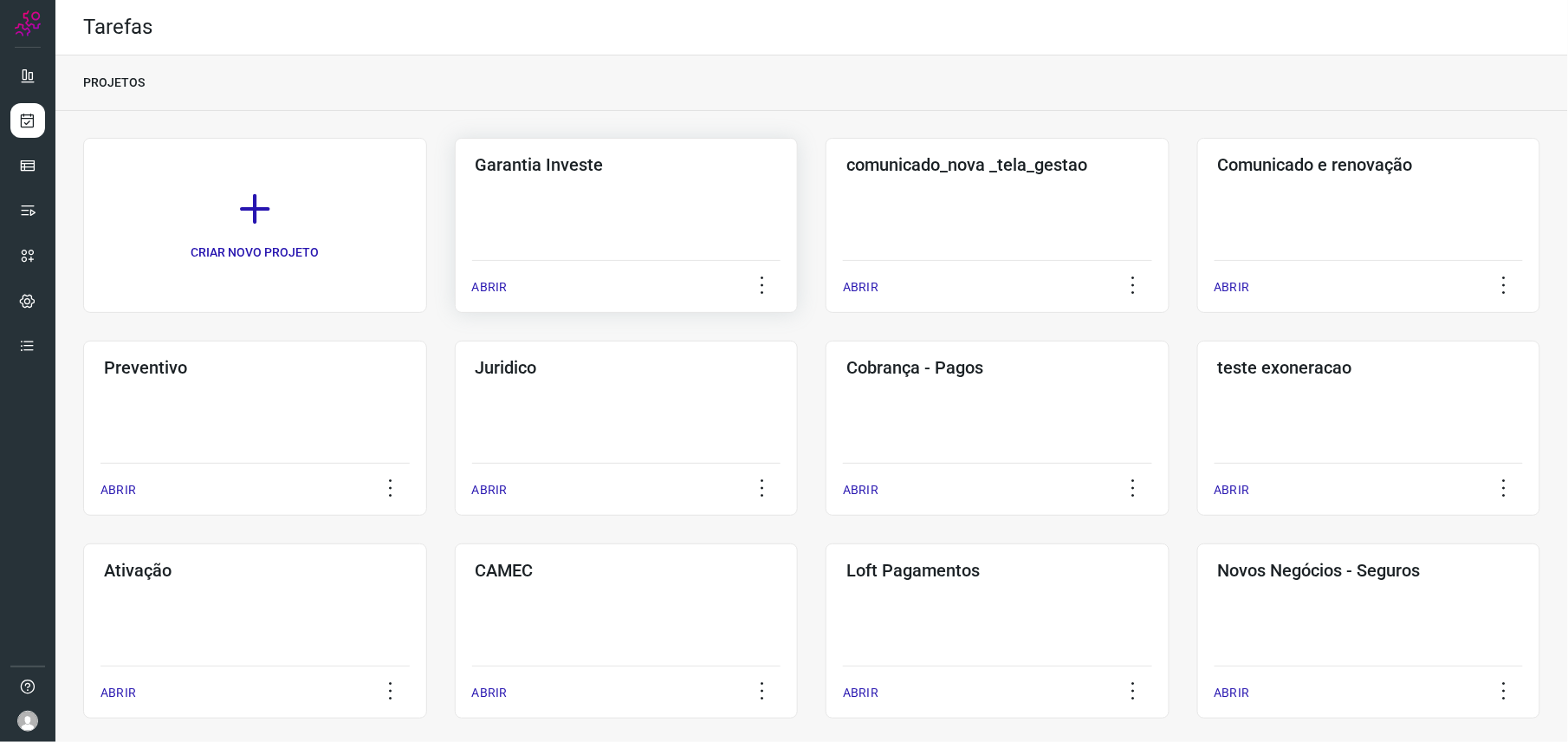 click on "ABRIR" at bounding box center (489, 287) 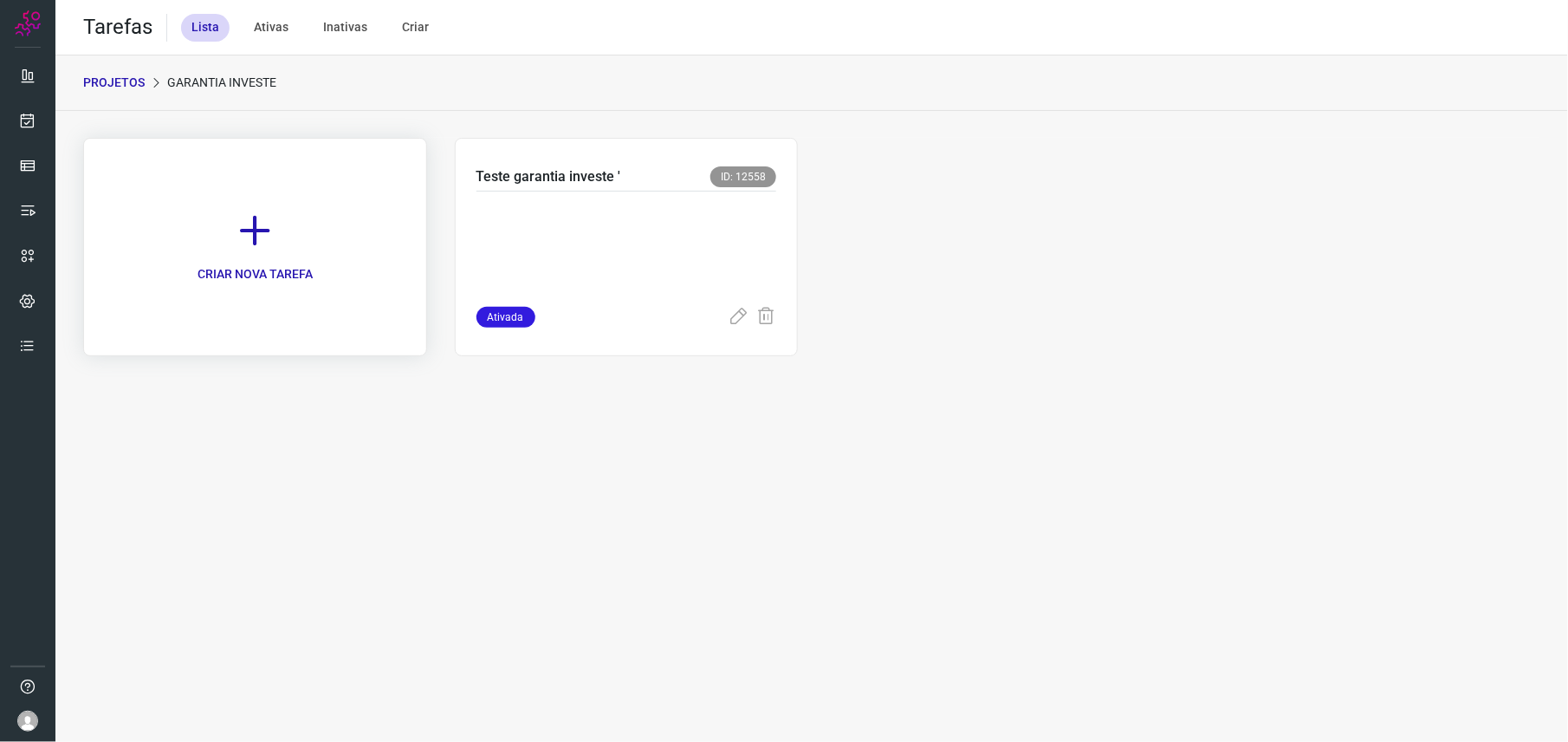 click on "CRIAR NOVA TAREFA" at bounding box center [255, 247] 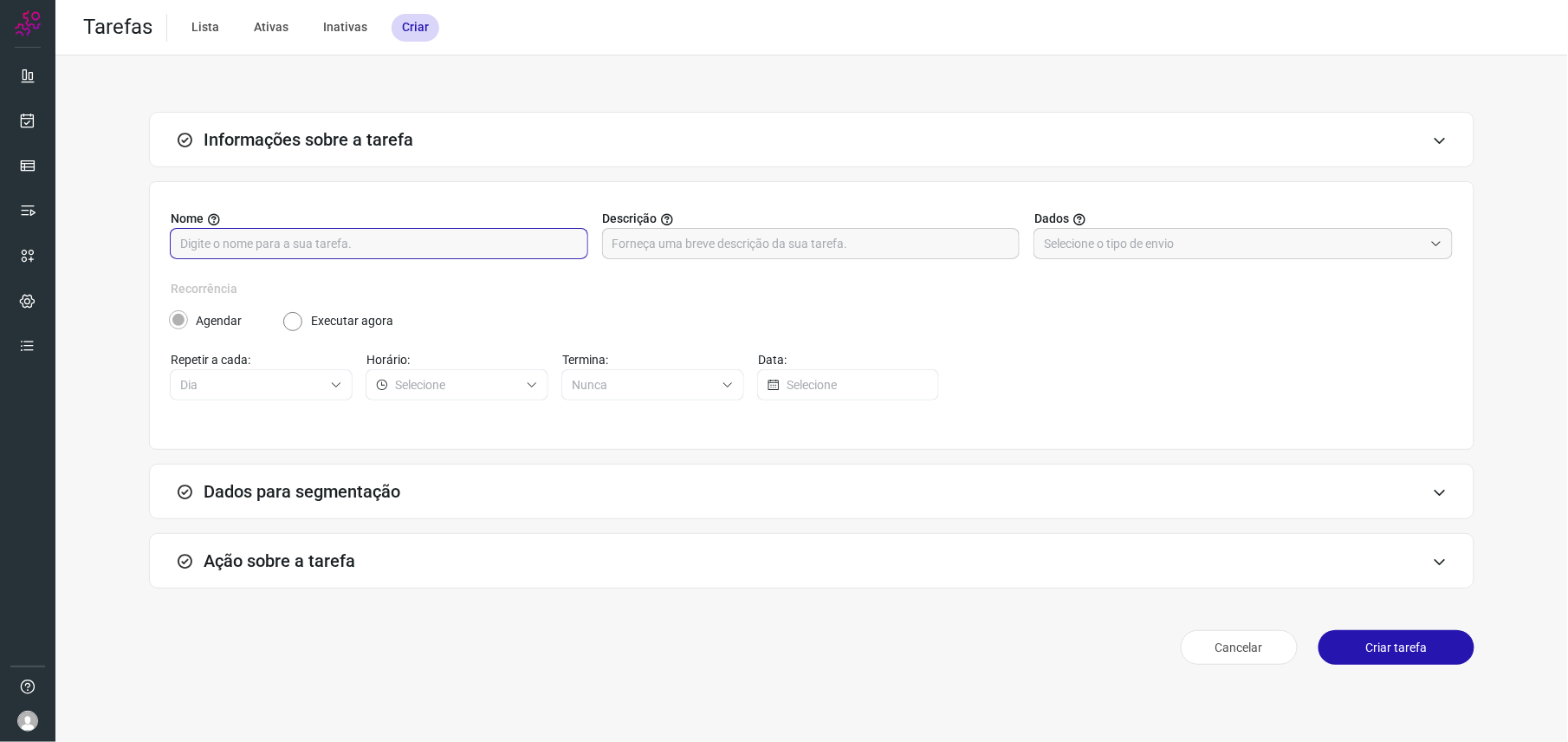 click at bounding box center (379, 244) 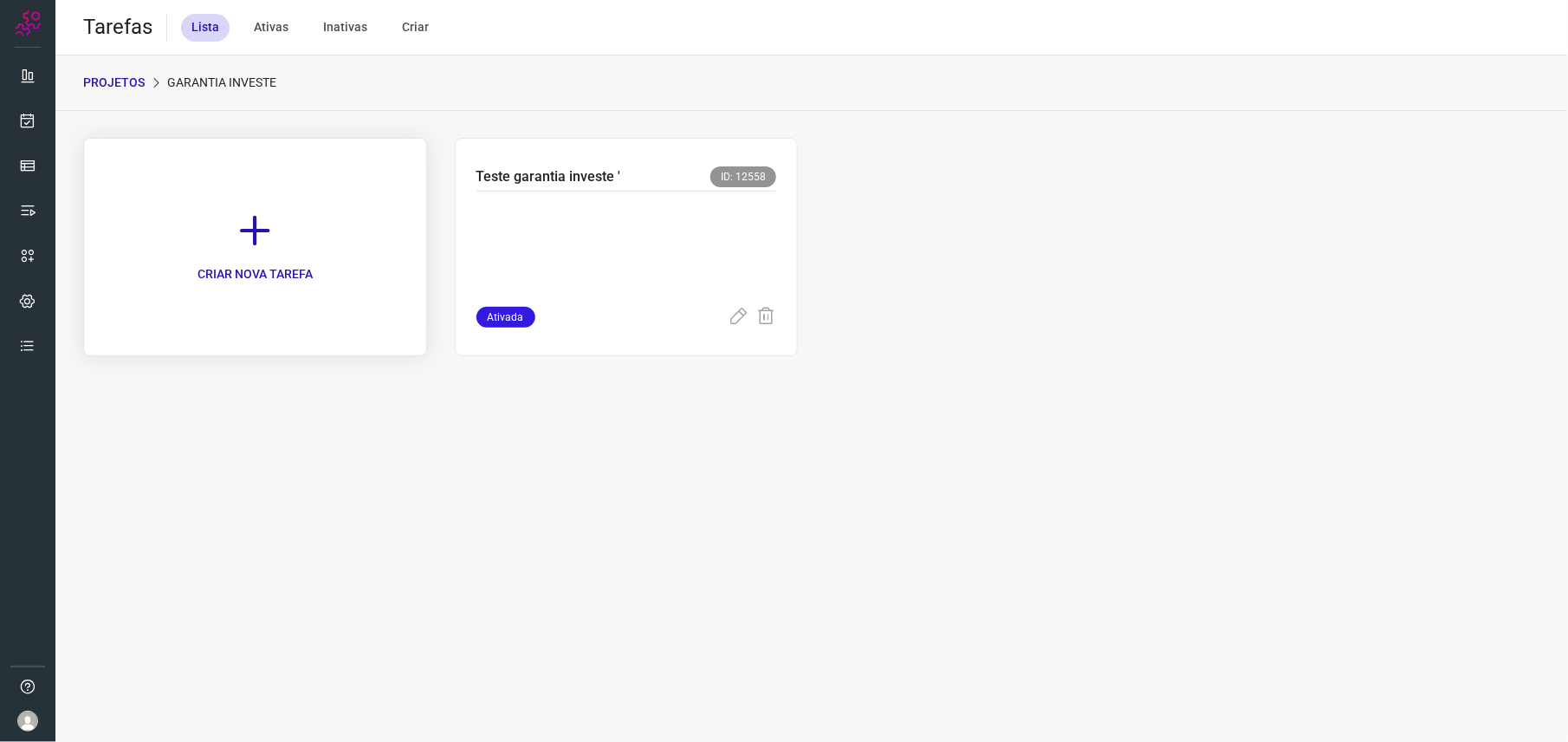 click on "CRIAR NOVA TAREFA" at bounding box center [255, 247] 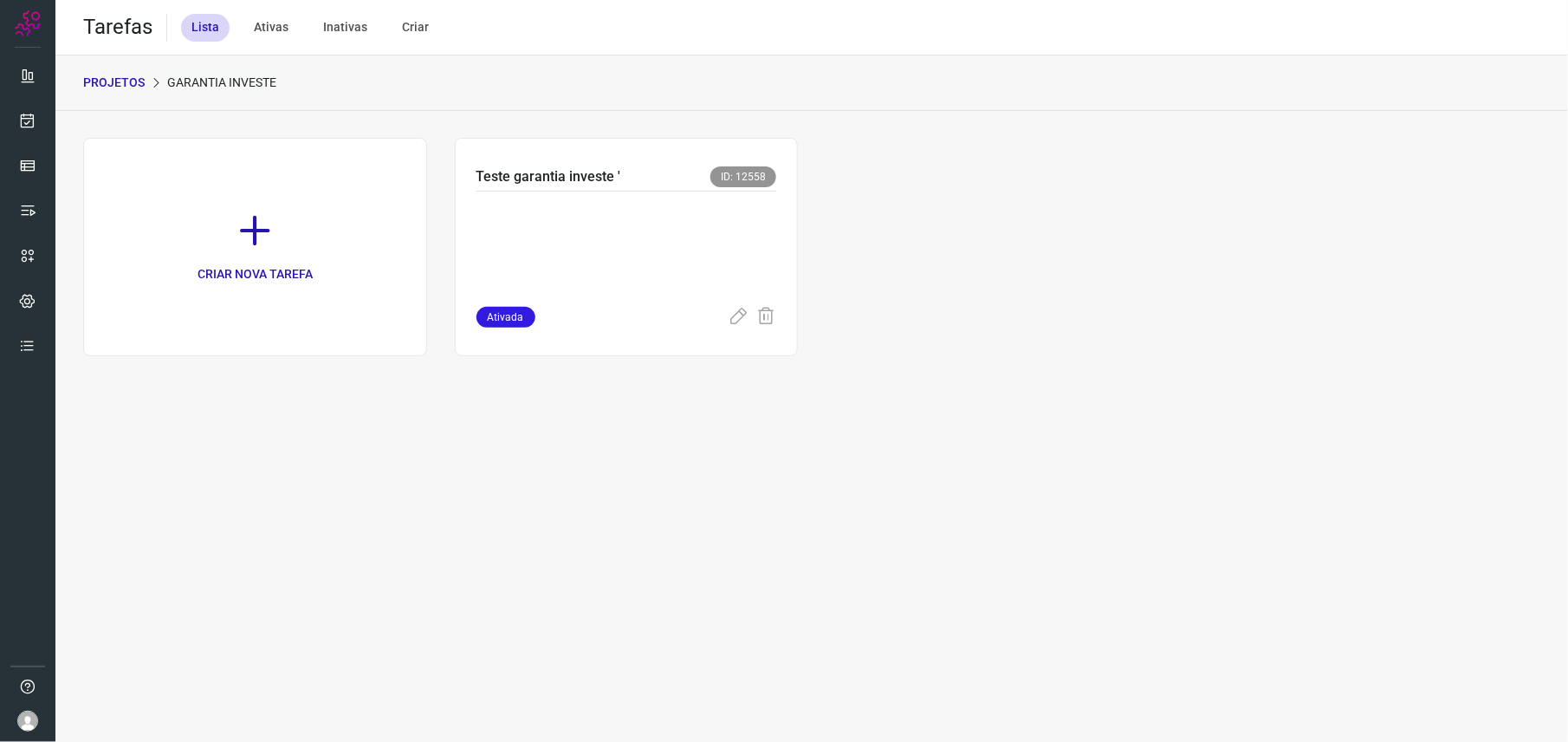 click on "Ativas" at bounding box center [271, 28] 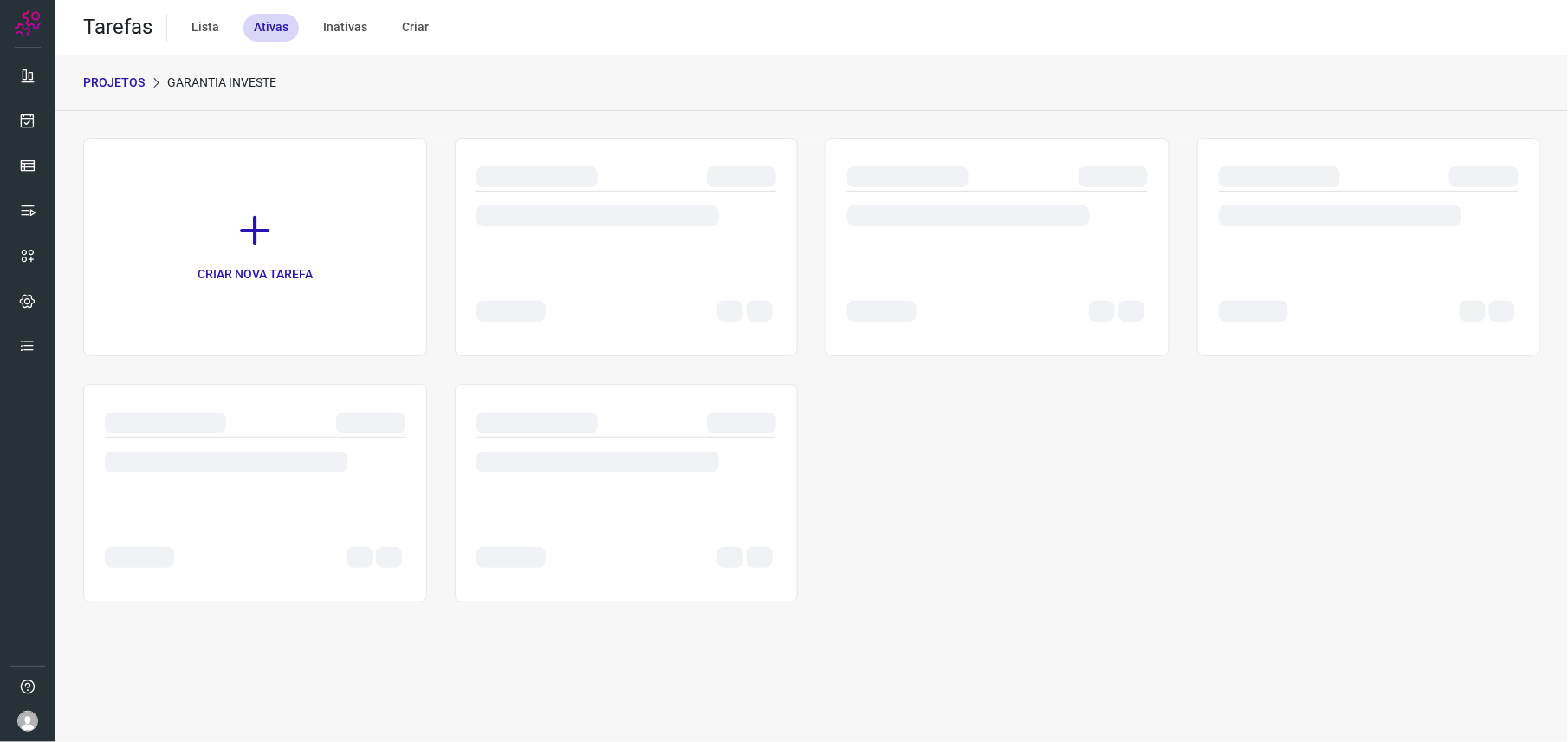 click on "Inativas" at bounding box center [345, 28] 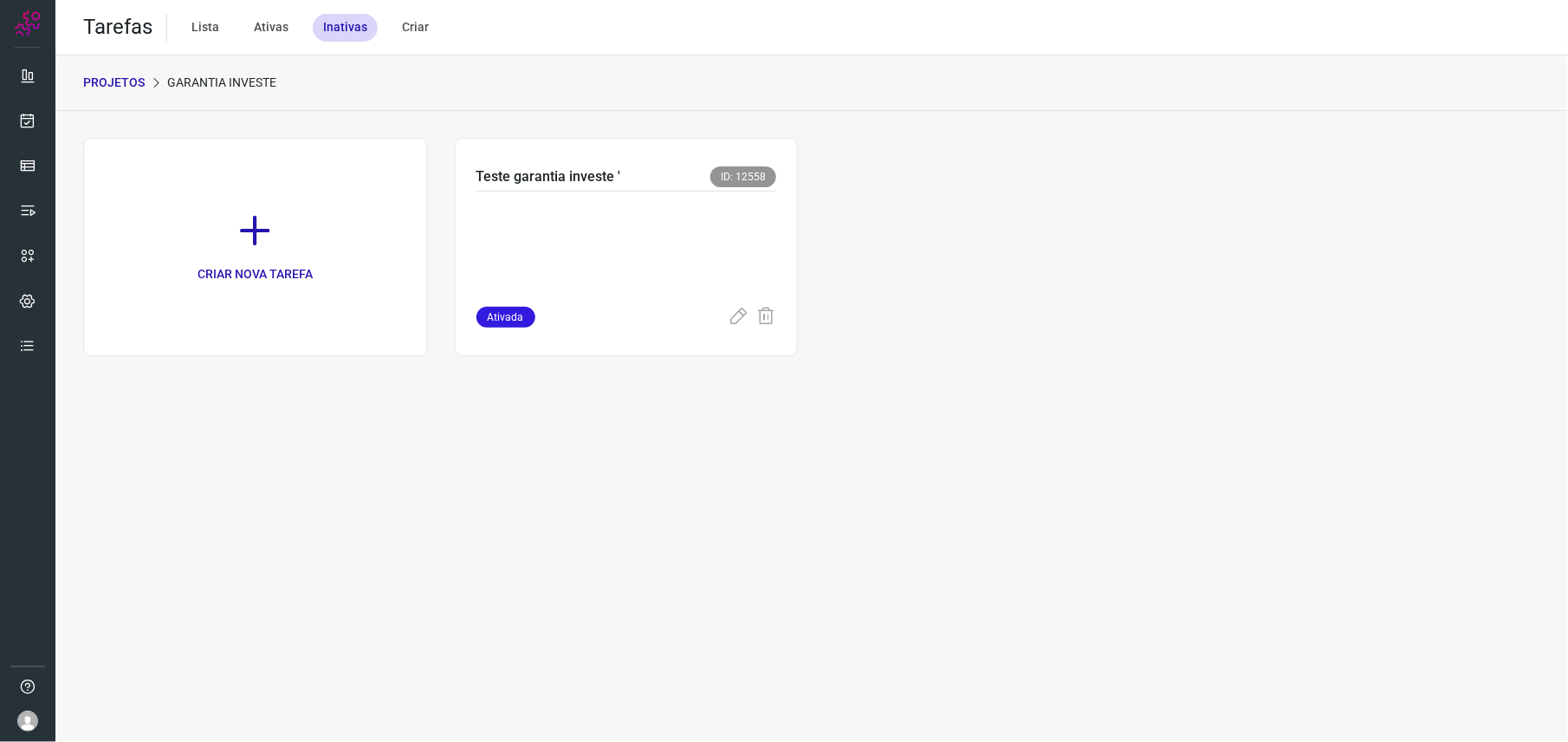 click on "Criar" at bounding box center (415, 28) 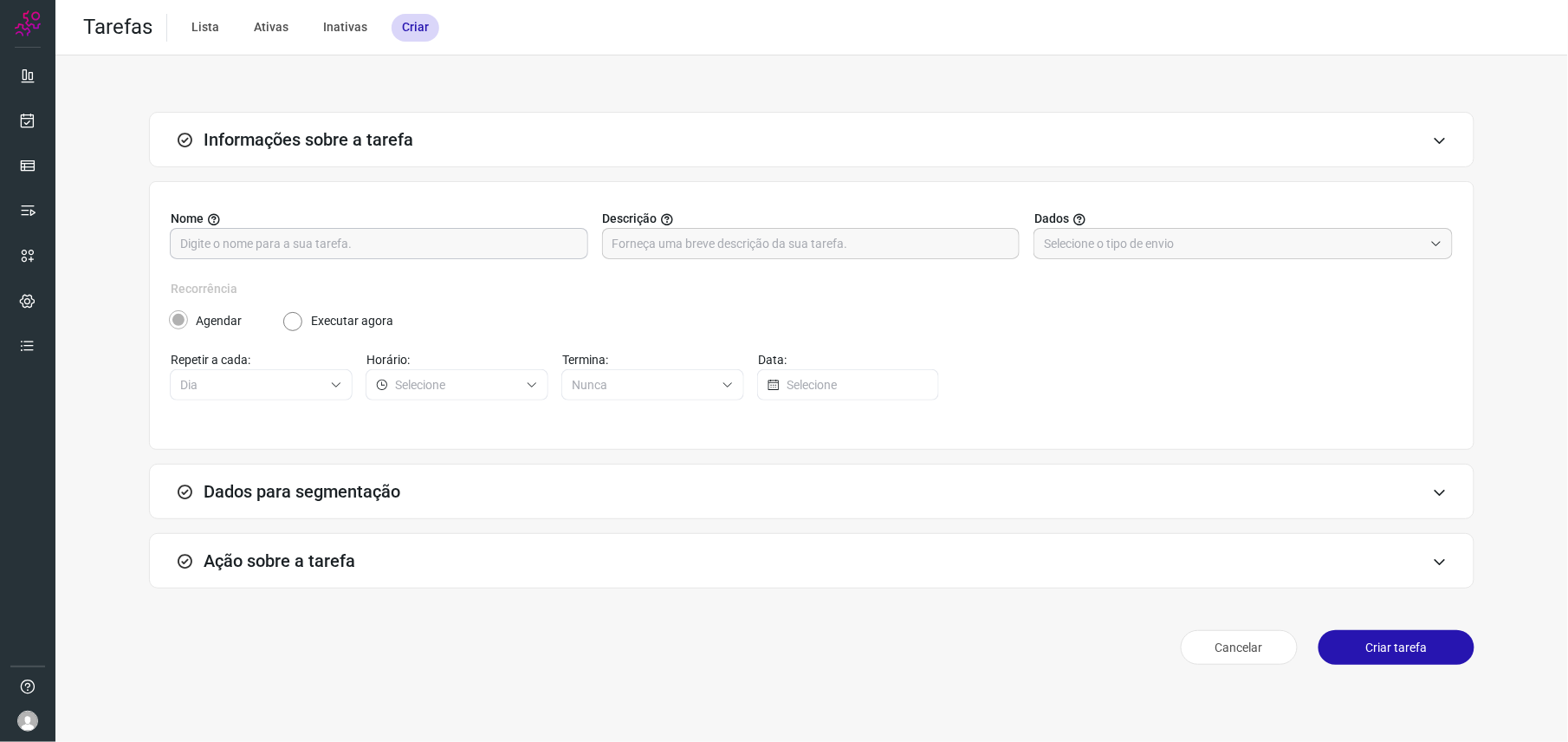 click at bounding box center [379, 244] 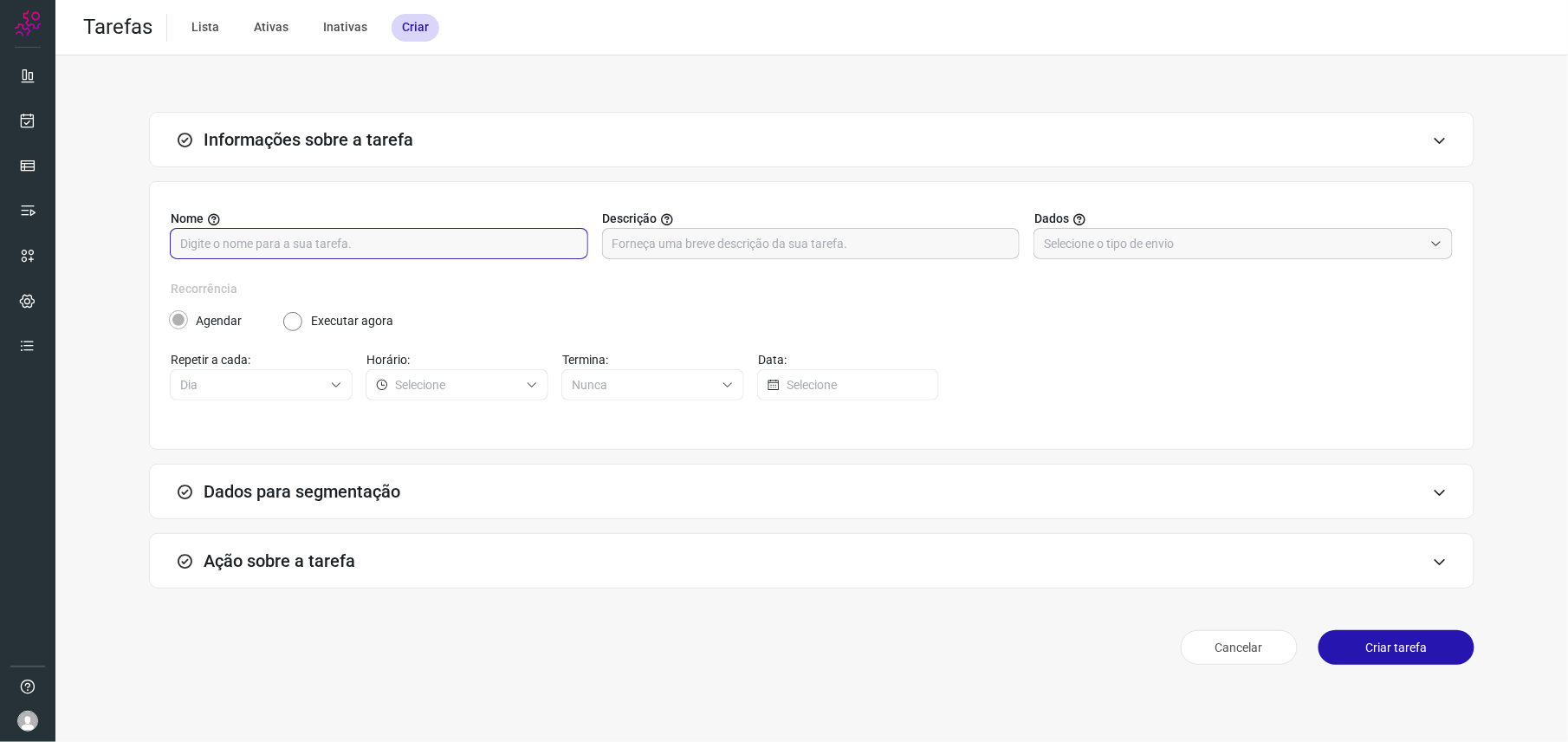 click on "Lista" at bounding box center [205, 28] 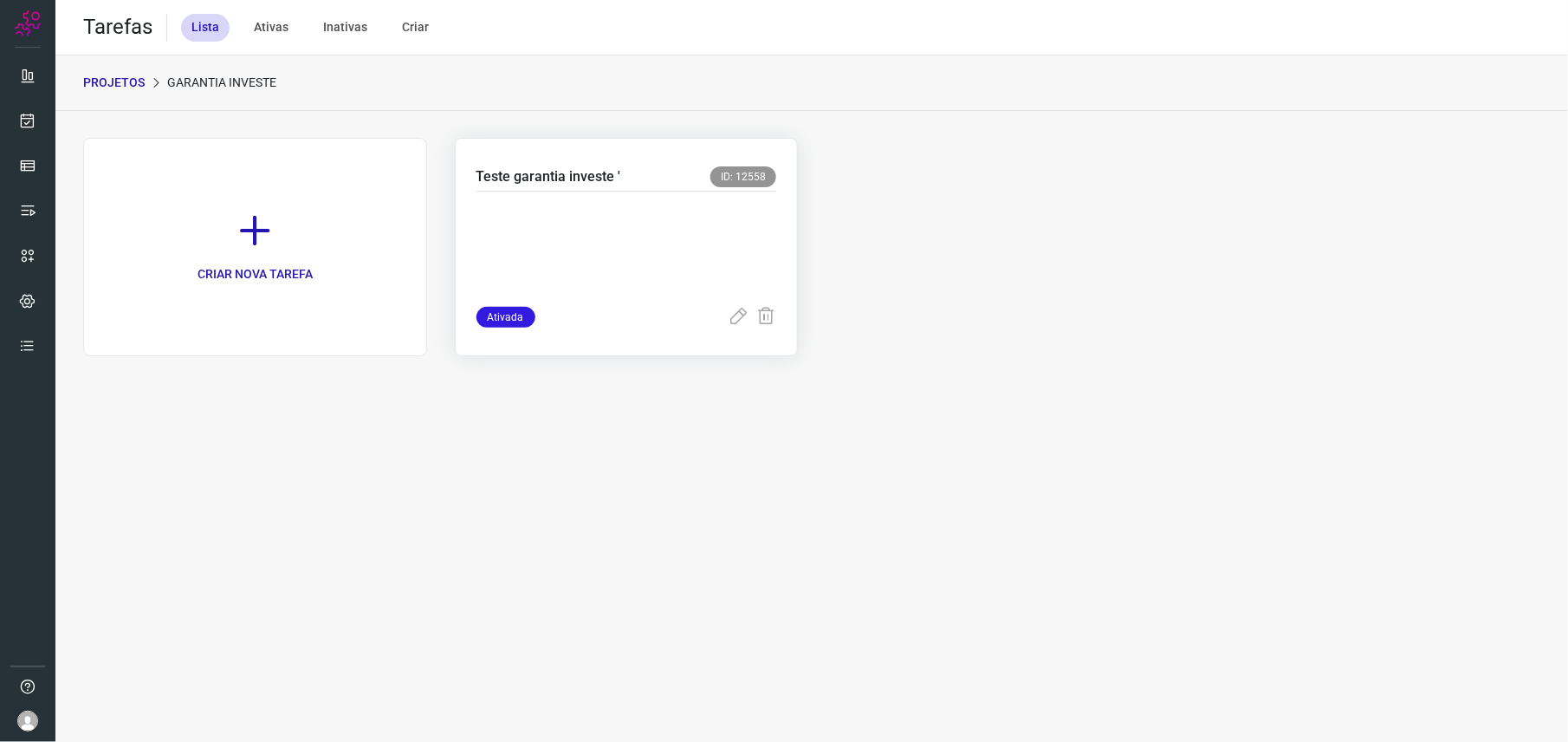 click at bounding box center [606, 245] 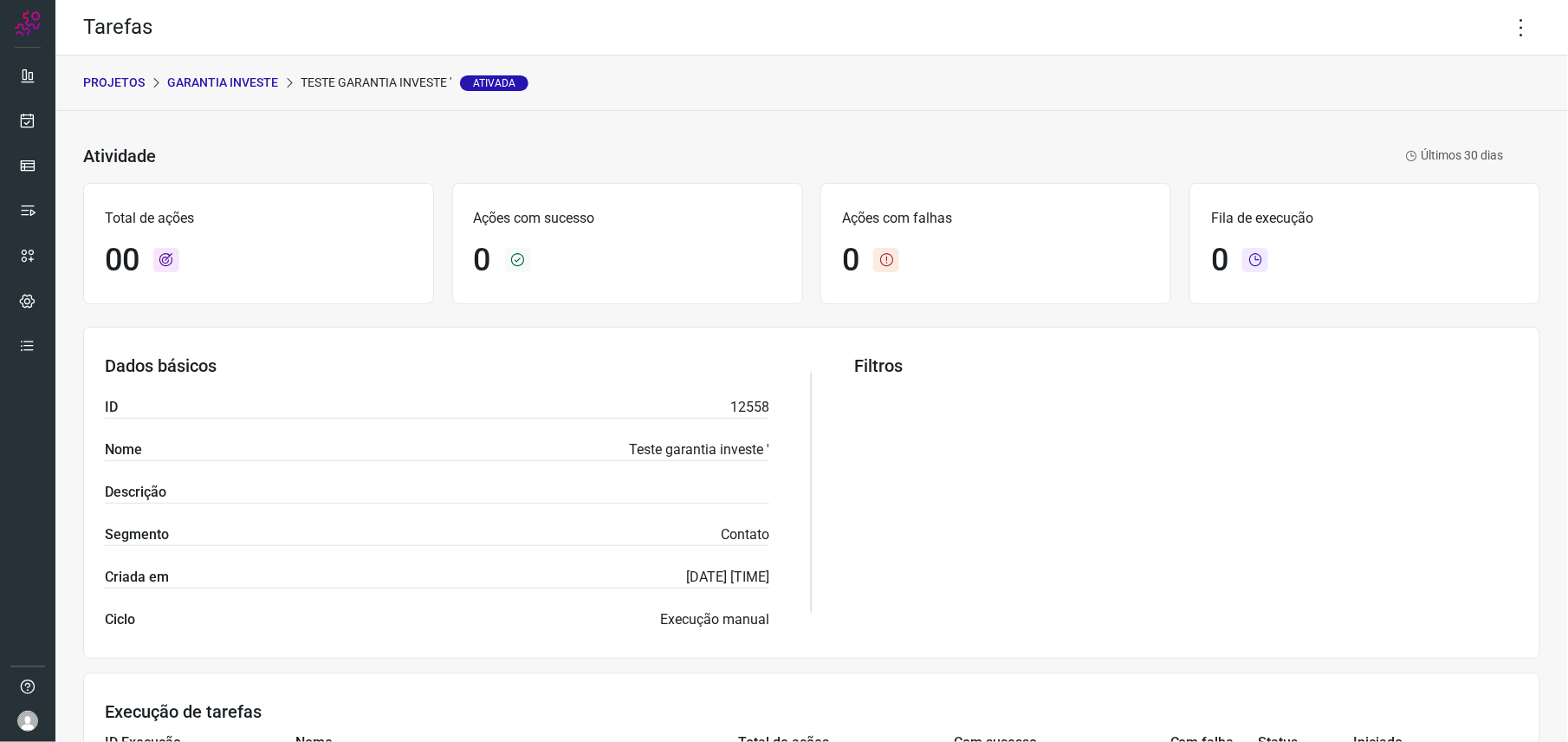 click on "PROJETOS" at bounding box center [113, 82] 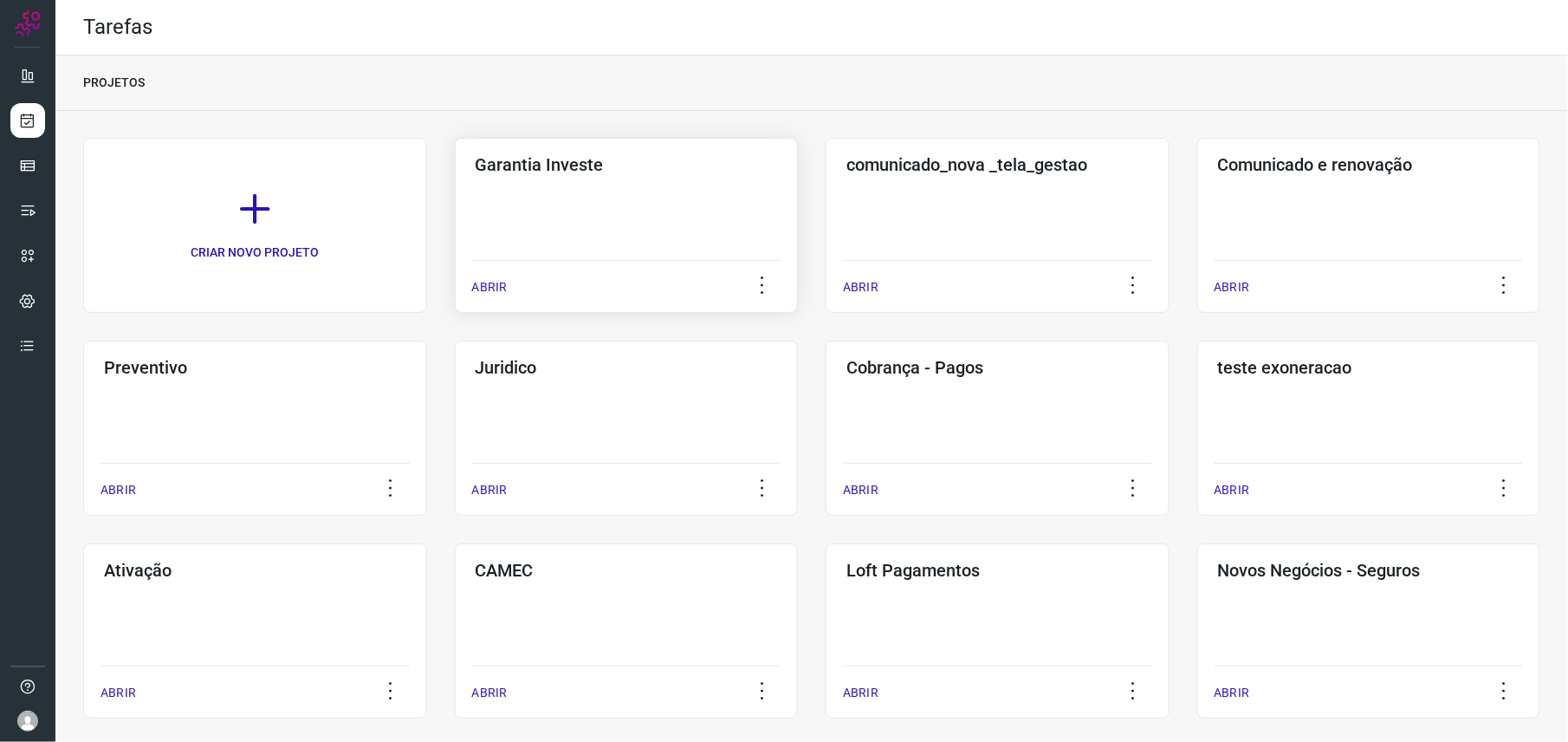 click on "Garantia Investe  ABRIR" 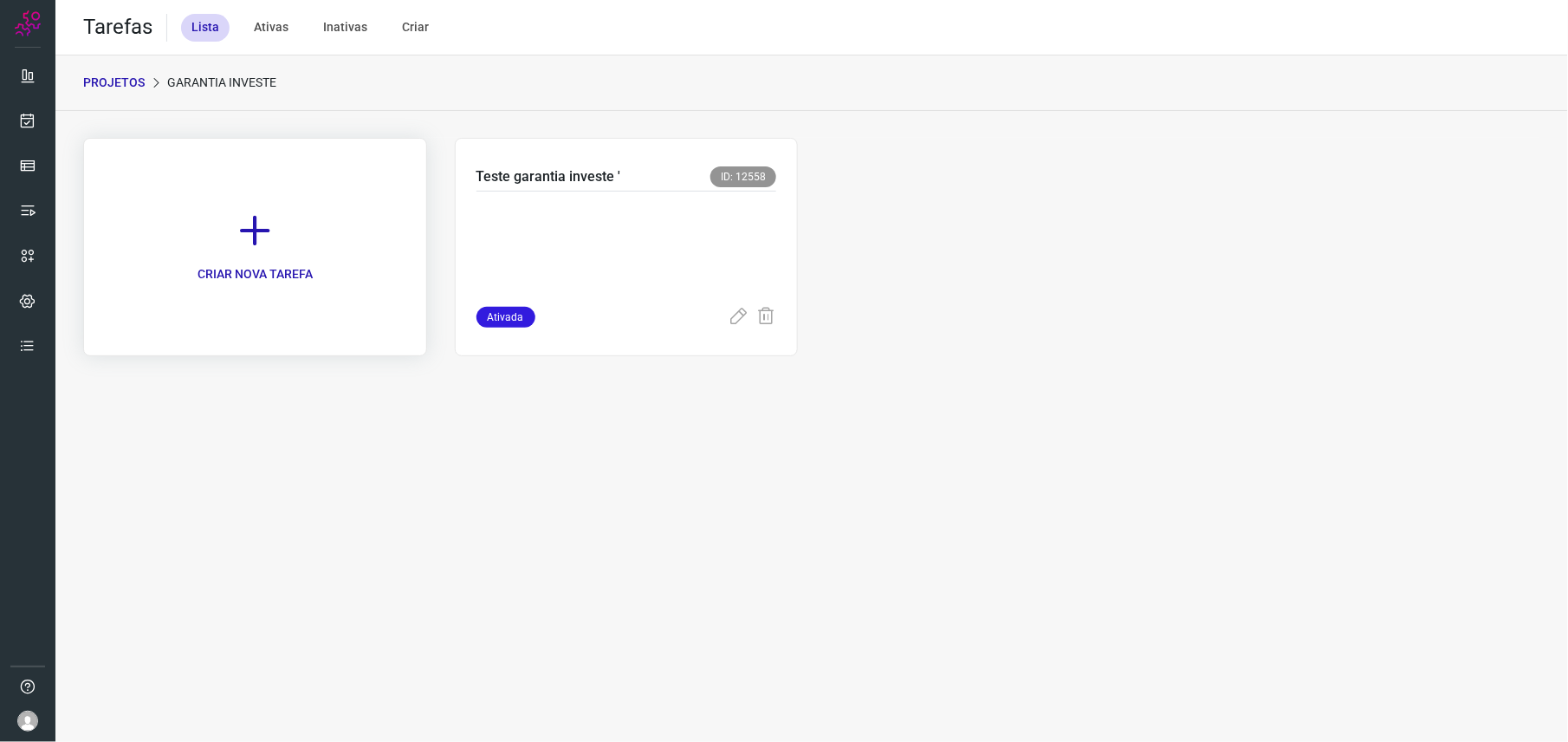 click on "CRIAR NOVA TAREFA" at bounding box center [255, 247] 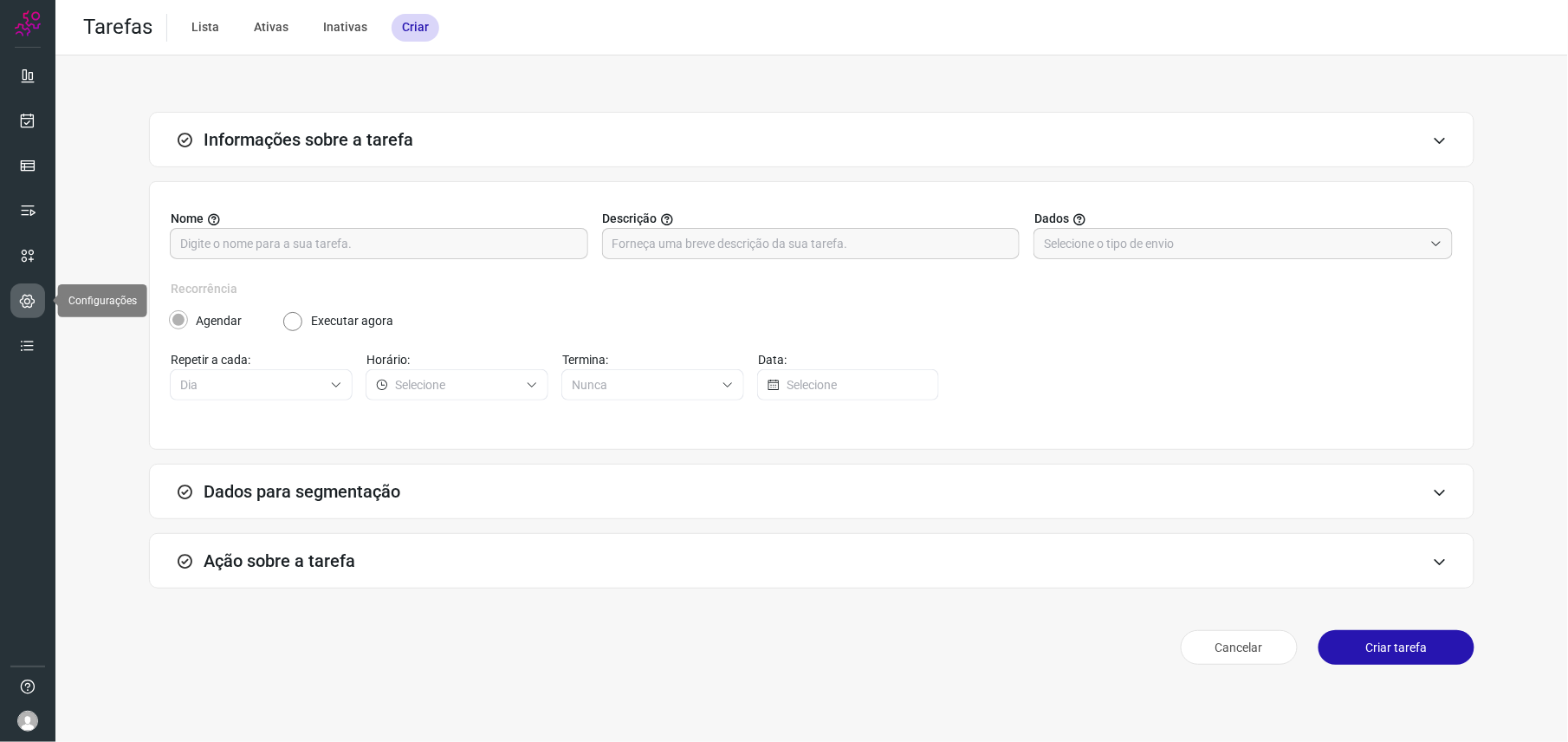 click at bounding box center (28, 301) 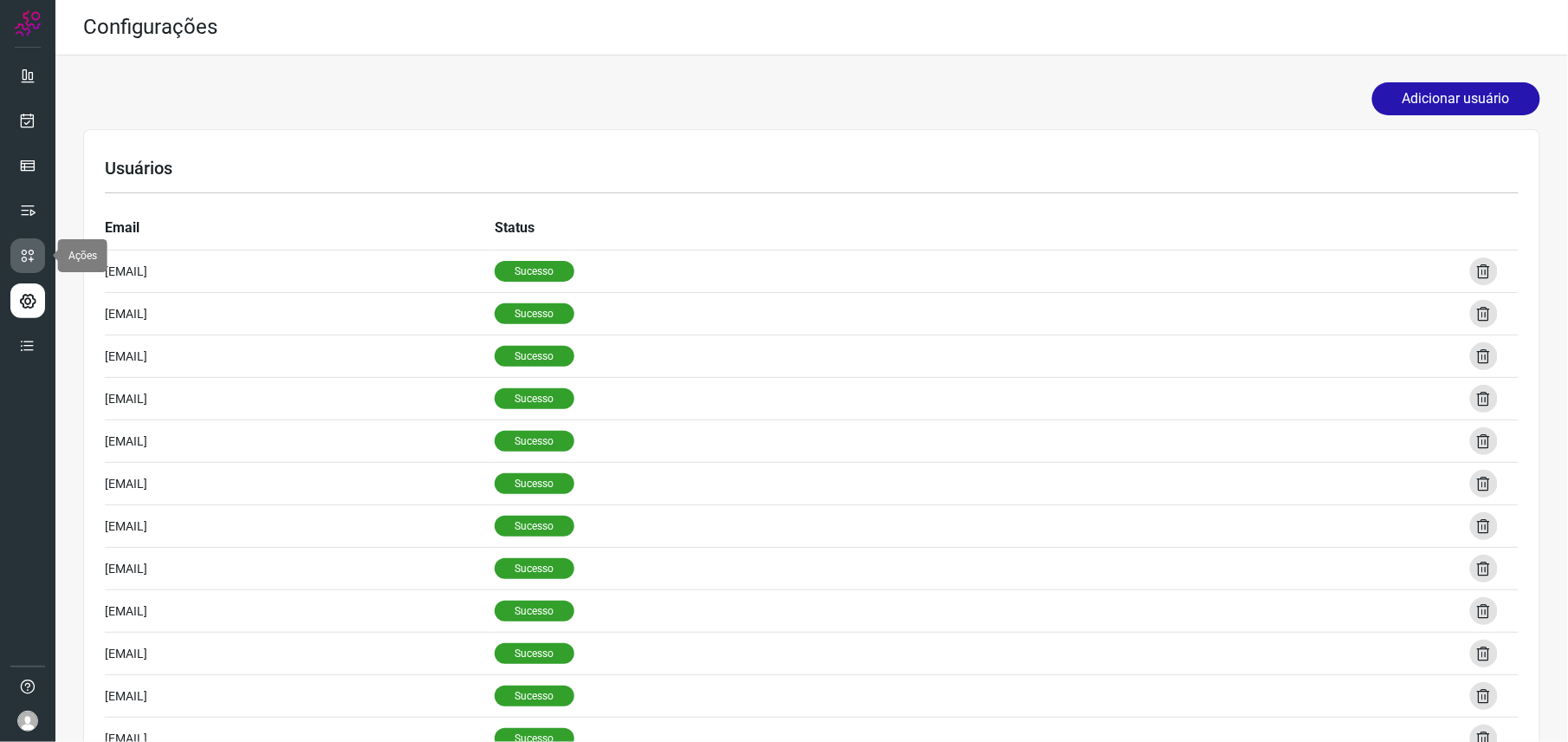 click at bounding box center (28, 256) 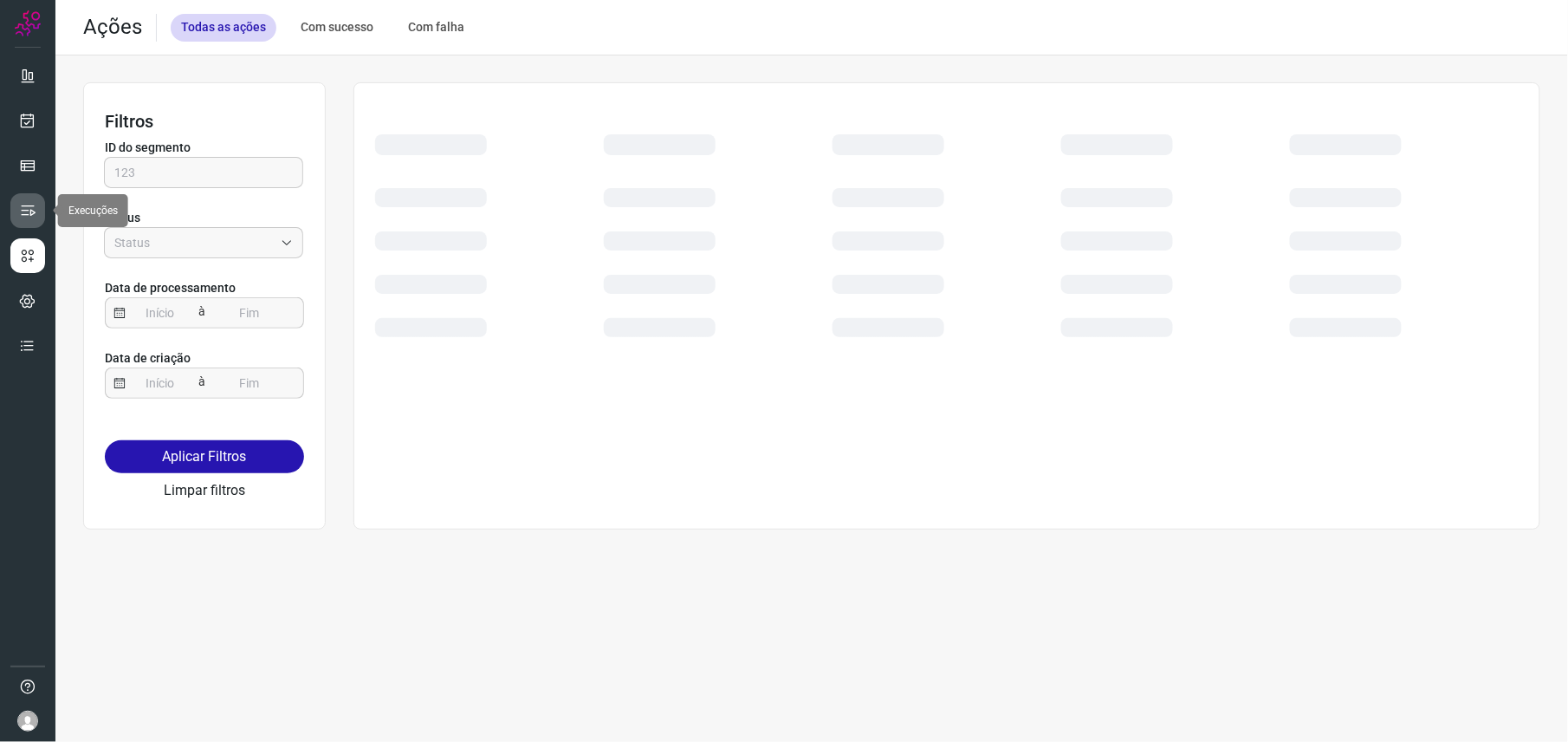 click at bounding box center [28, 211] 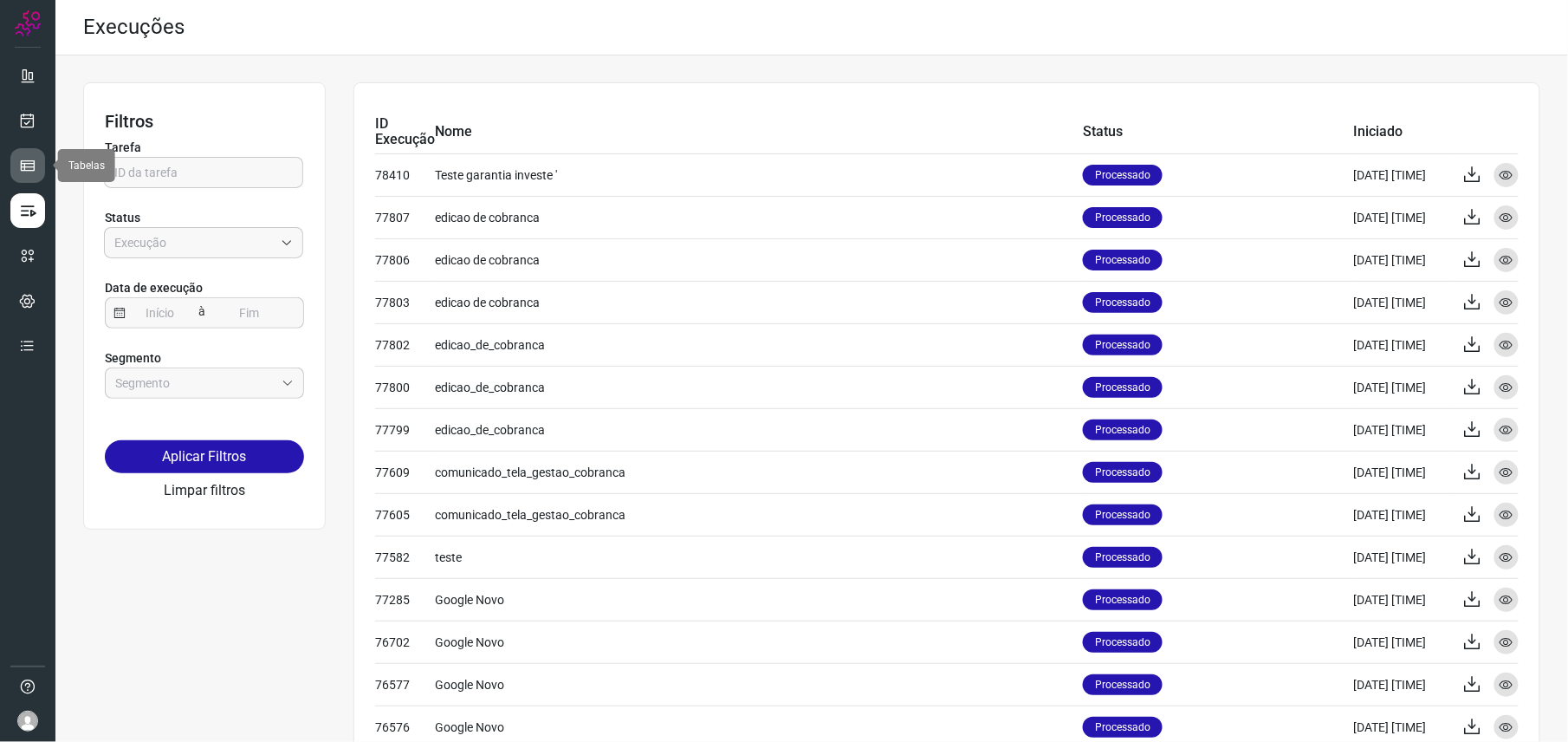 click at bounding box center [28, 166] 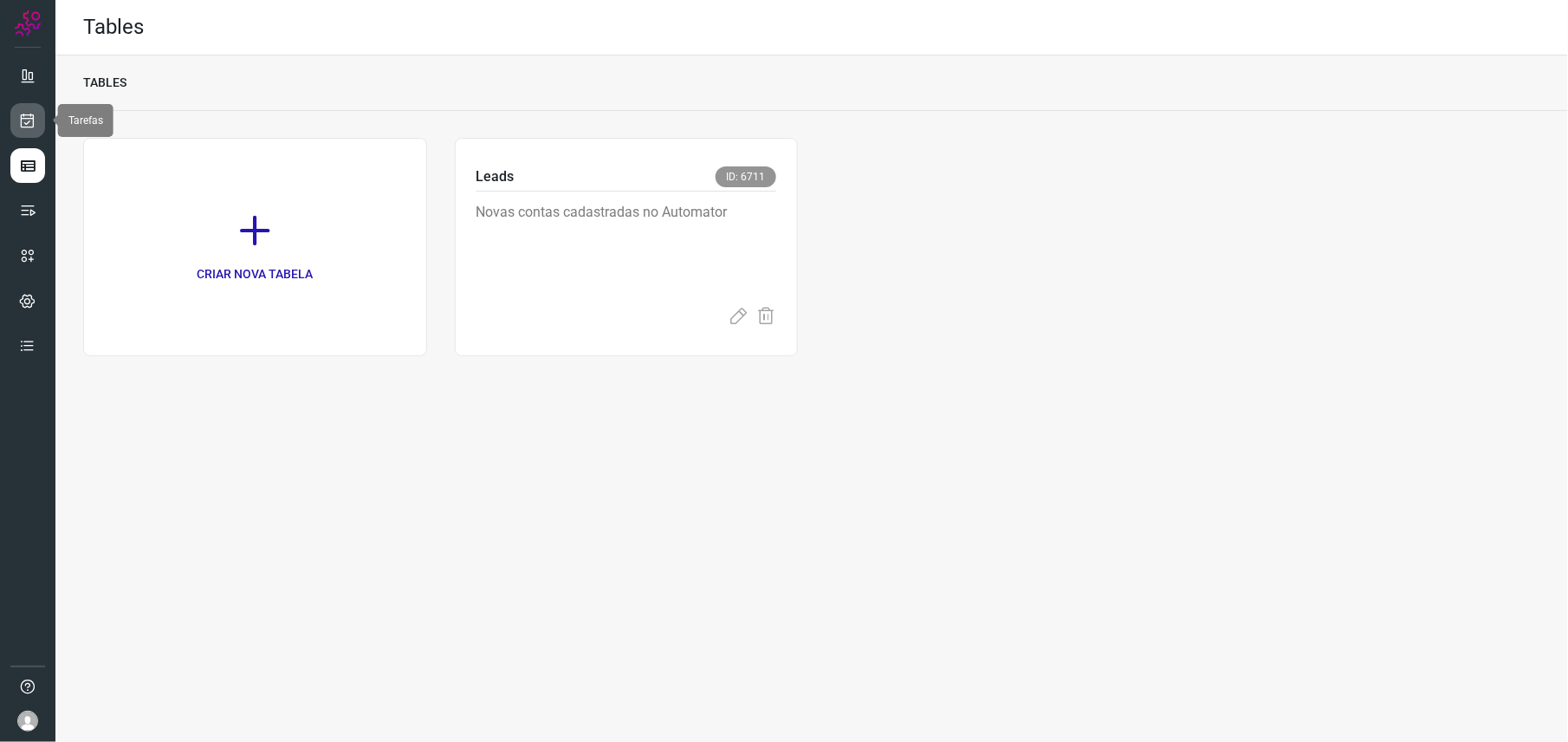 click at bounding box center [28, 120] 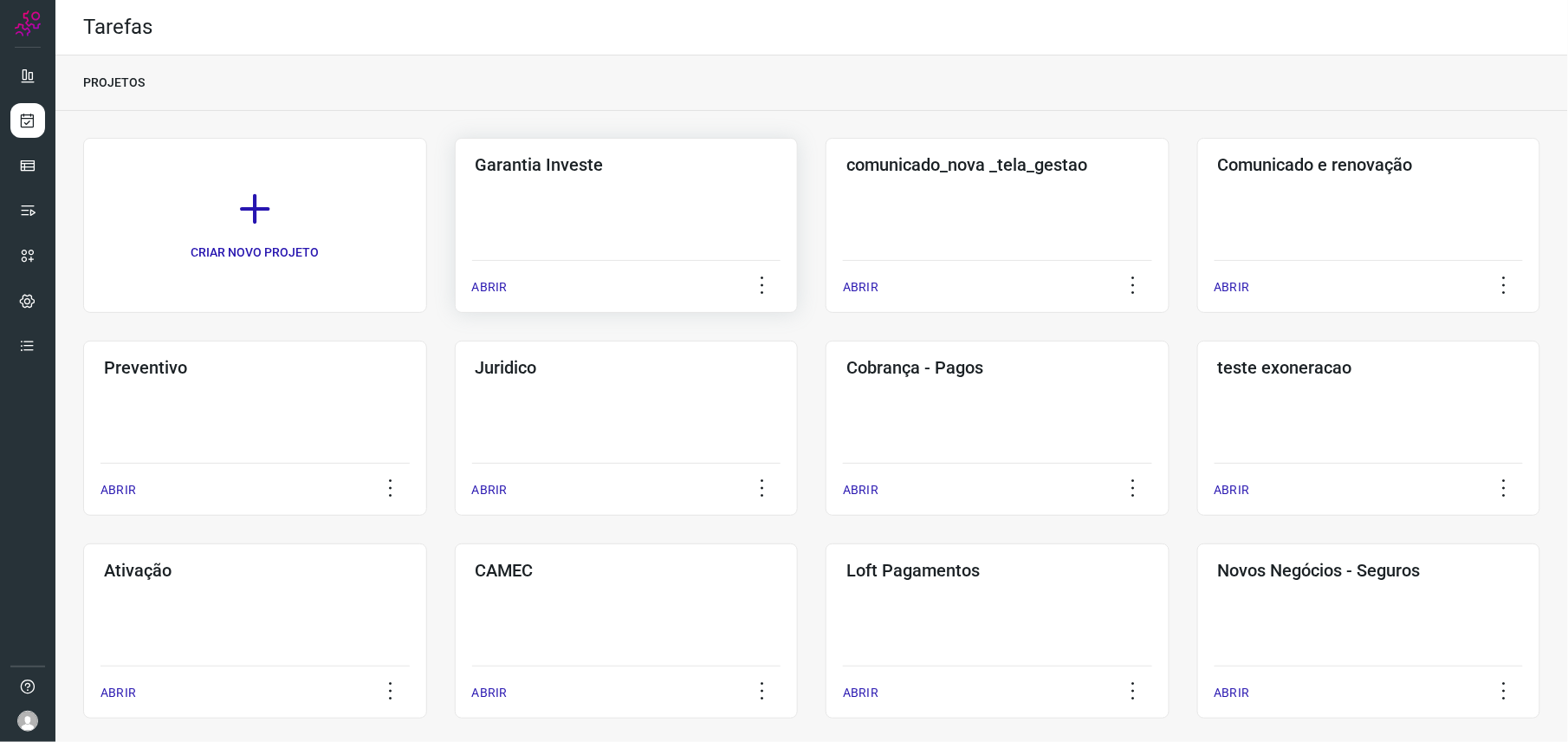 click on "Garantia Investe  ABRIR" 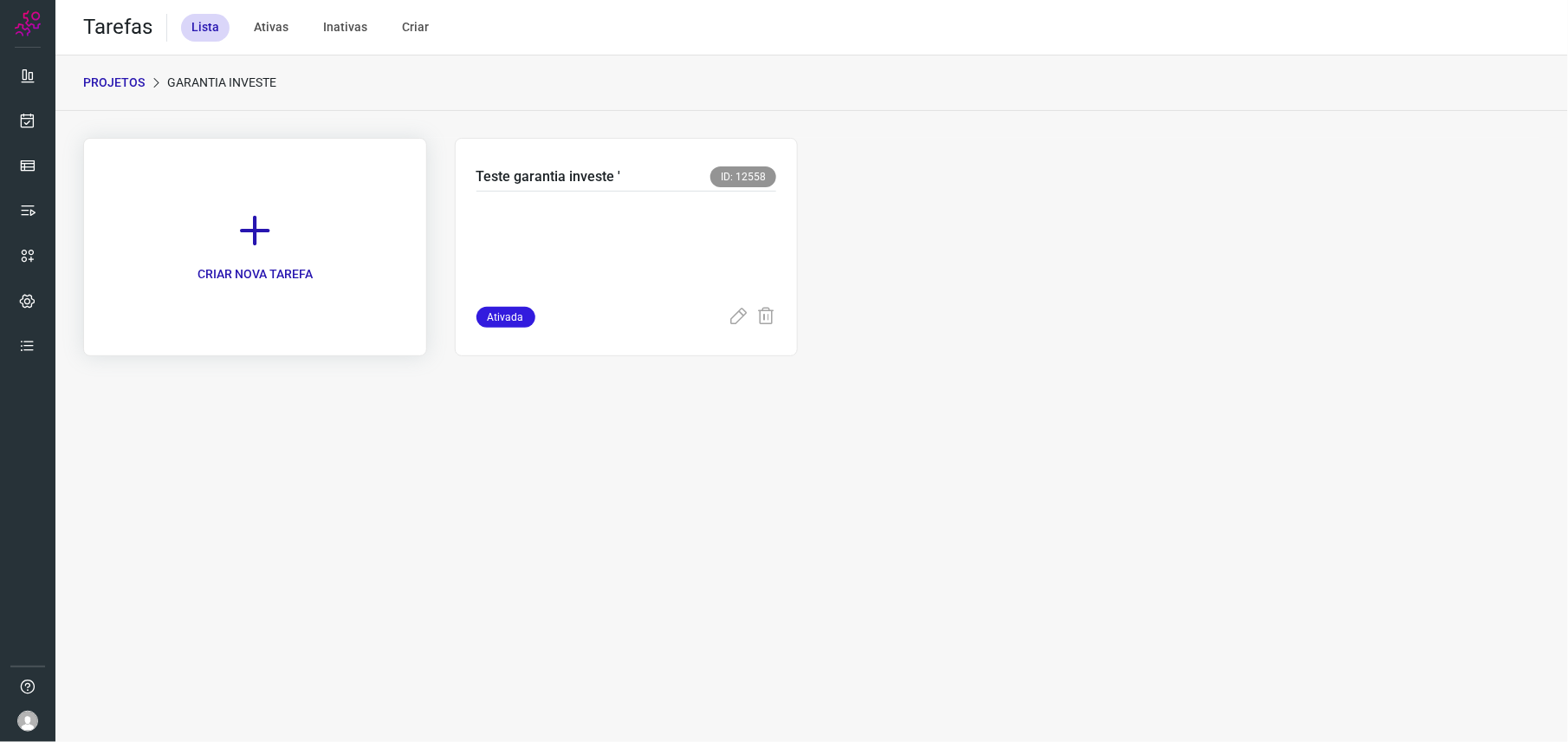click at bounding box center [255, 231] 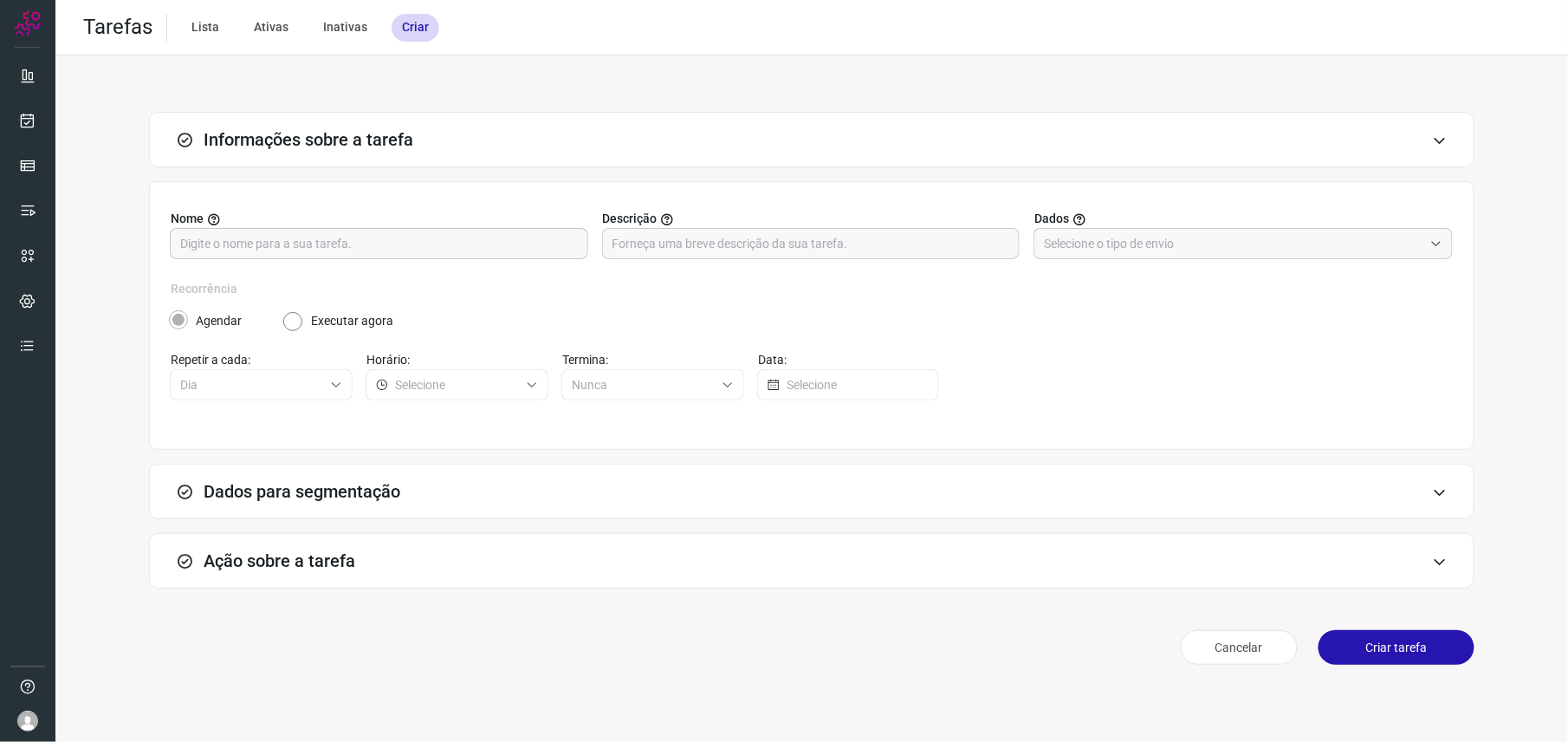 click at bounding box center (379, 244) 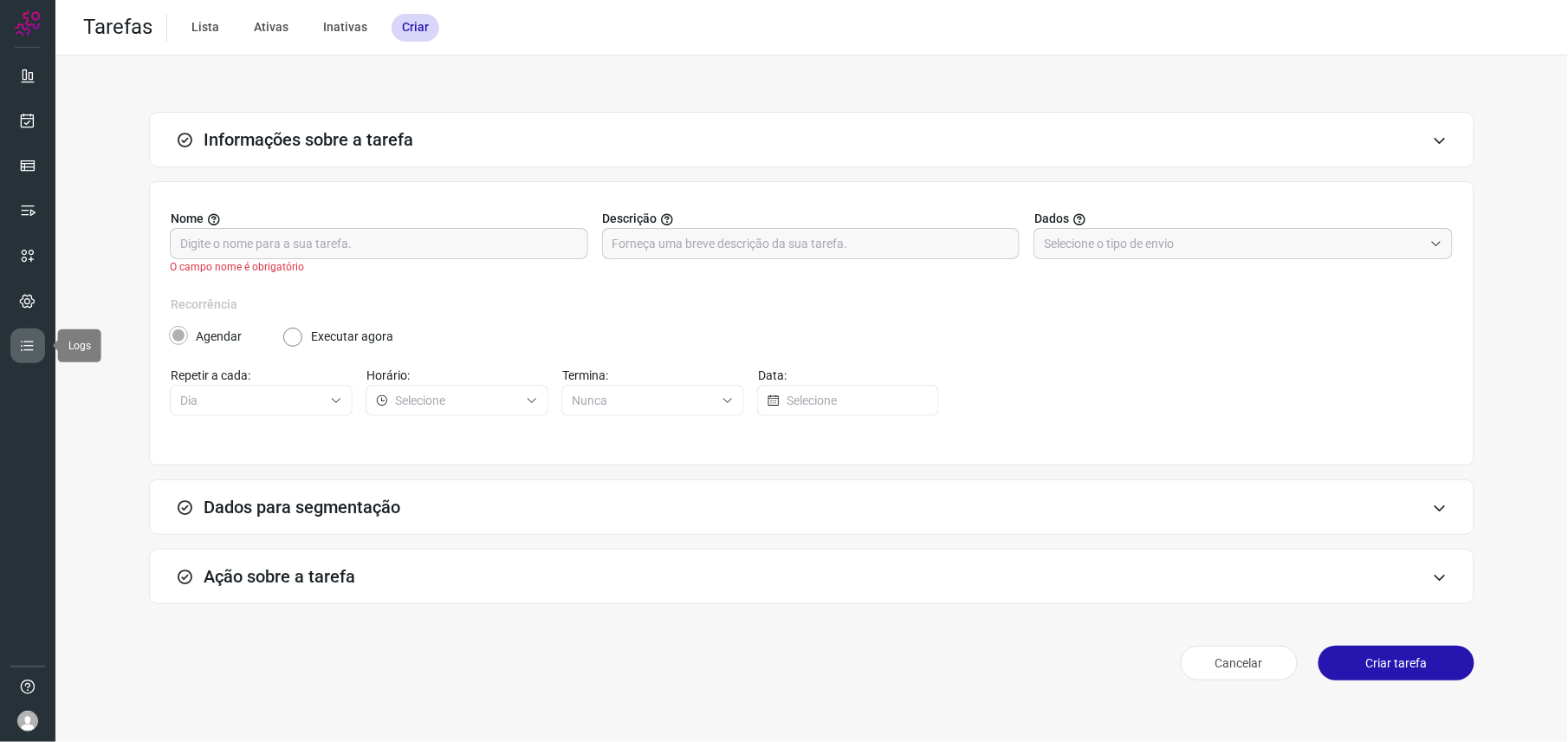 click at bounding box center (28, 346) 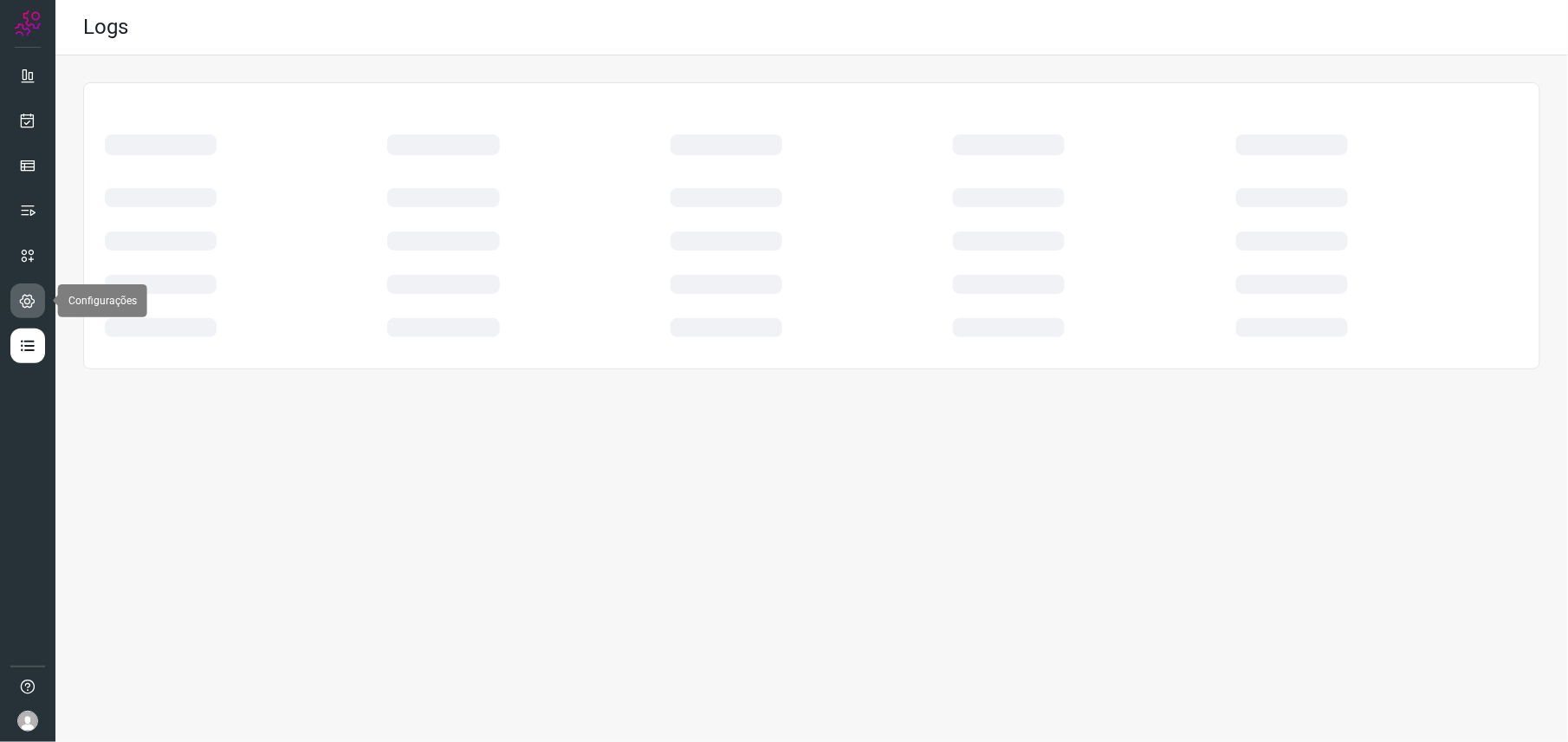 click at bounding box center (28, 301) 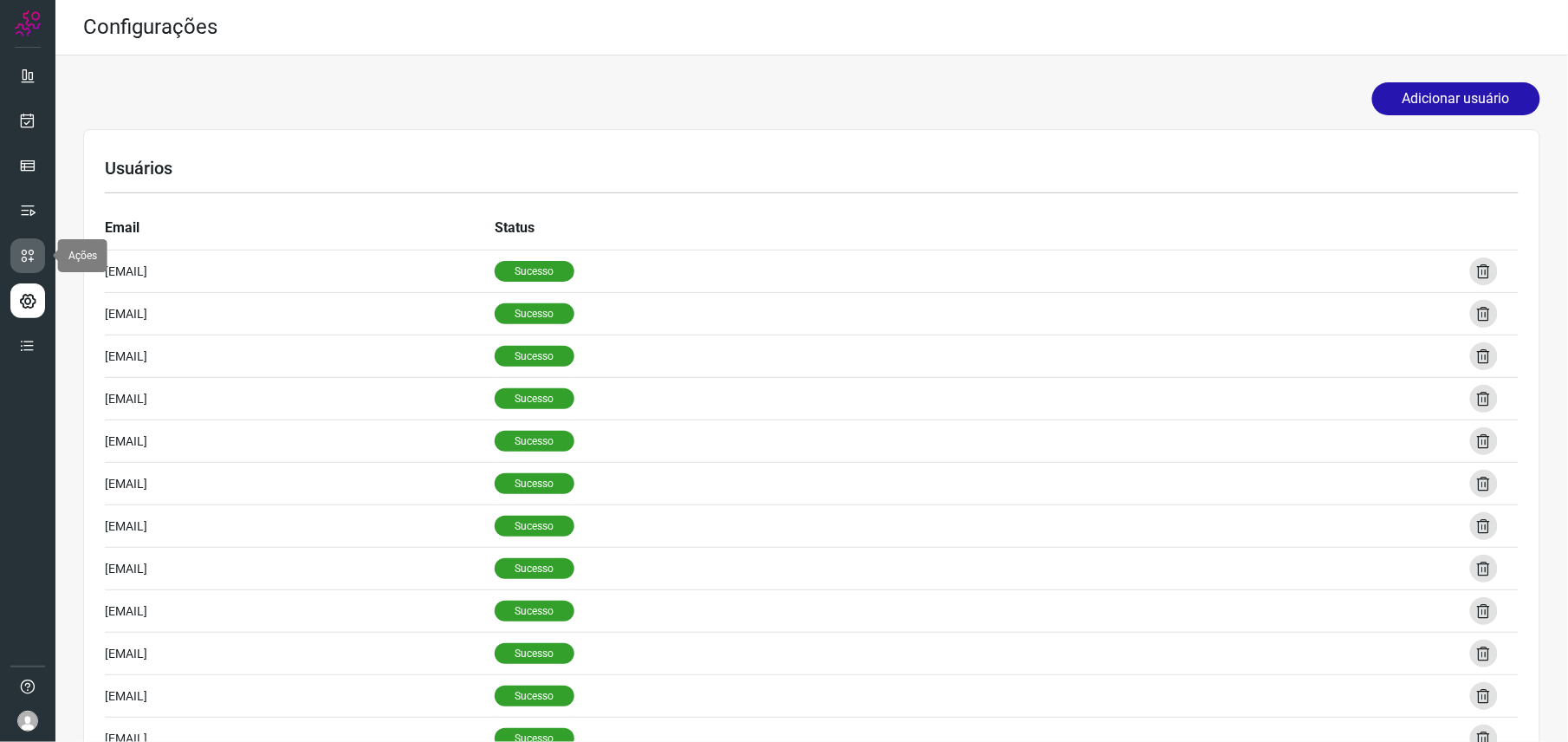 click at bounding box center (28, 256) 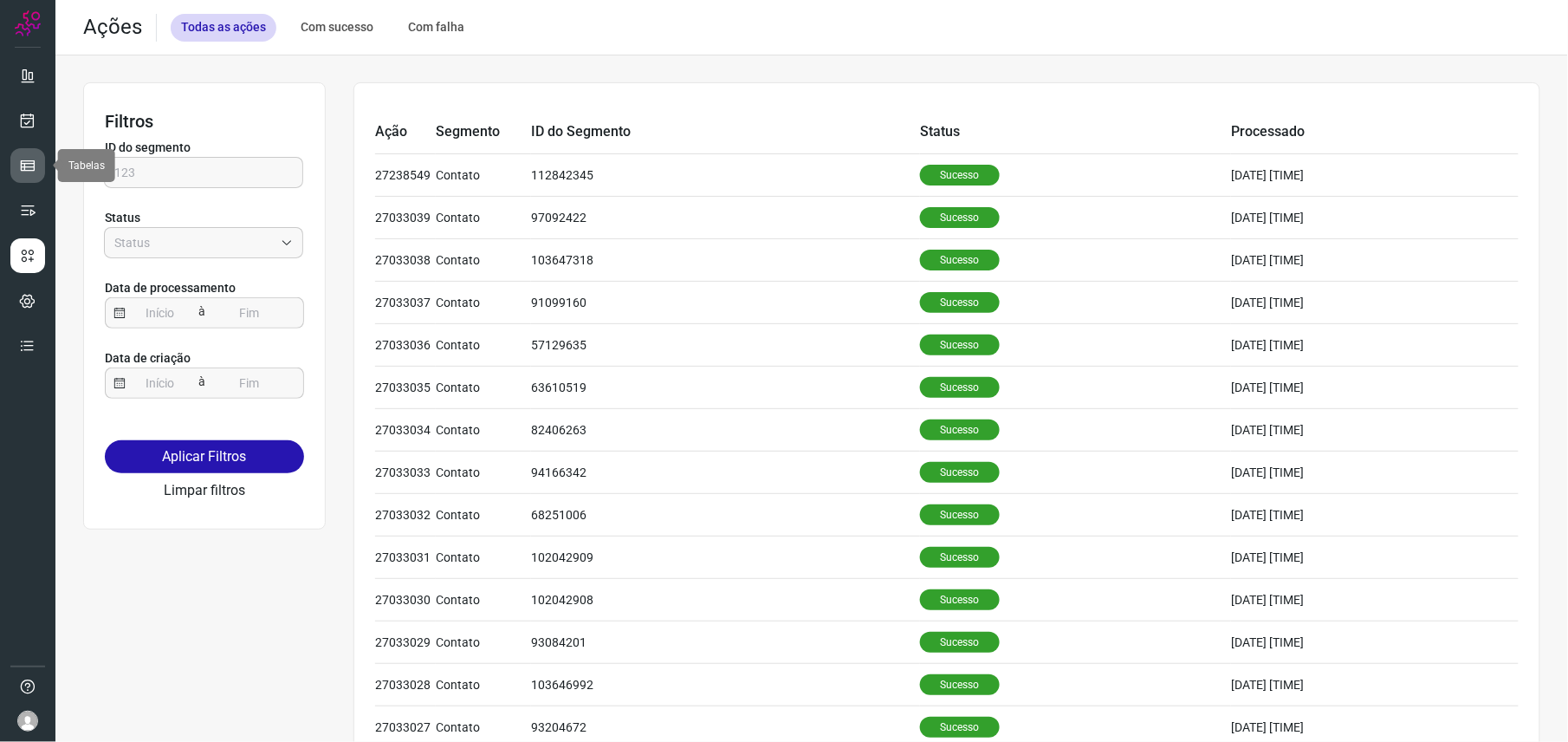 click at bounding box center (28, 166) 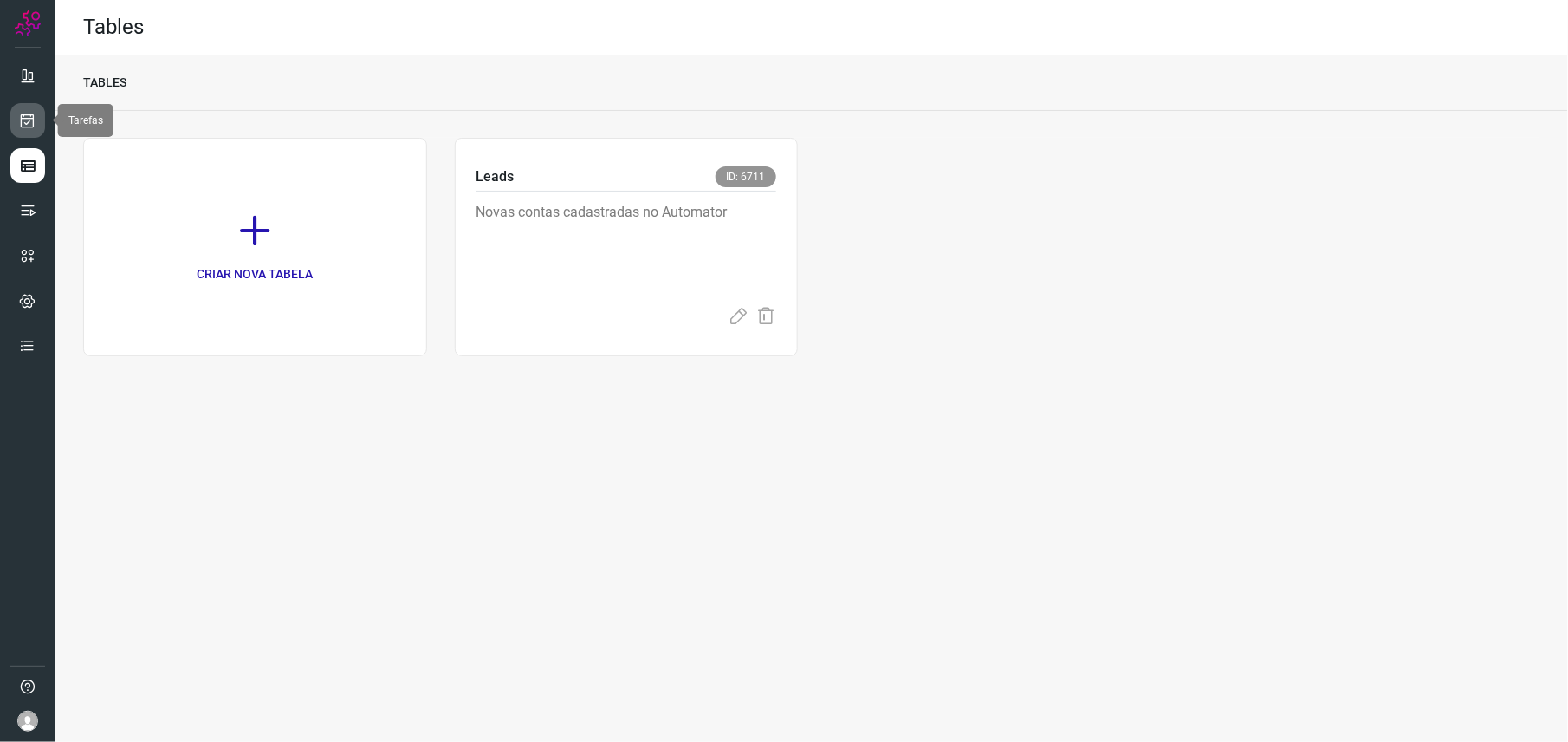 click at bounding box center (28, 120) 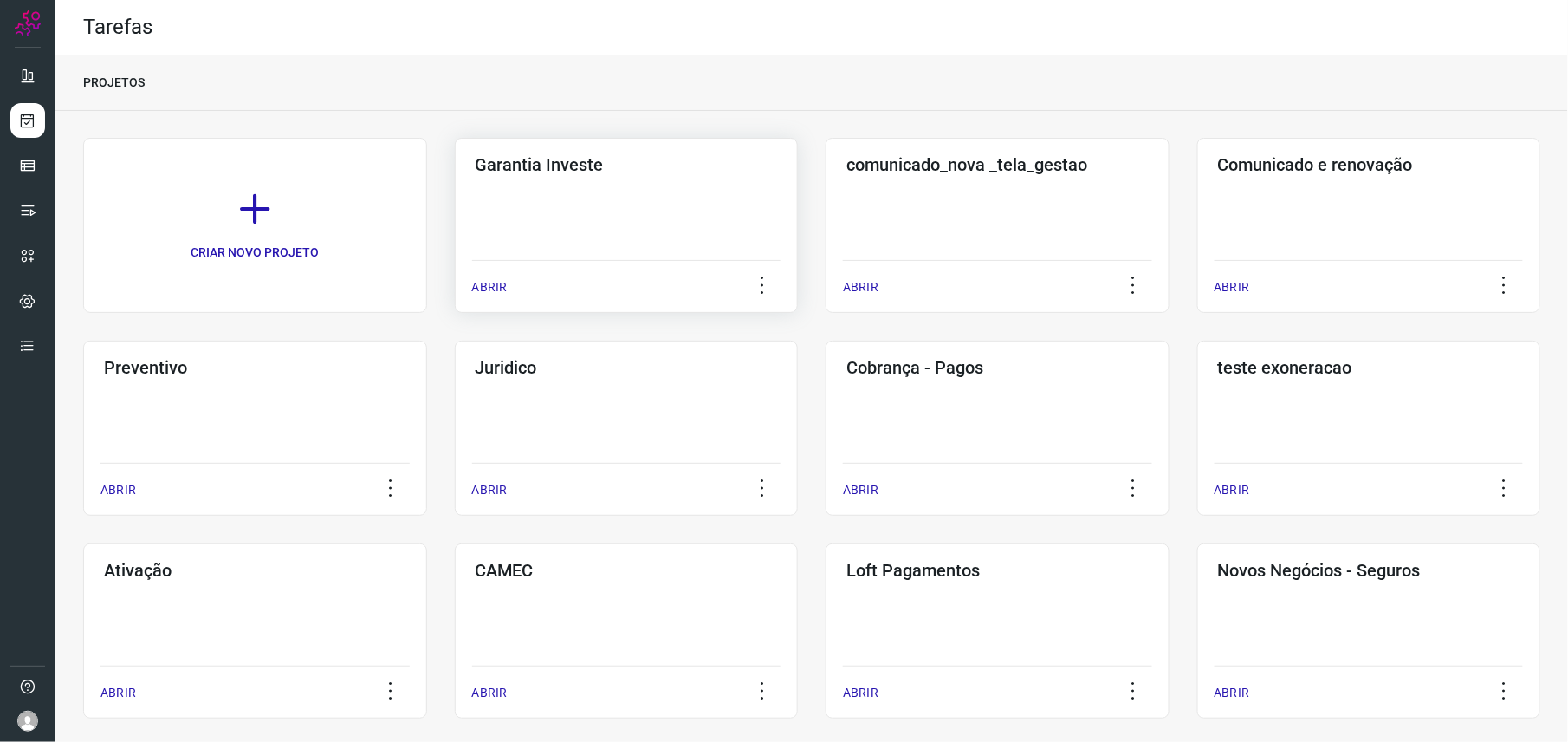 click on "Garantia Investe  ABRIR" 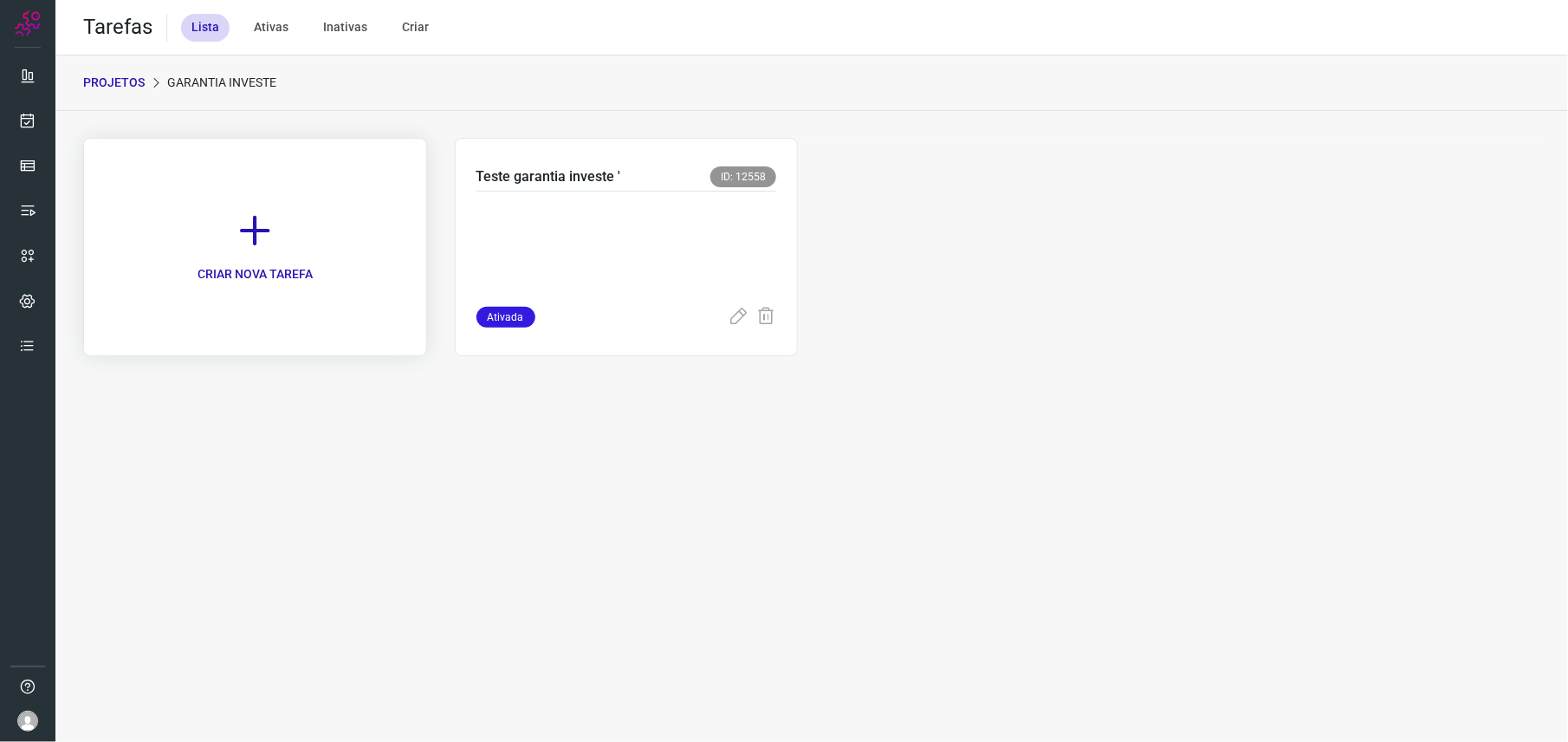 click at bounding box center (255, 231) 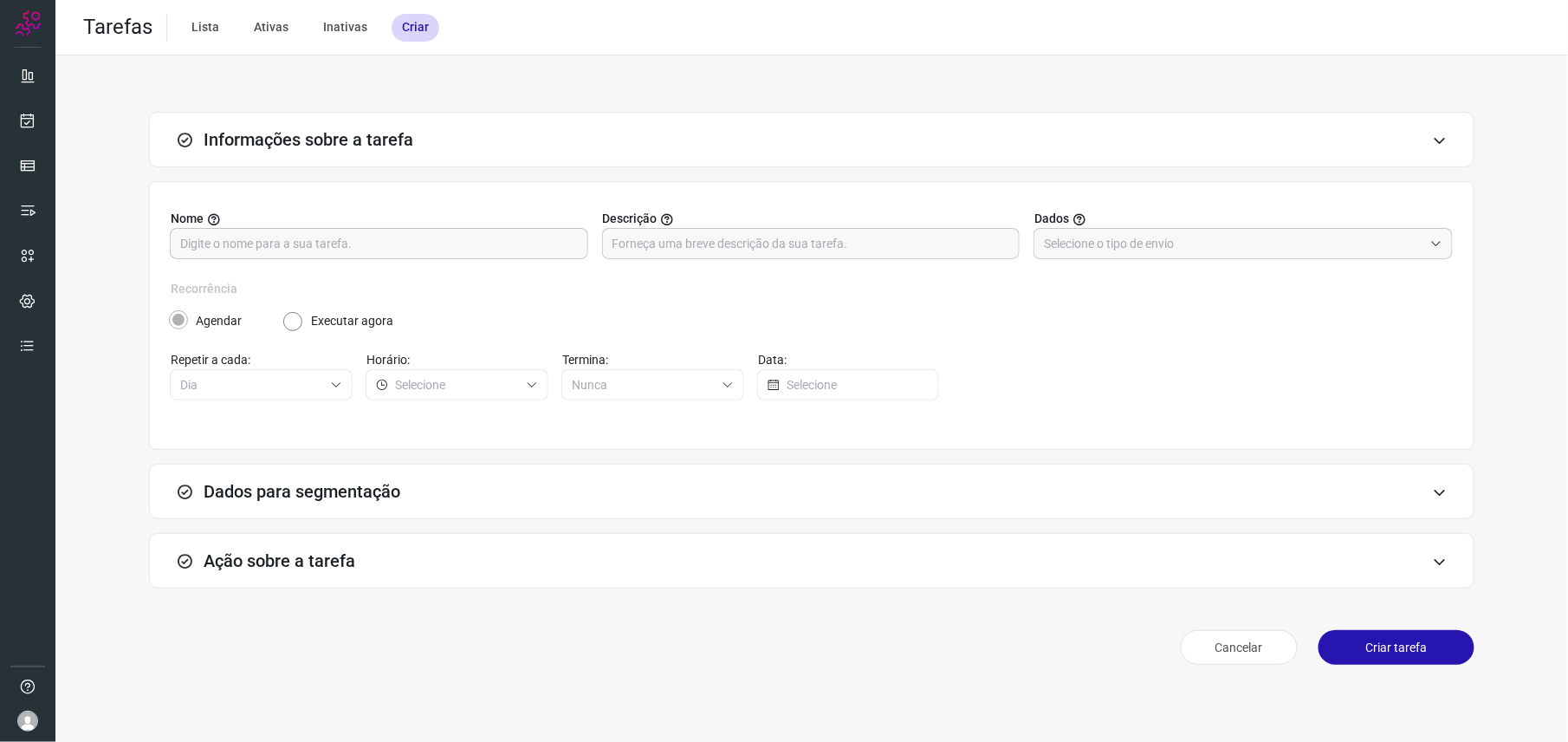 click at bounding box center [379, 244] 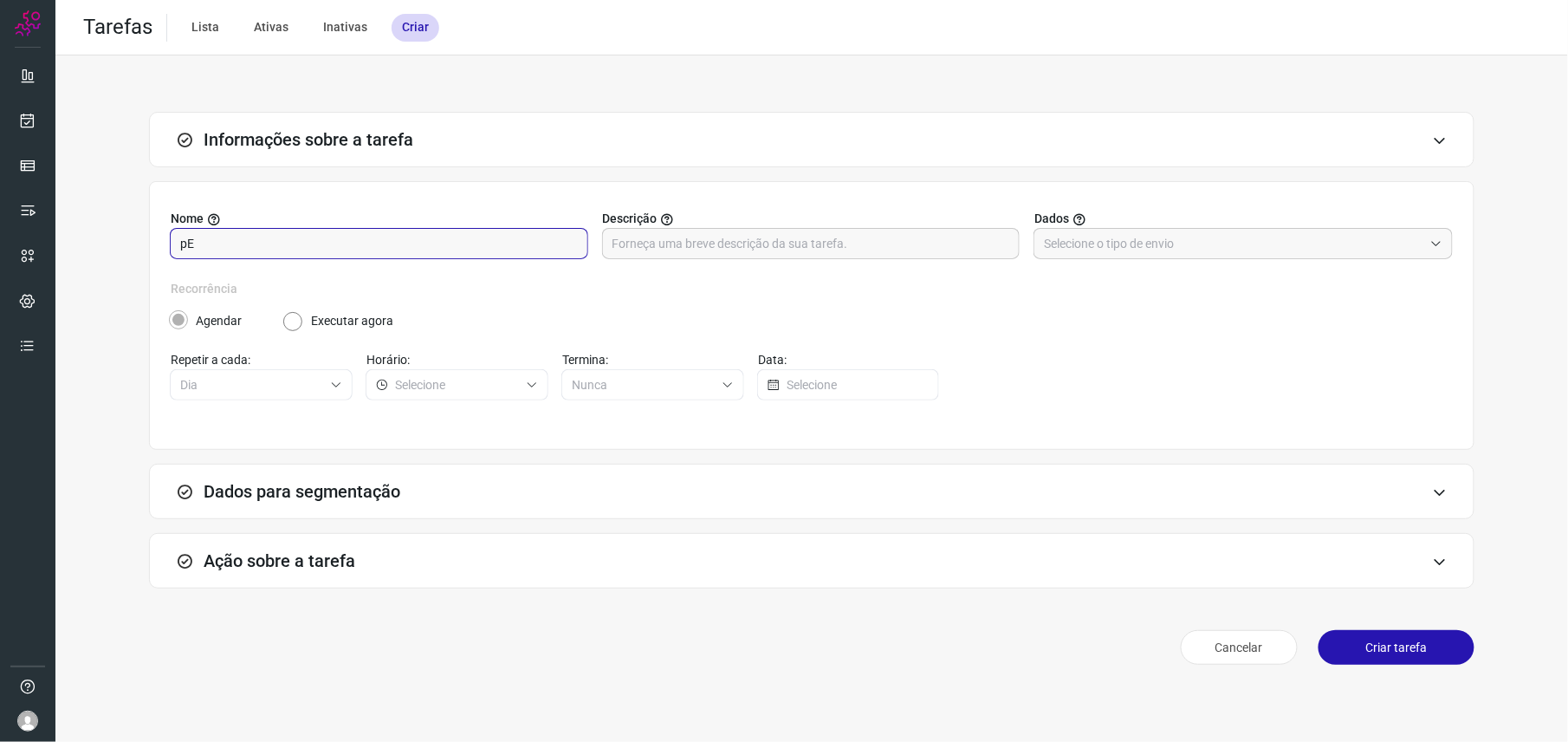 type on "p" 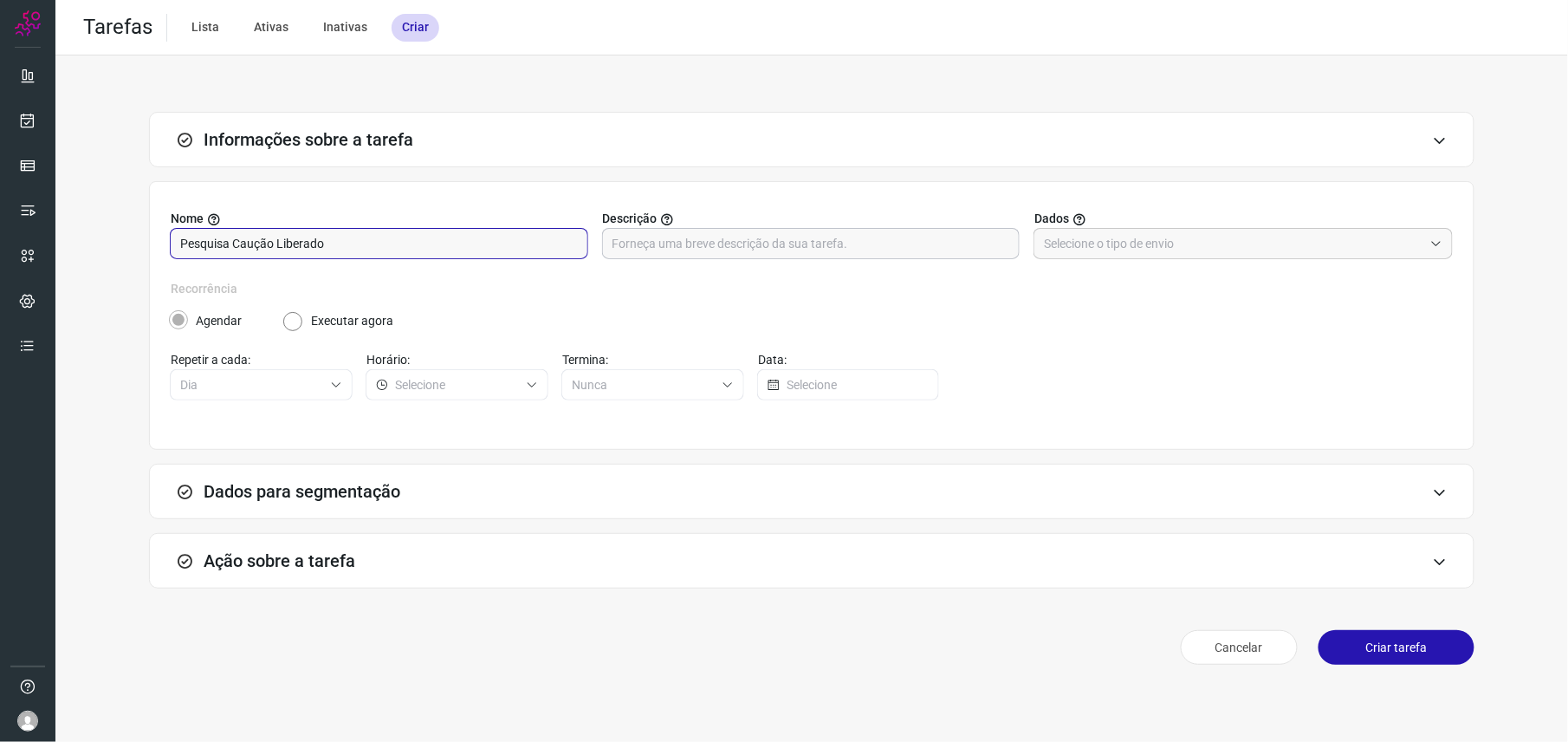 type on "Pesquisa Caução Liberado" 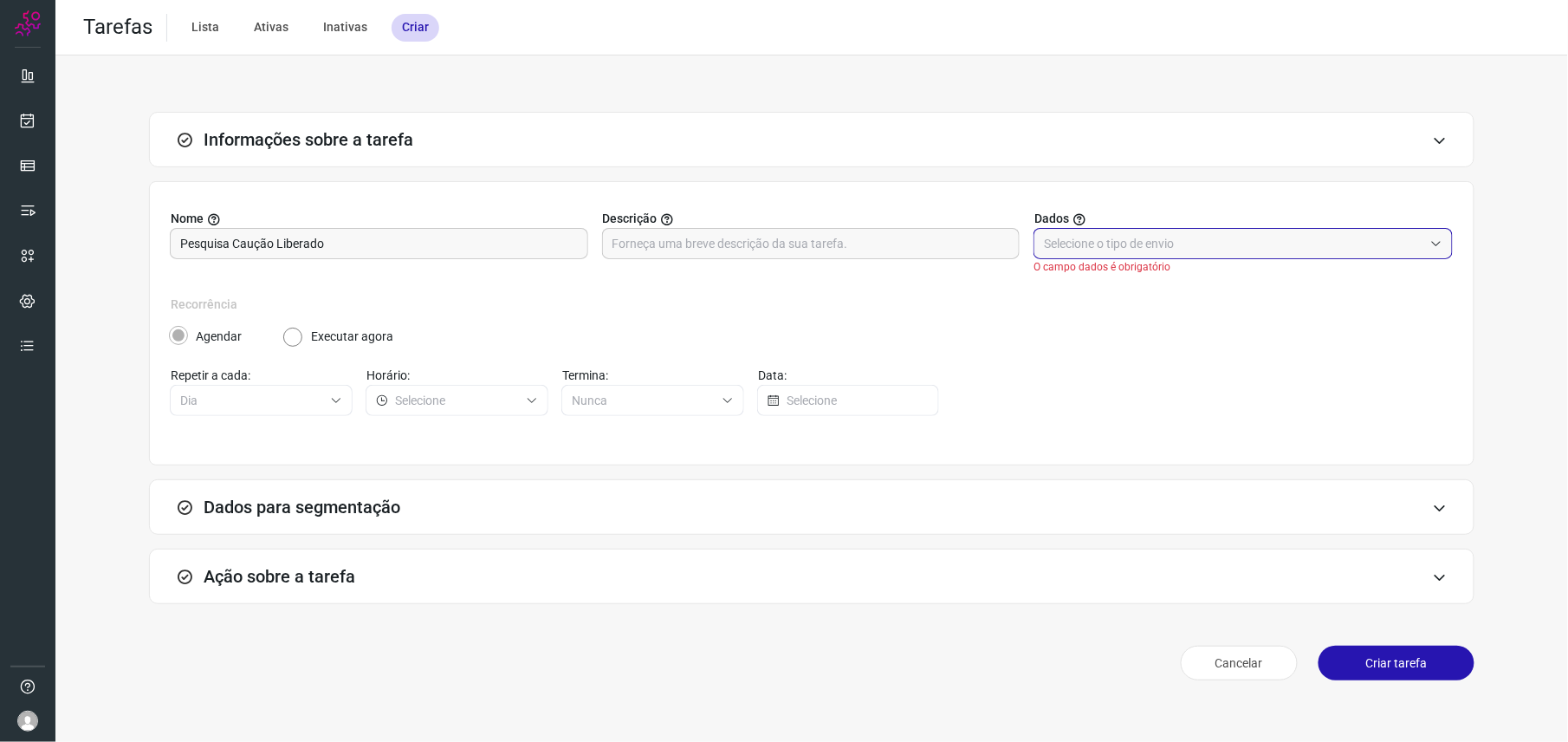 click at bounding box center [1234, 244] 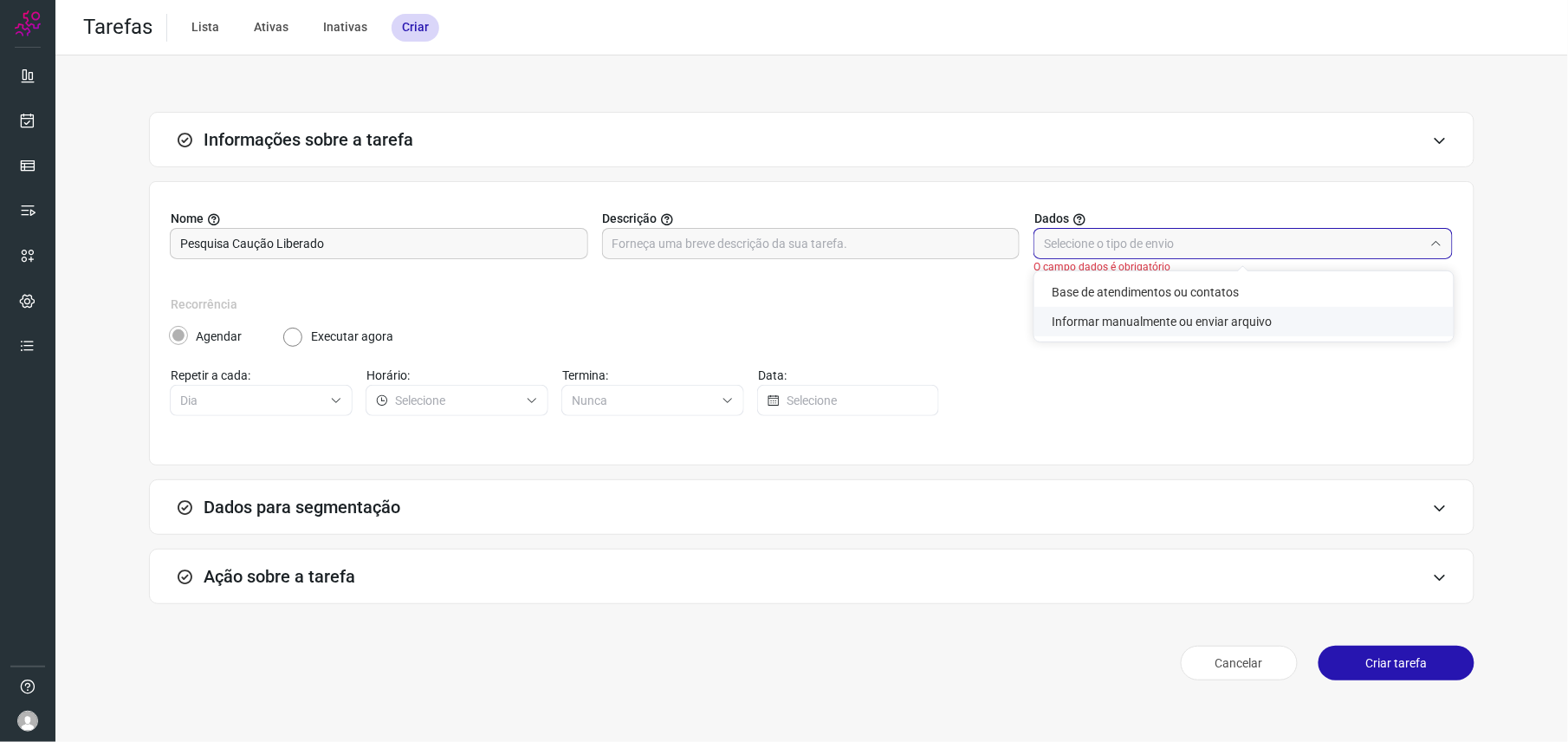 click on "Informar manualmente ou enviar arquivo" 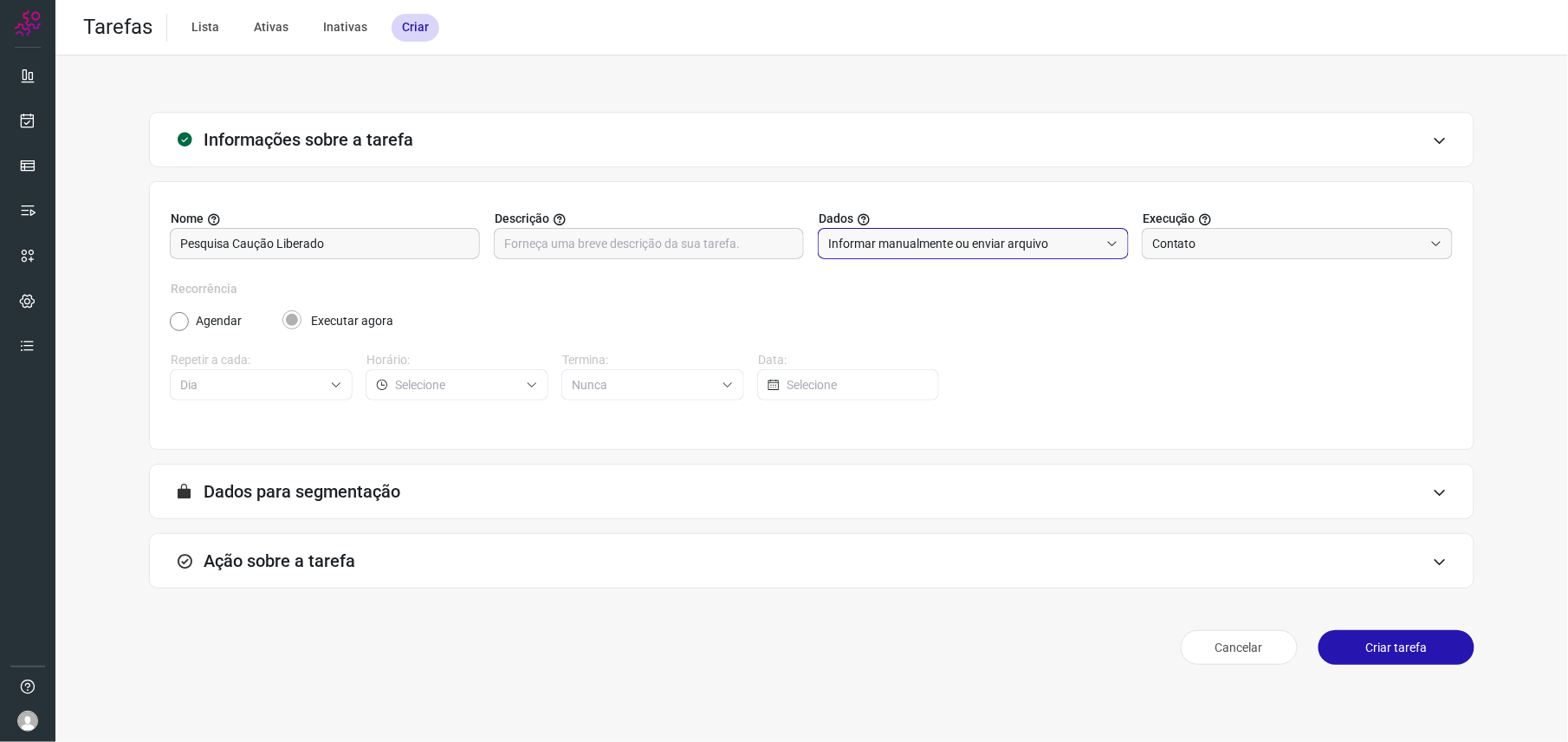 click on "Ação sobre a tarefa" at bounding box center [812, 561] 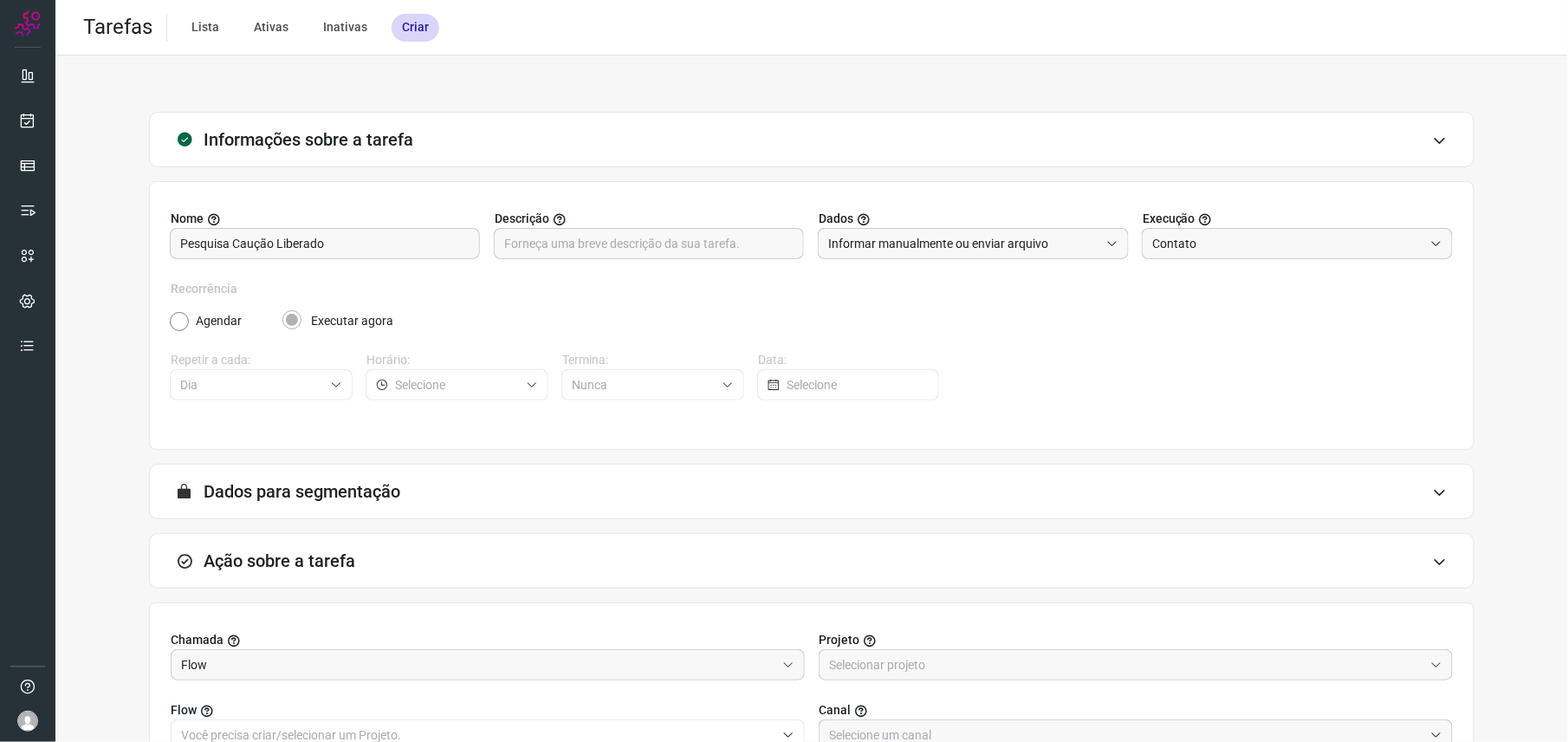 scroll, scrollTop: 222, scrollLeft: 0, axis: vertical 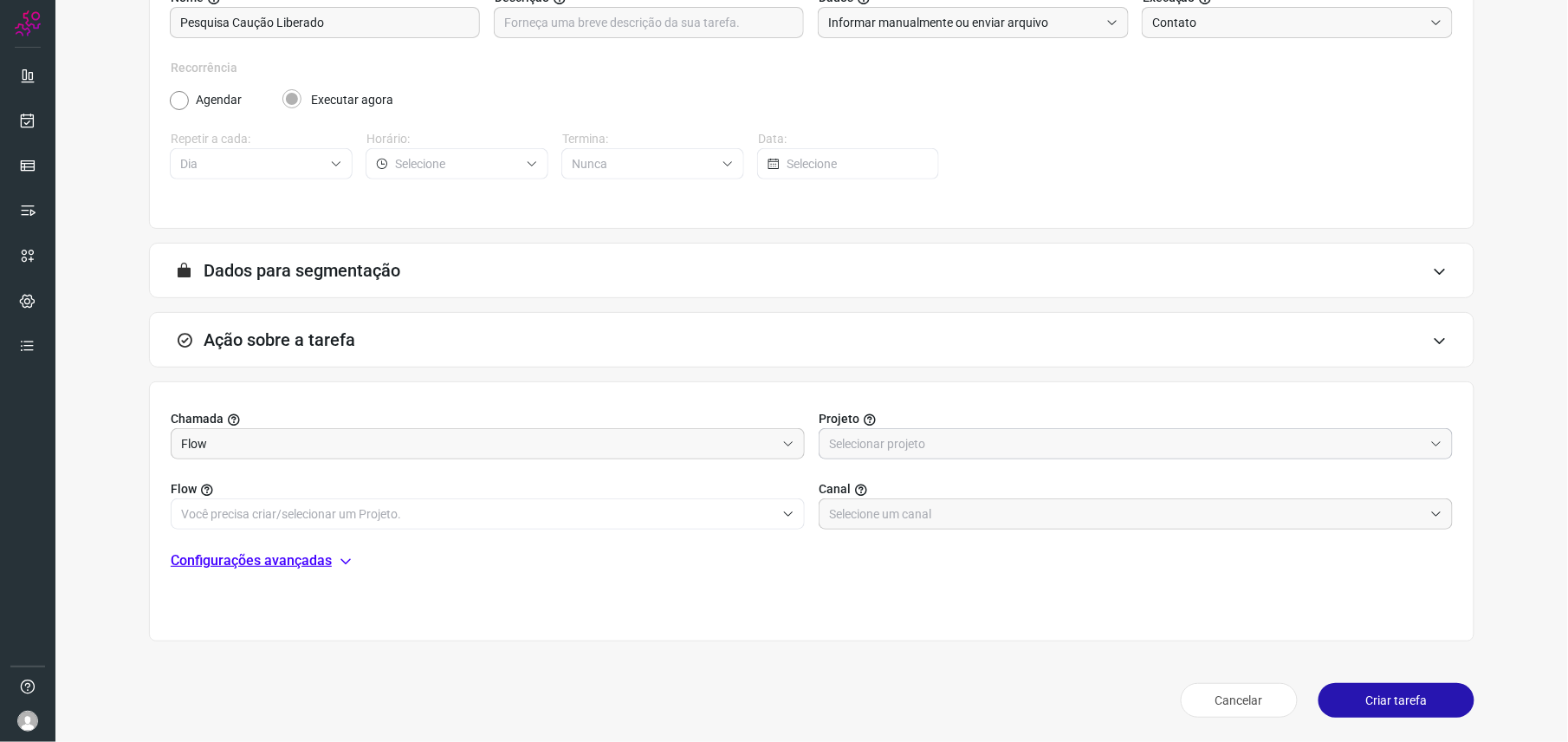 click at bounding box center (1126, 444) 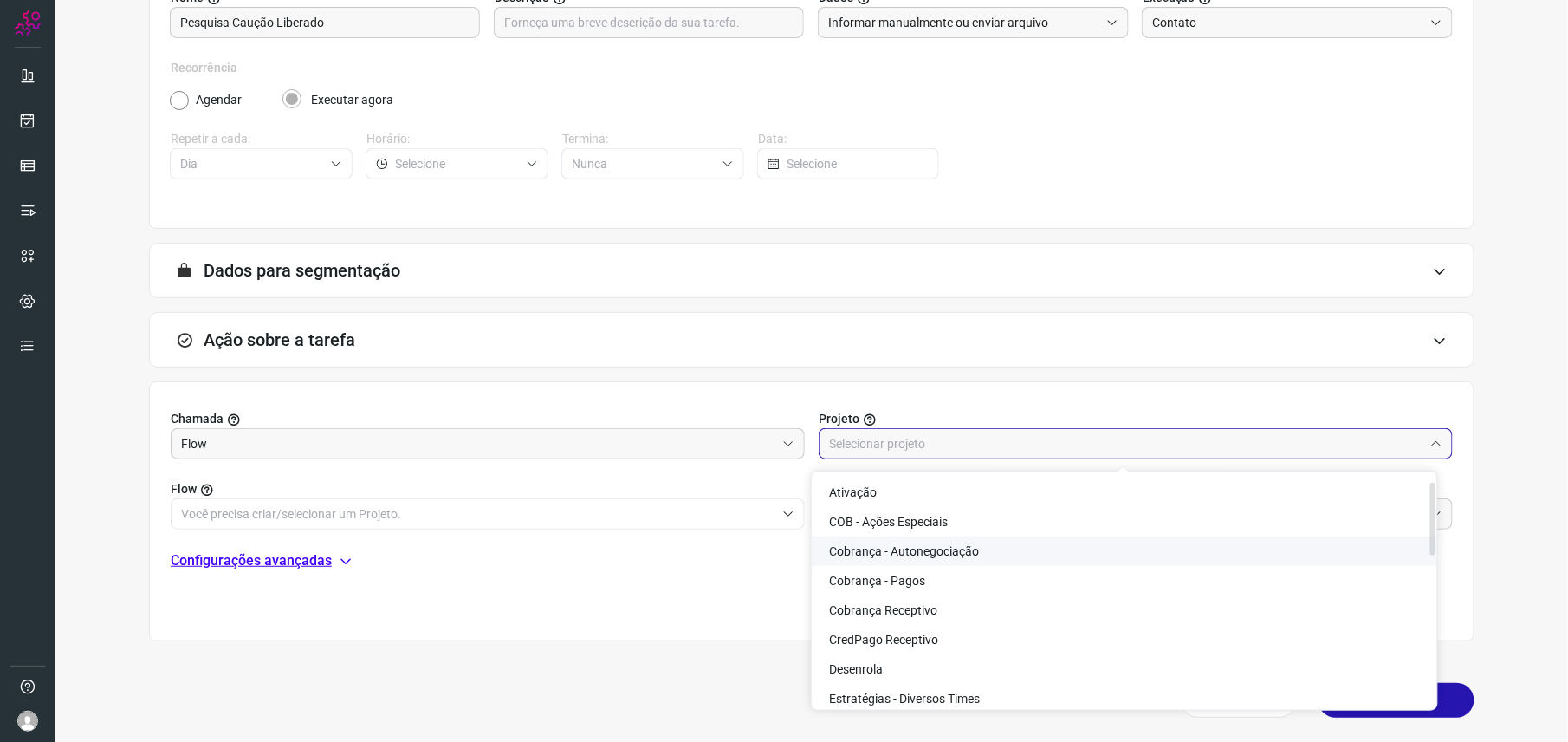 scroll, scrollTop: 115, scrollLeft: 0, axis: vertical 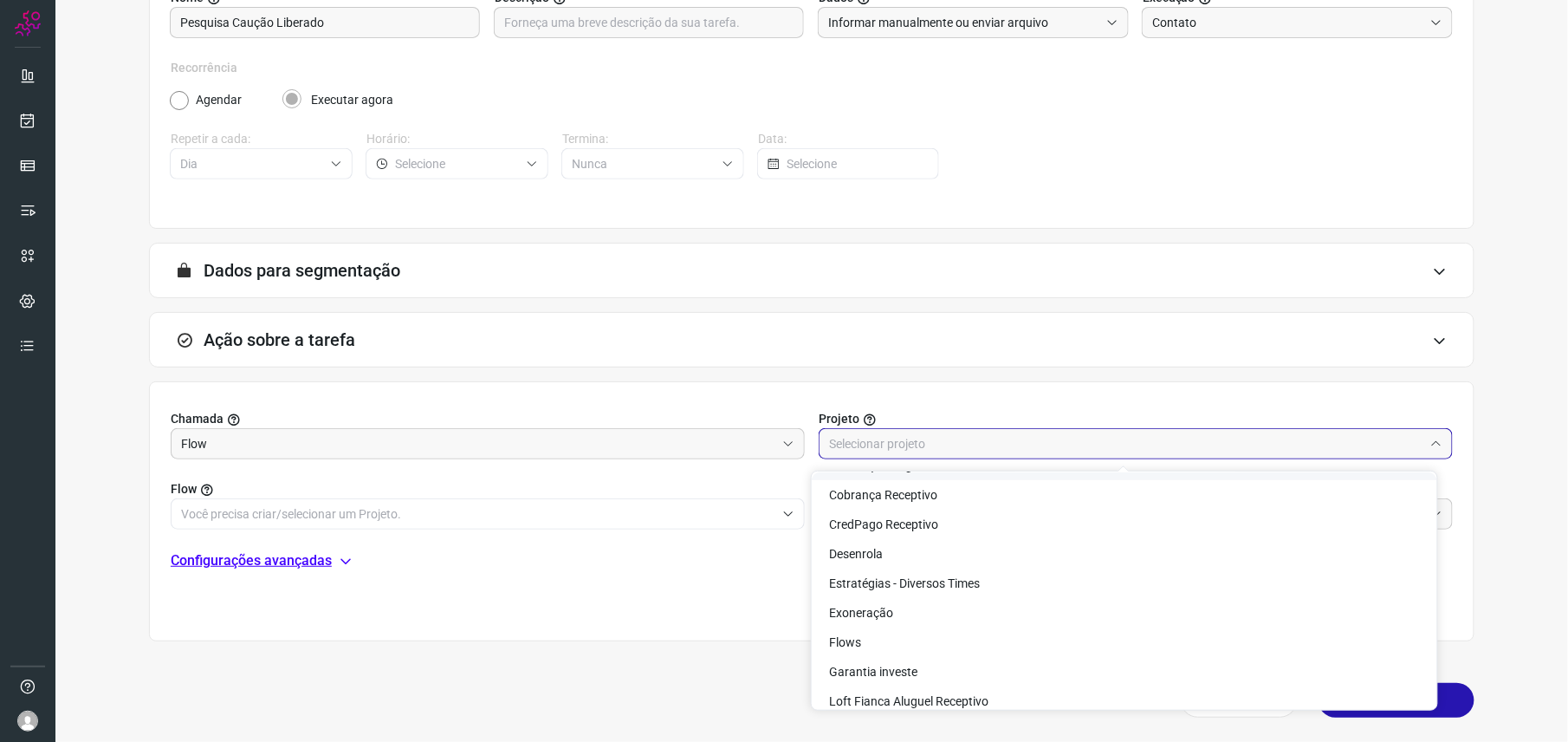 click at bounding box center [1126, 444] 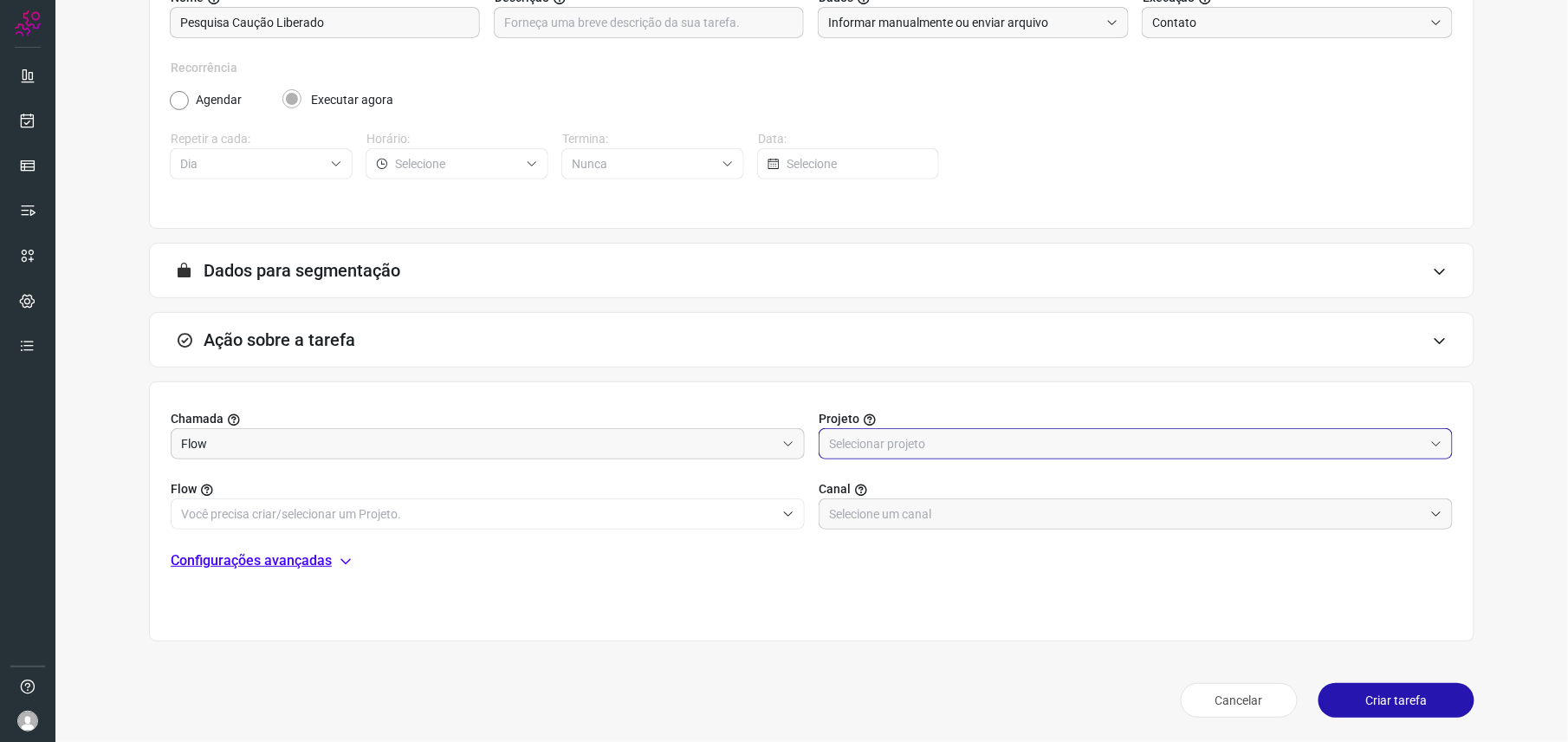 click at bounding box center (1126, 444) 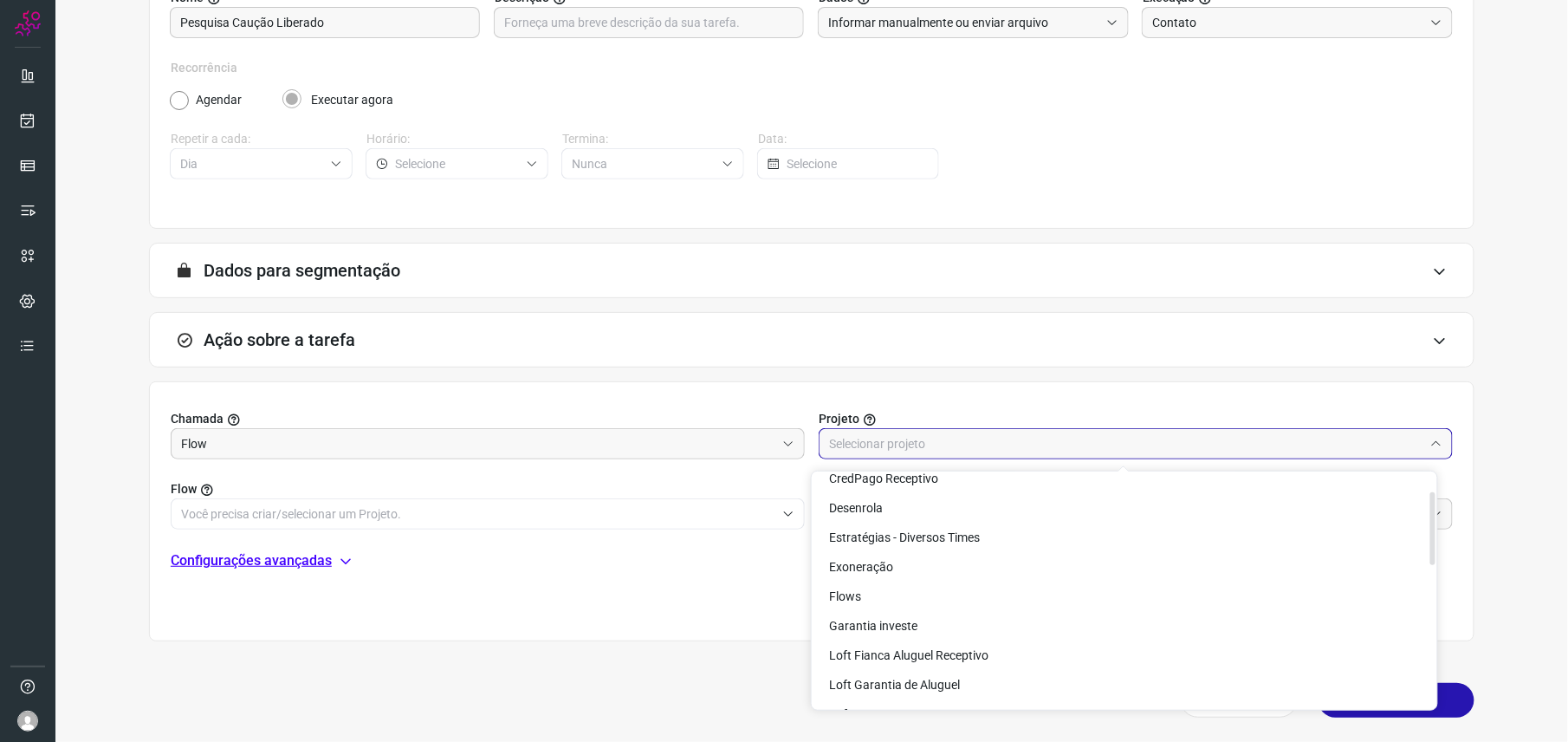 scroll, scrollTop: 231, scrollLeft: 0, axis: vertical 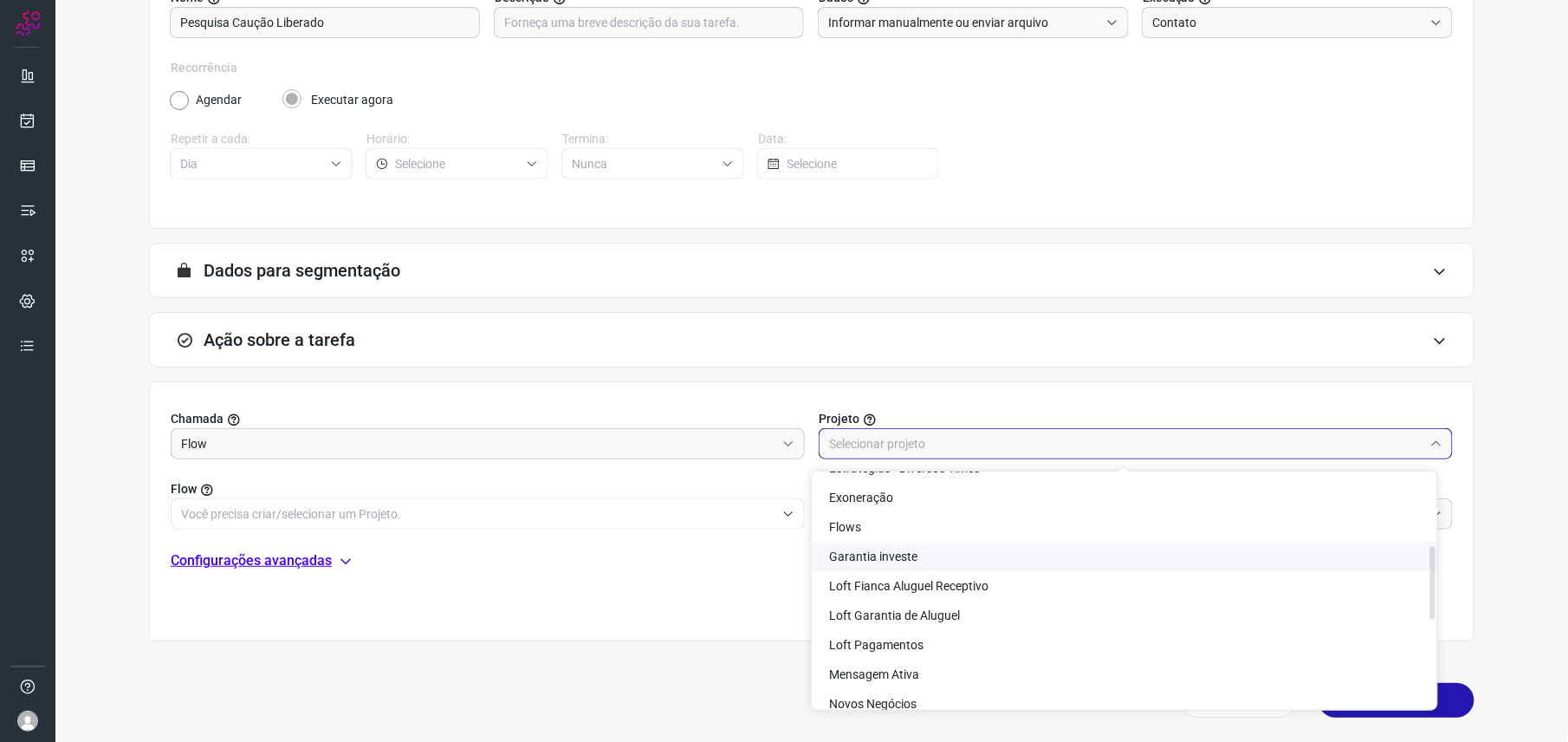 click on "Garantia investe" 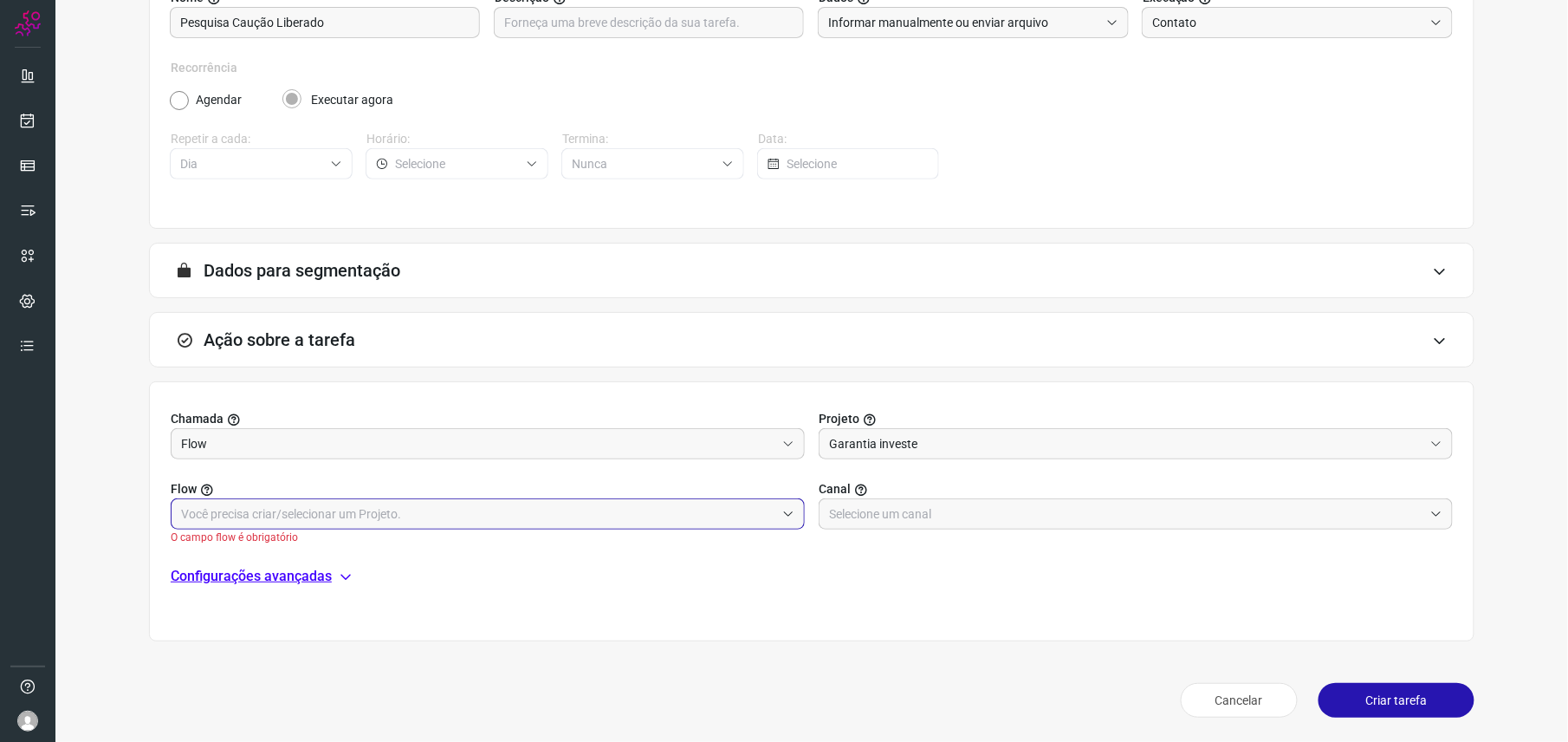 click at bounding box center (478, 514) 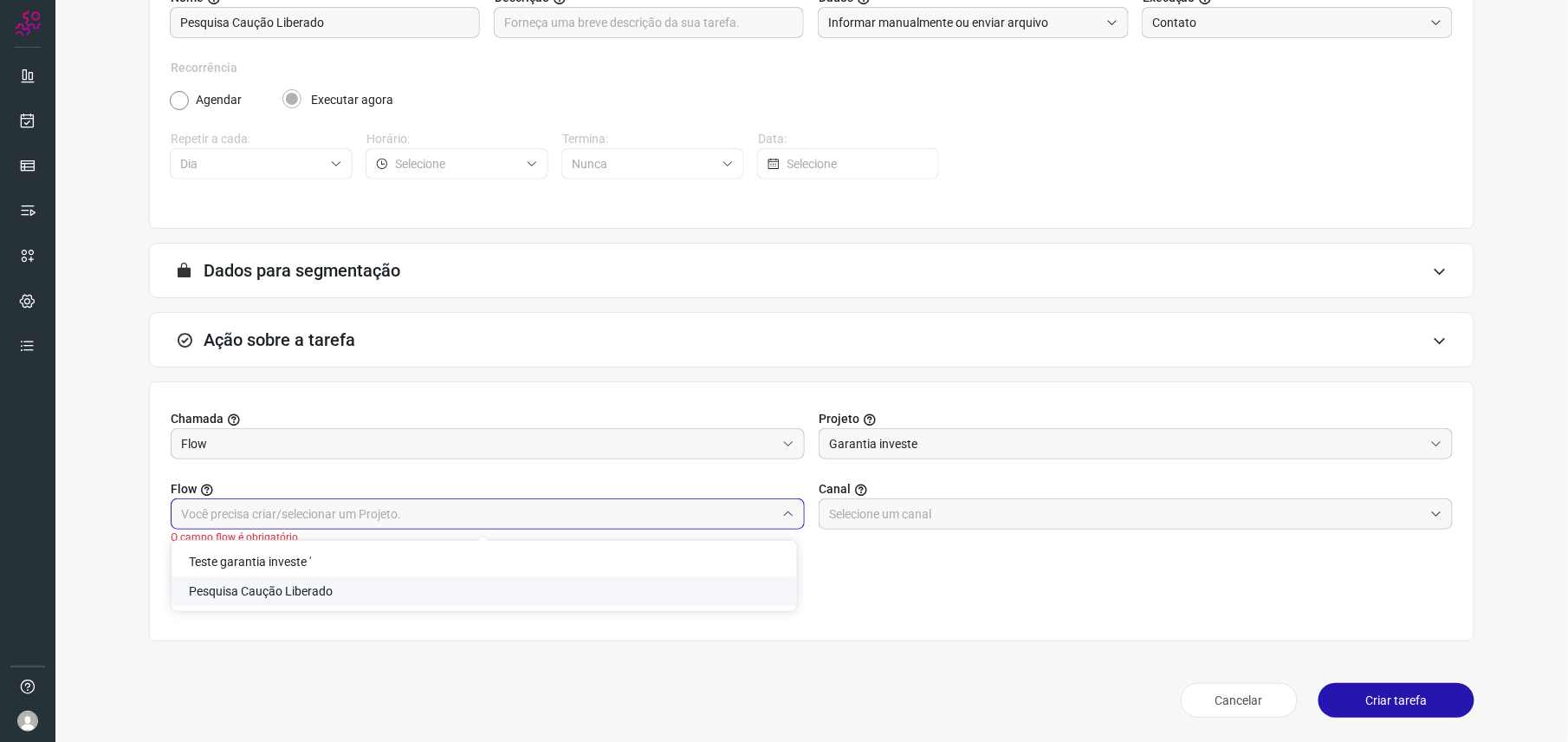 click on "Pesquisa Caução Liberado" 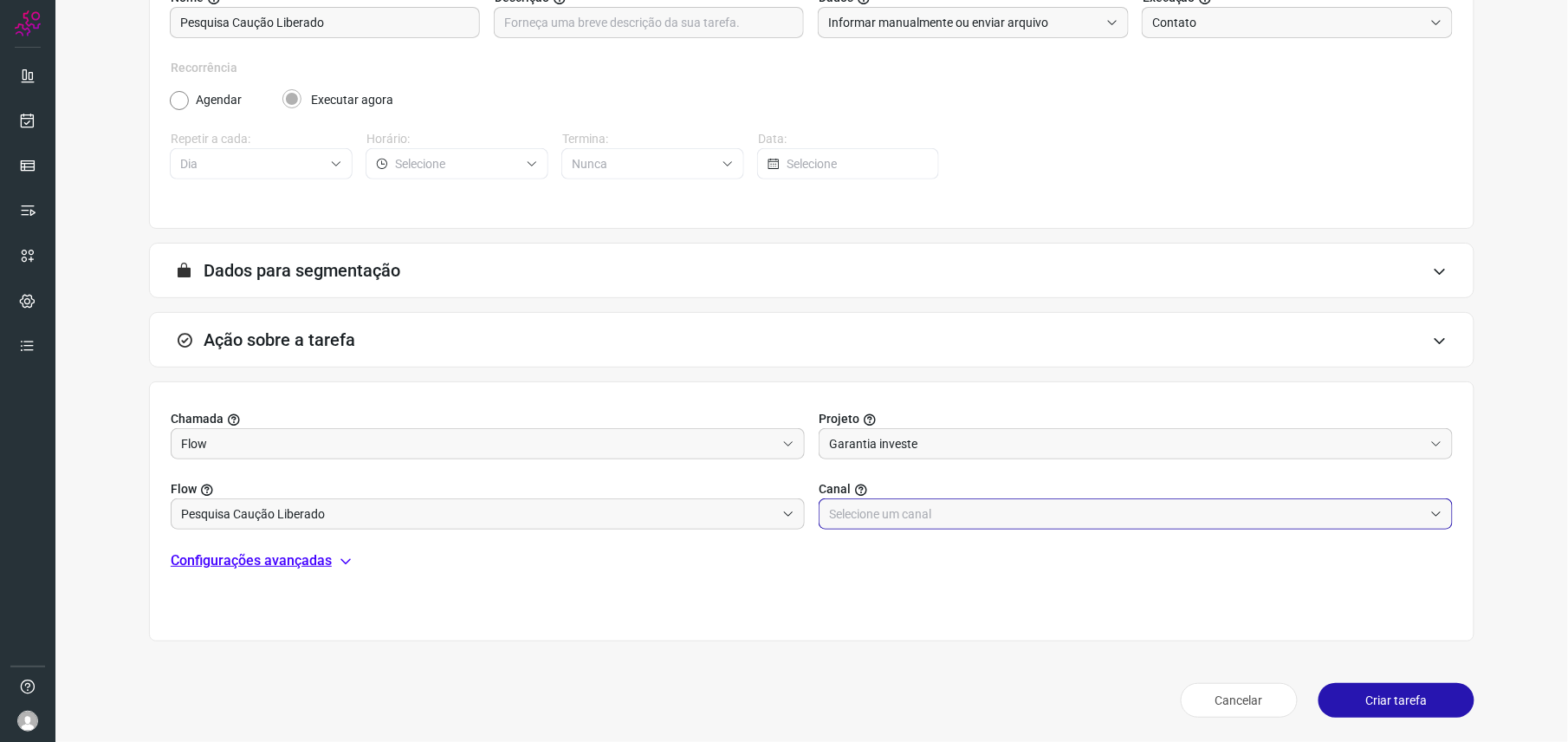 click at bounding box center [1126, 514] 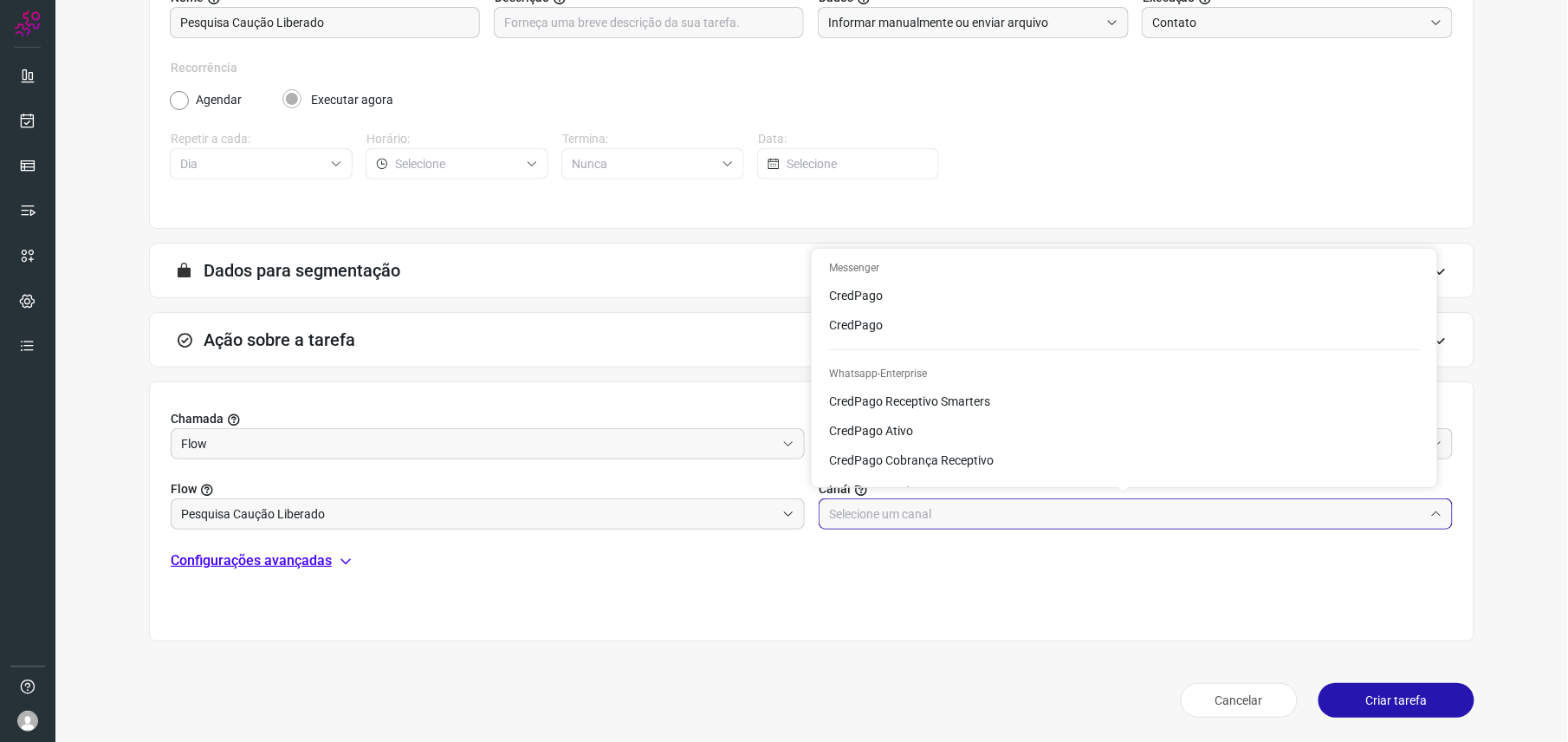 click on "Chamada Flow Projeto Garantia investe Flow Pesquisa Caução Liberado Canal Configurações avançadas" at bounding box center [812, 511] 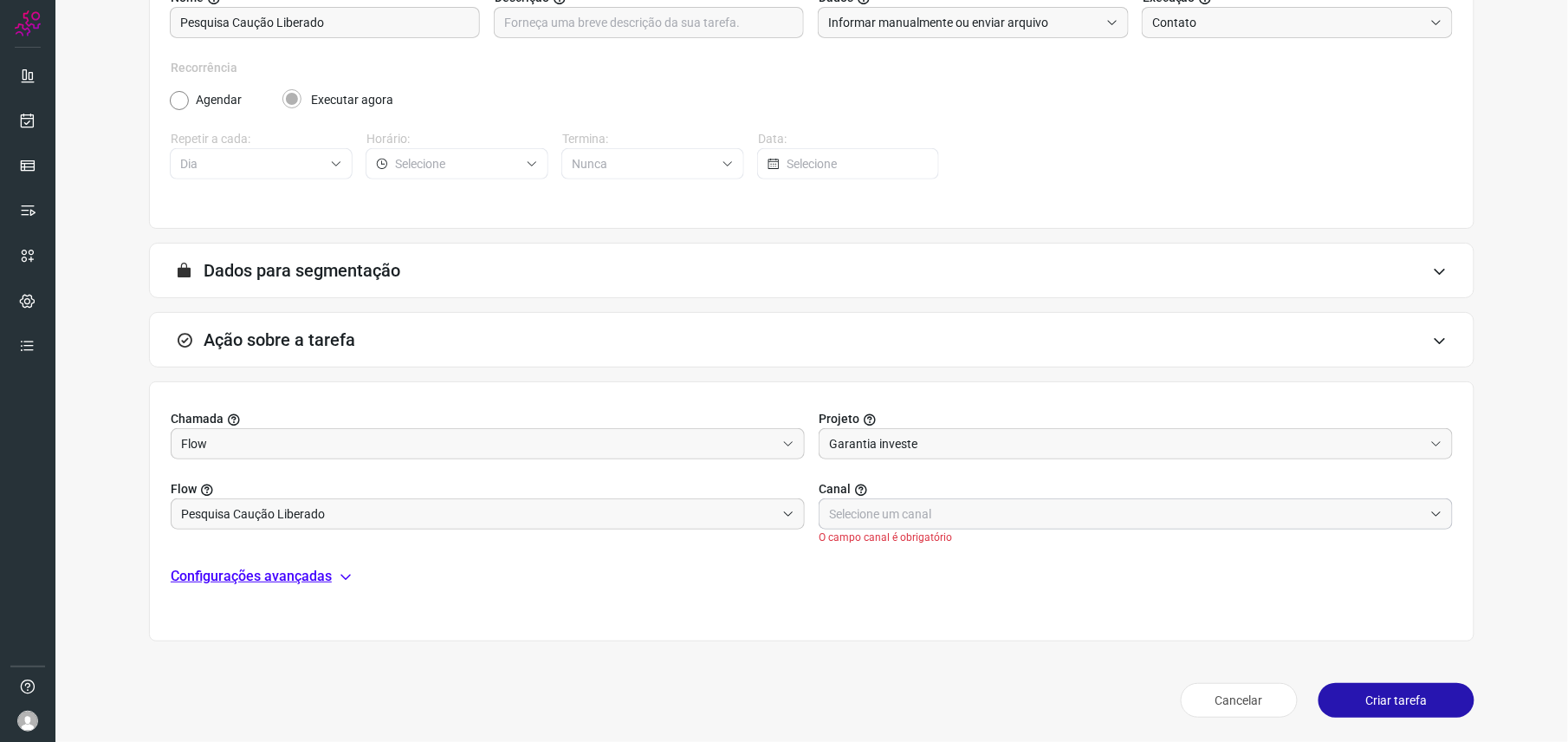 click at bounding box center (1126, 514) 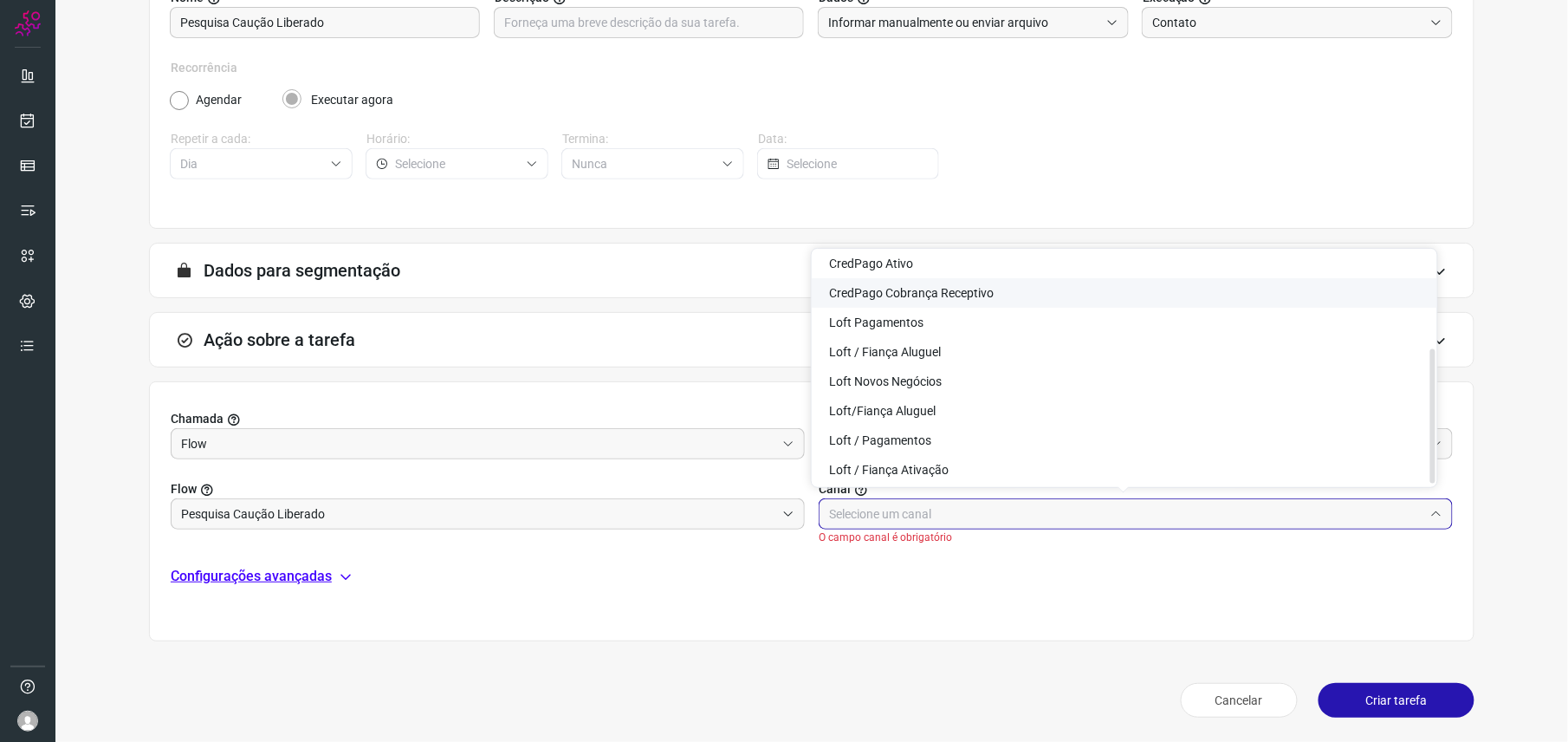 scroll, scrollTop: 170, scrollLeft: 0, axis: vertical 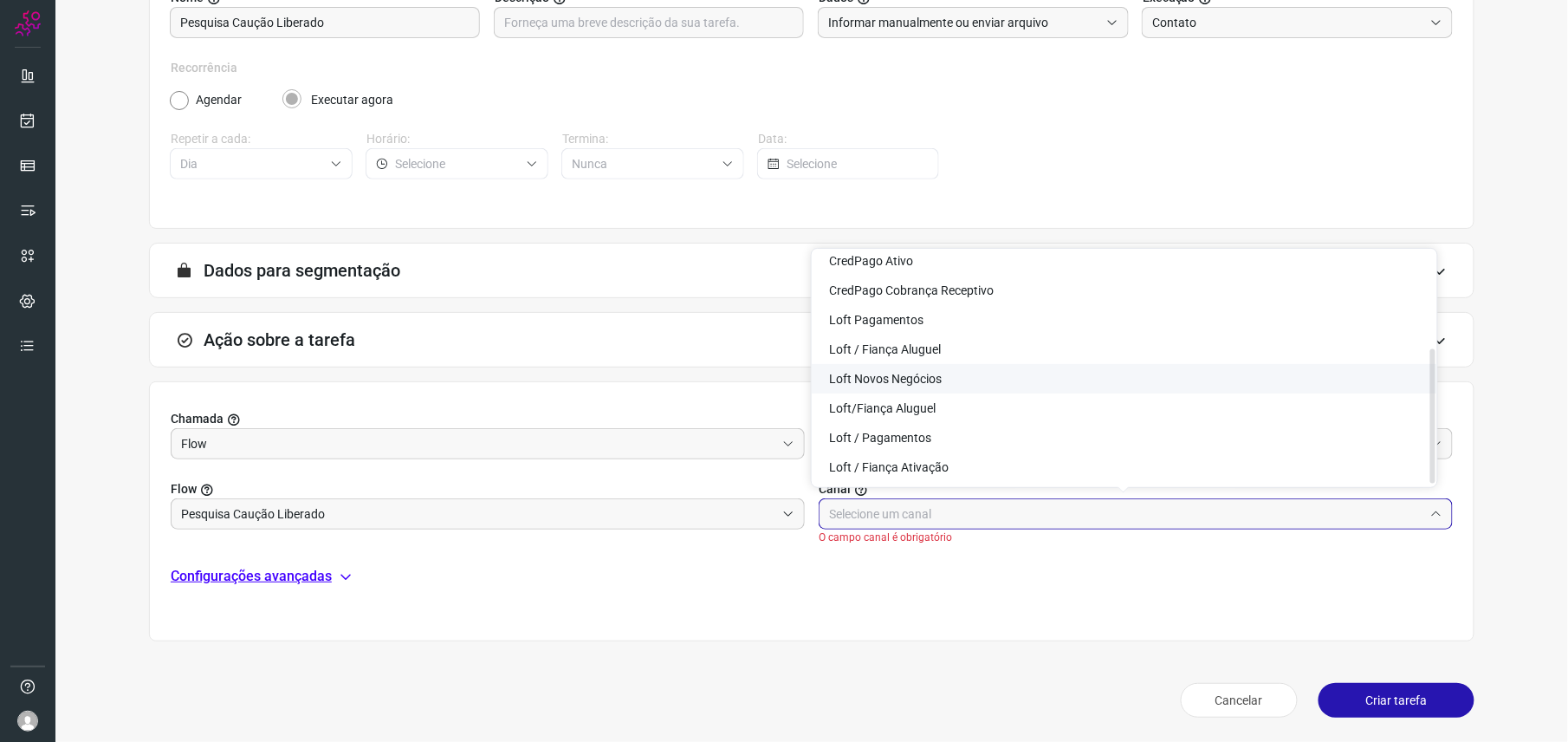 click on "Loft Novos Negócios" 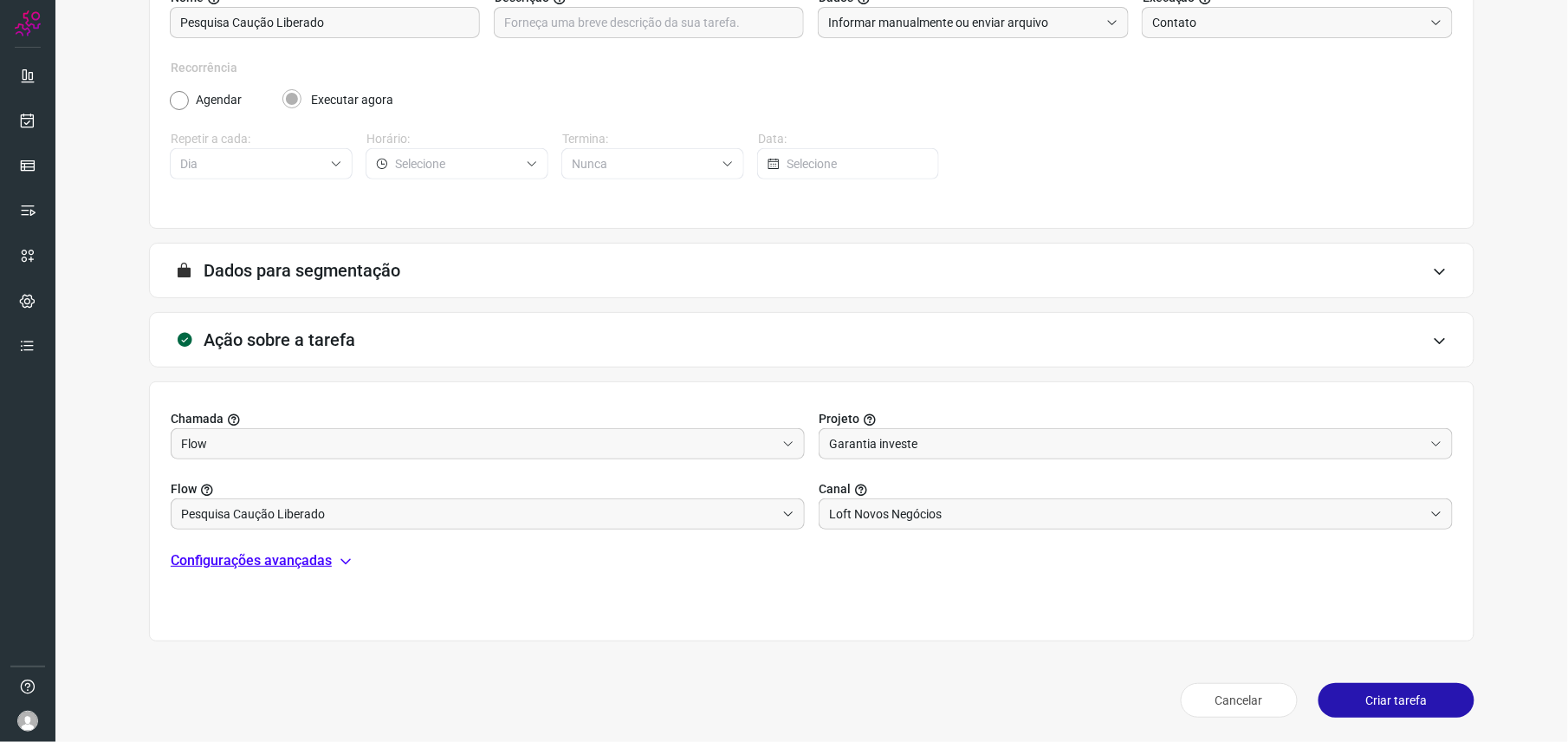 click on "Configurações avançadas" at bounding box center (251, 561) 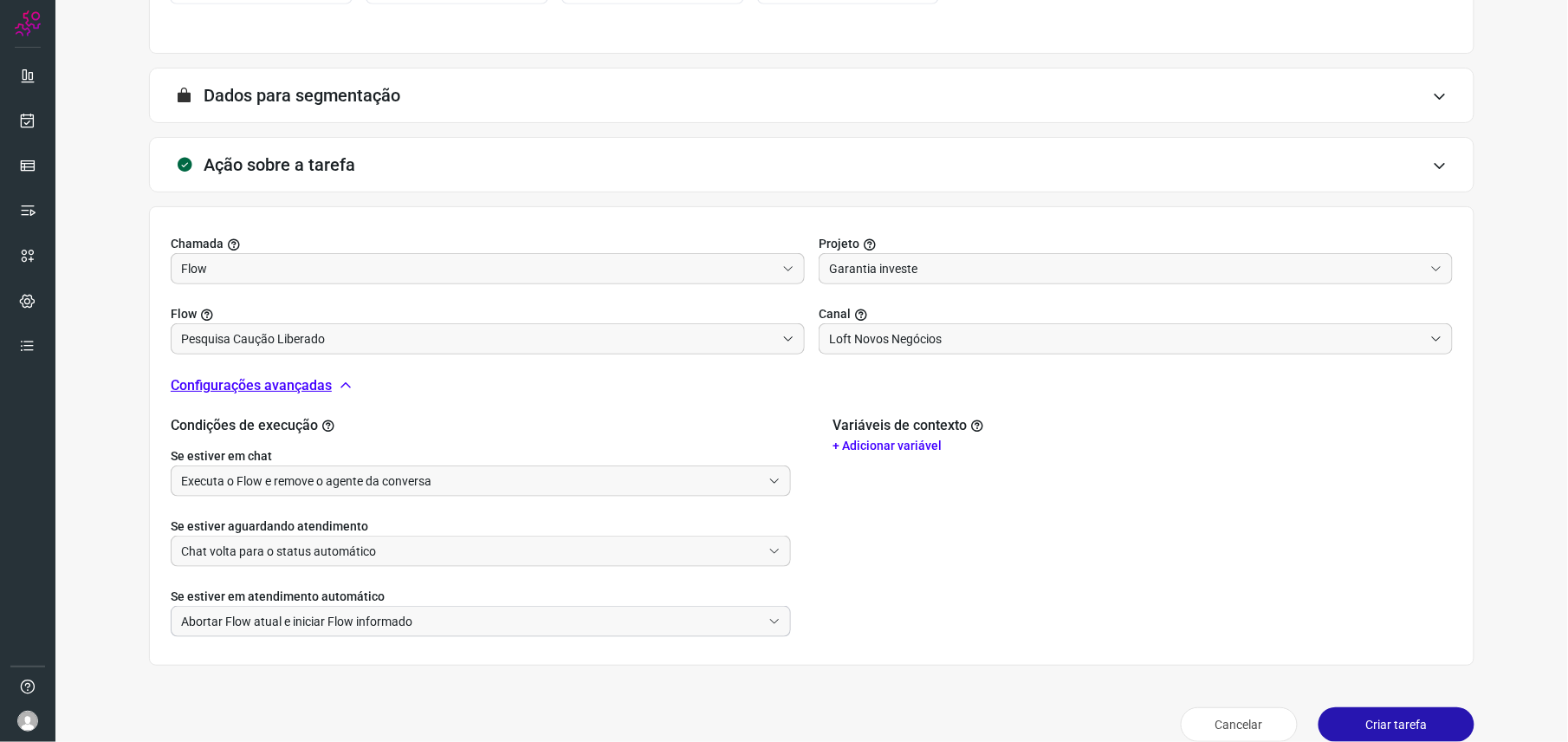 scroll, scrollTop: 421, scrollLeft: 0, axis: vertical 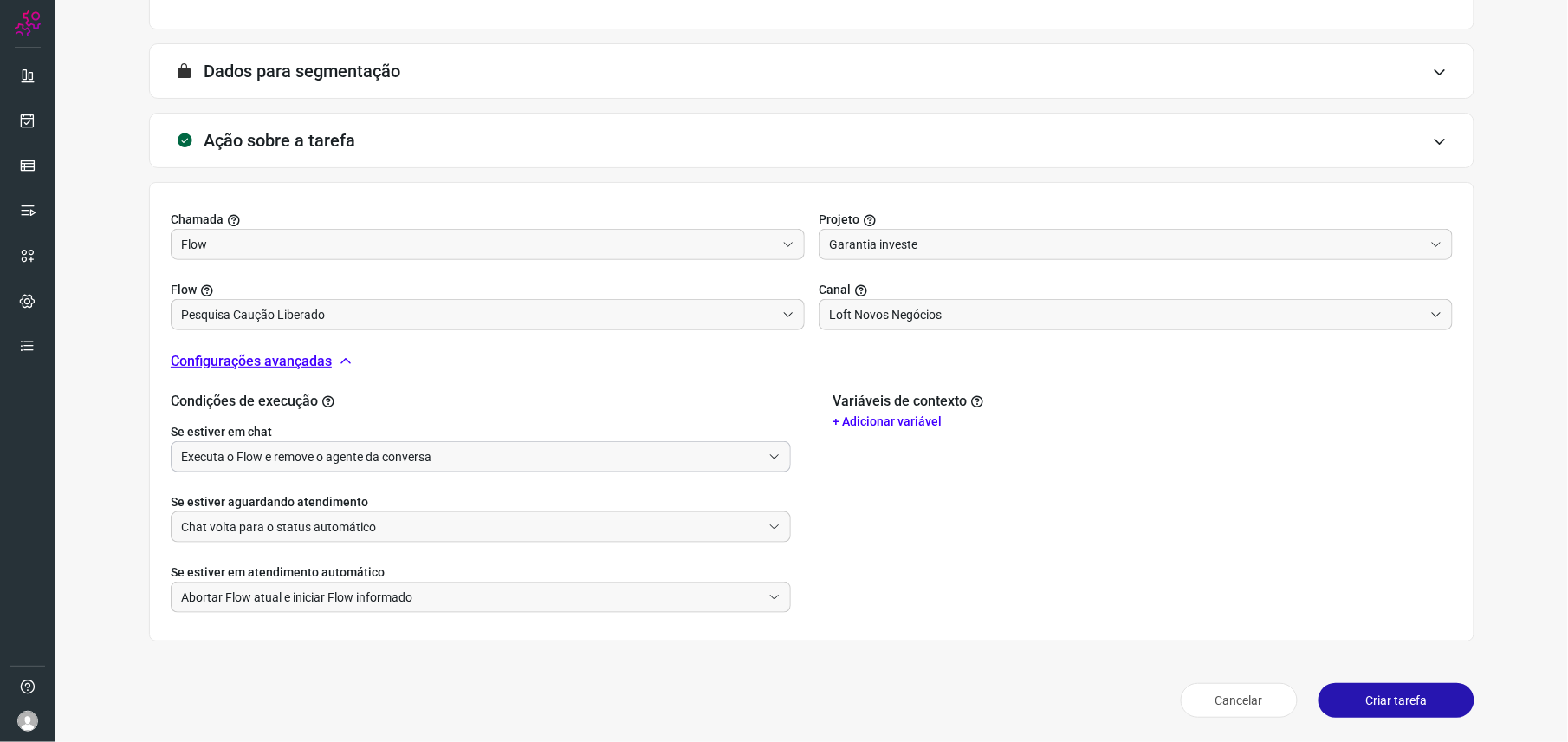 click on "Executa o Flow e remove o agente da conversa" at bounding box center (471, 457) 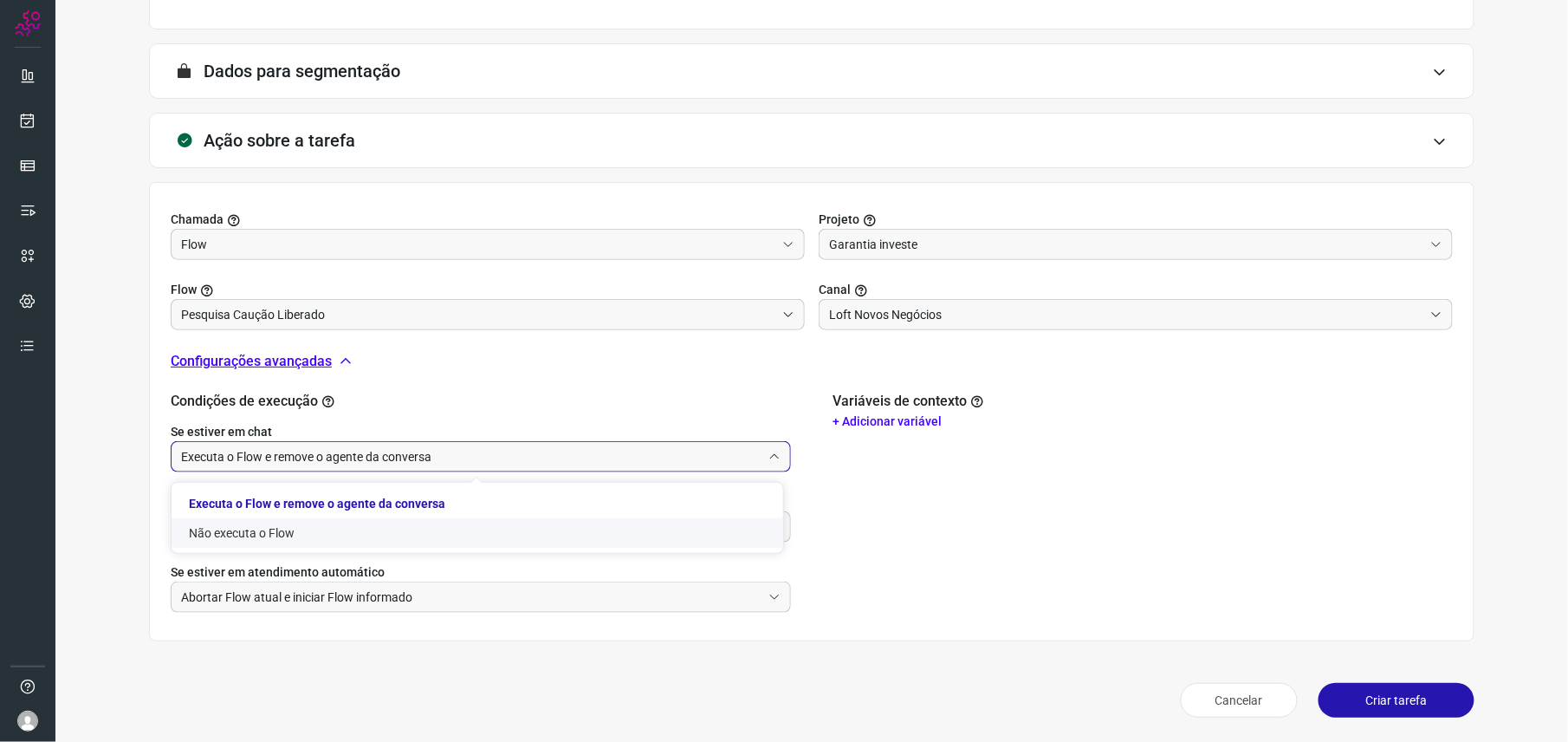 click on "Não executa o Flow" 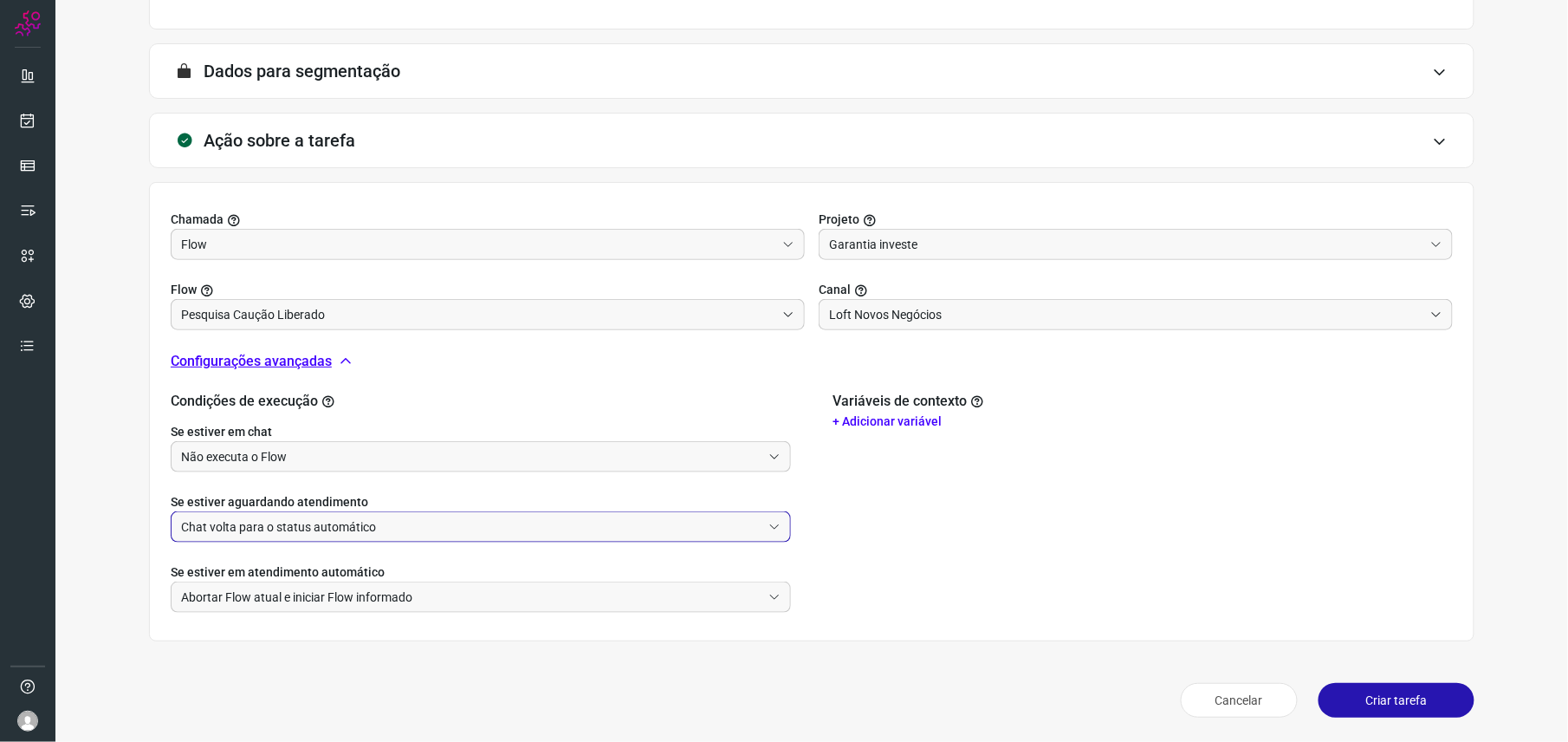 click on "Chat volta para o status automático" at bounding box center [471, 527] 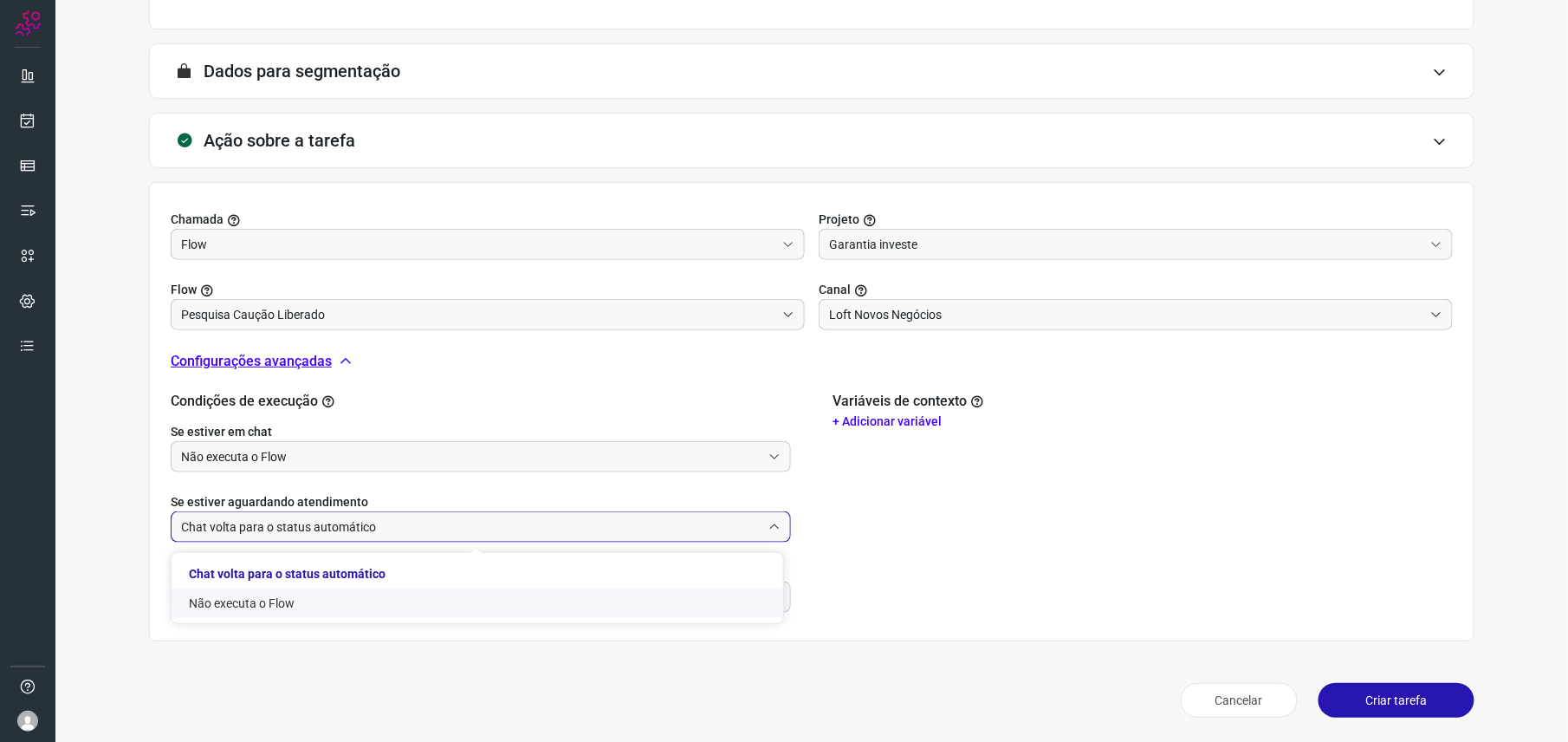click on "Não executa o Flow" 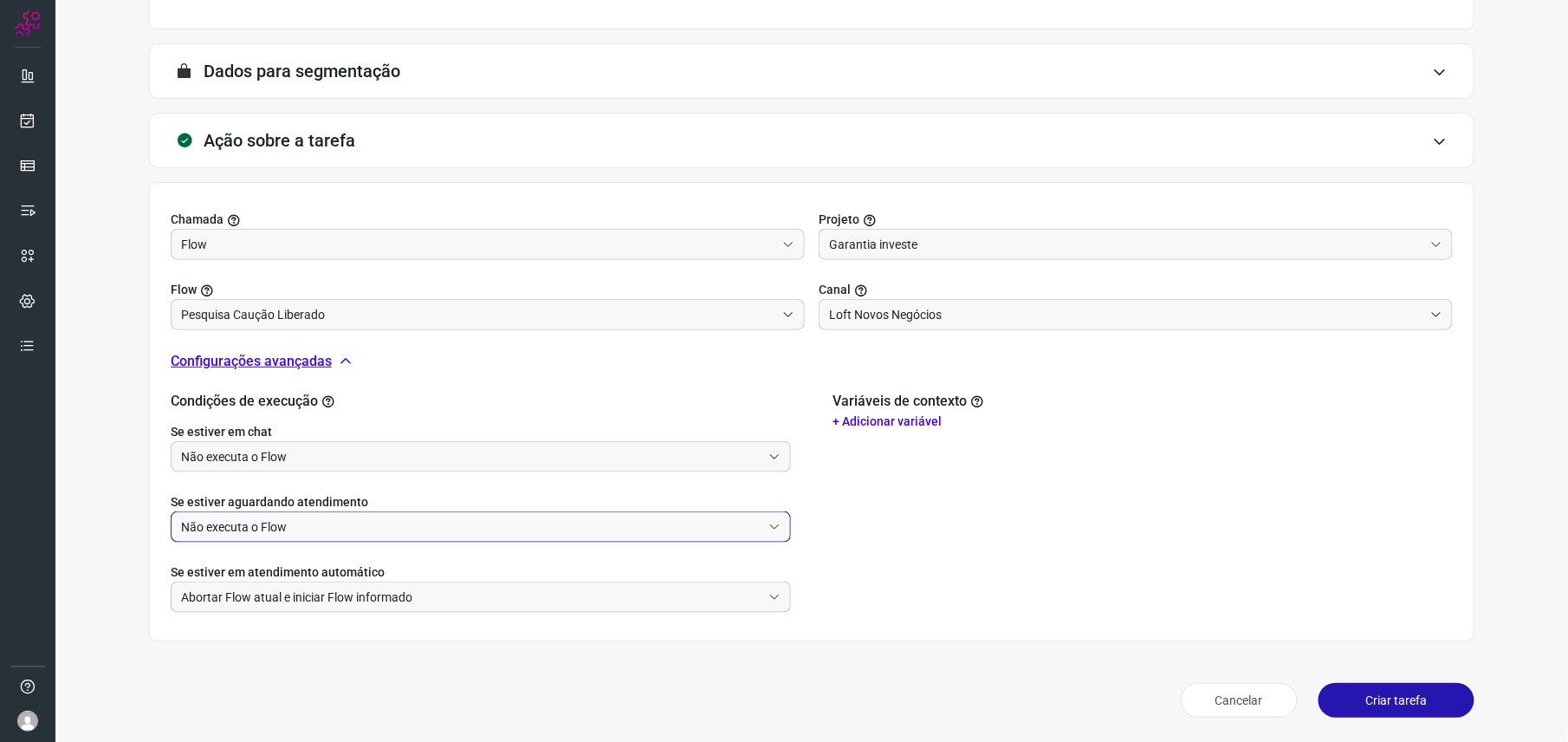 click on "Abortar Flow atual e iniciar Flow informado" at bounding box center [471, 597] 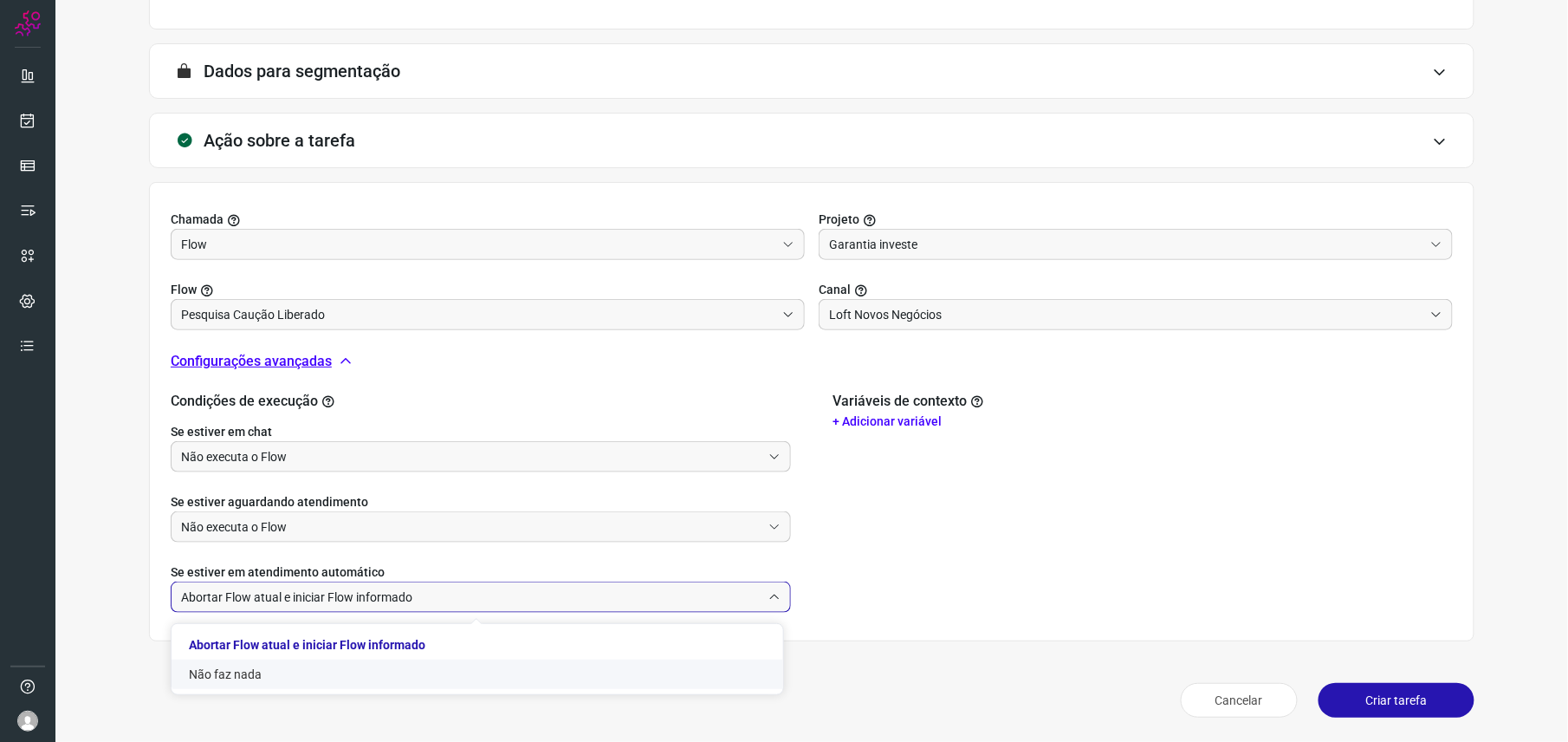 click on "Não faz nada" 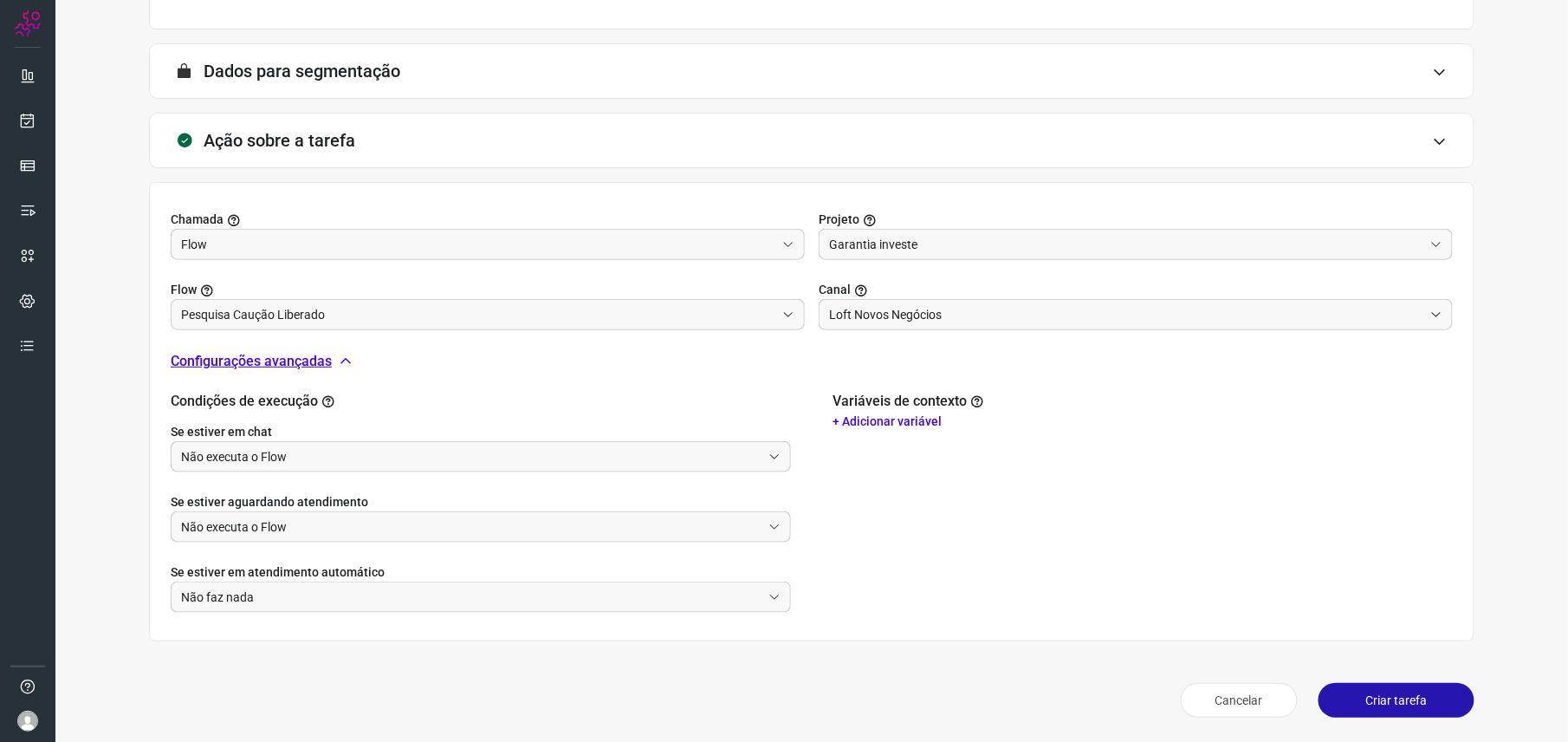 click on "Variáveis de contexto   + Adicionar variável" at bounding box center [1143, 503] 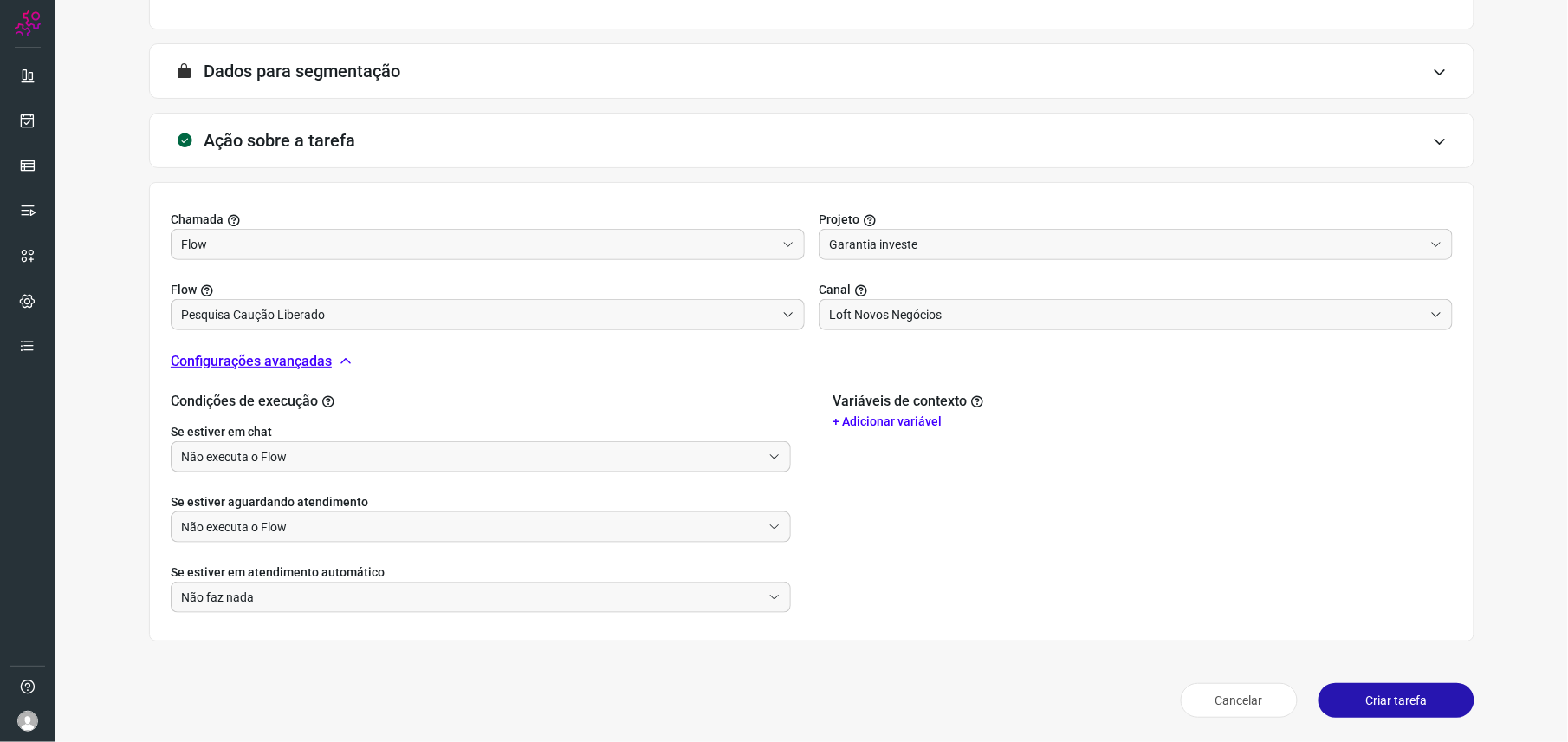 click on "Criar tarefa" at bounding box center [1396, 700] 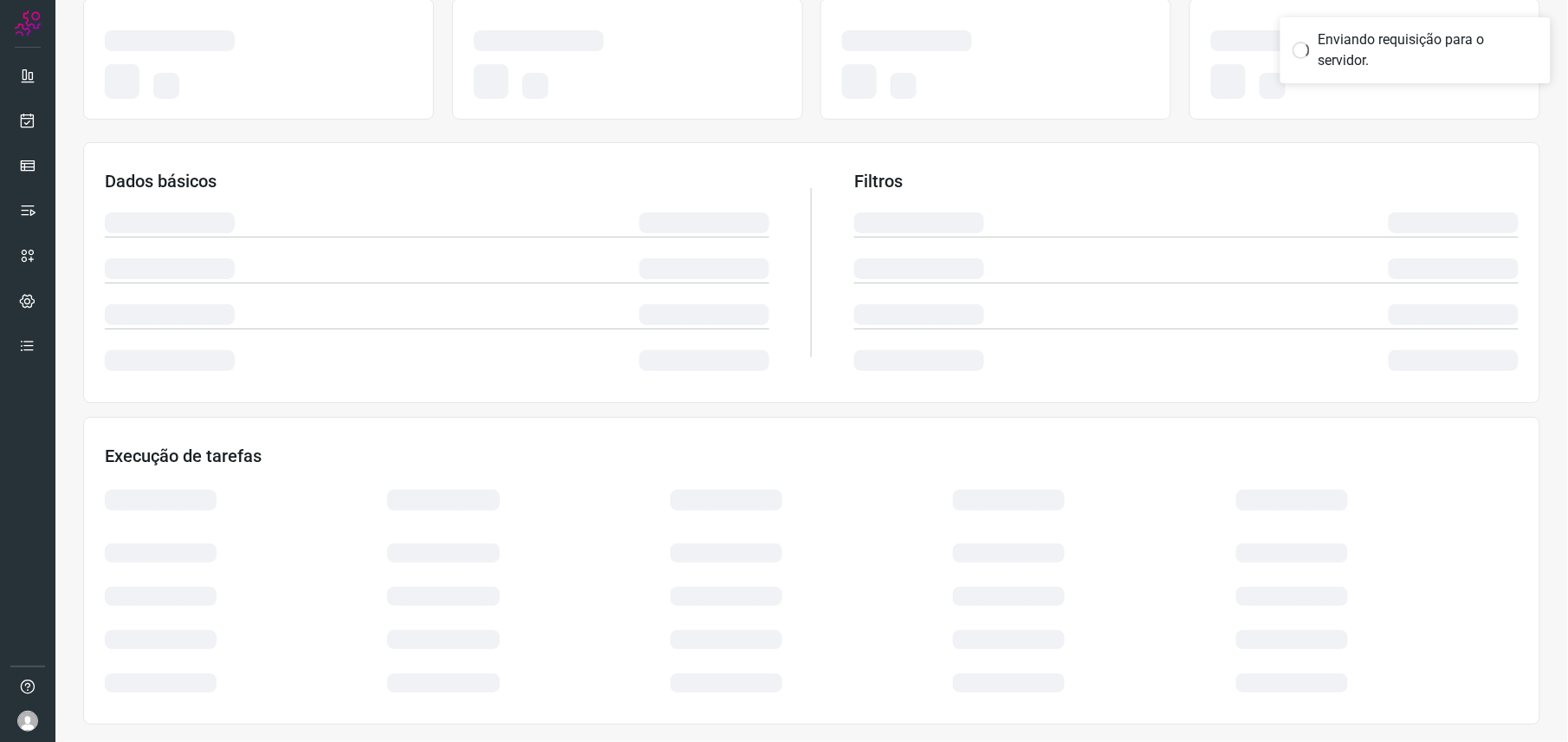 scroll, scrollTop: 156, scrollLeft: 0, axis: vertical 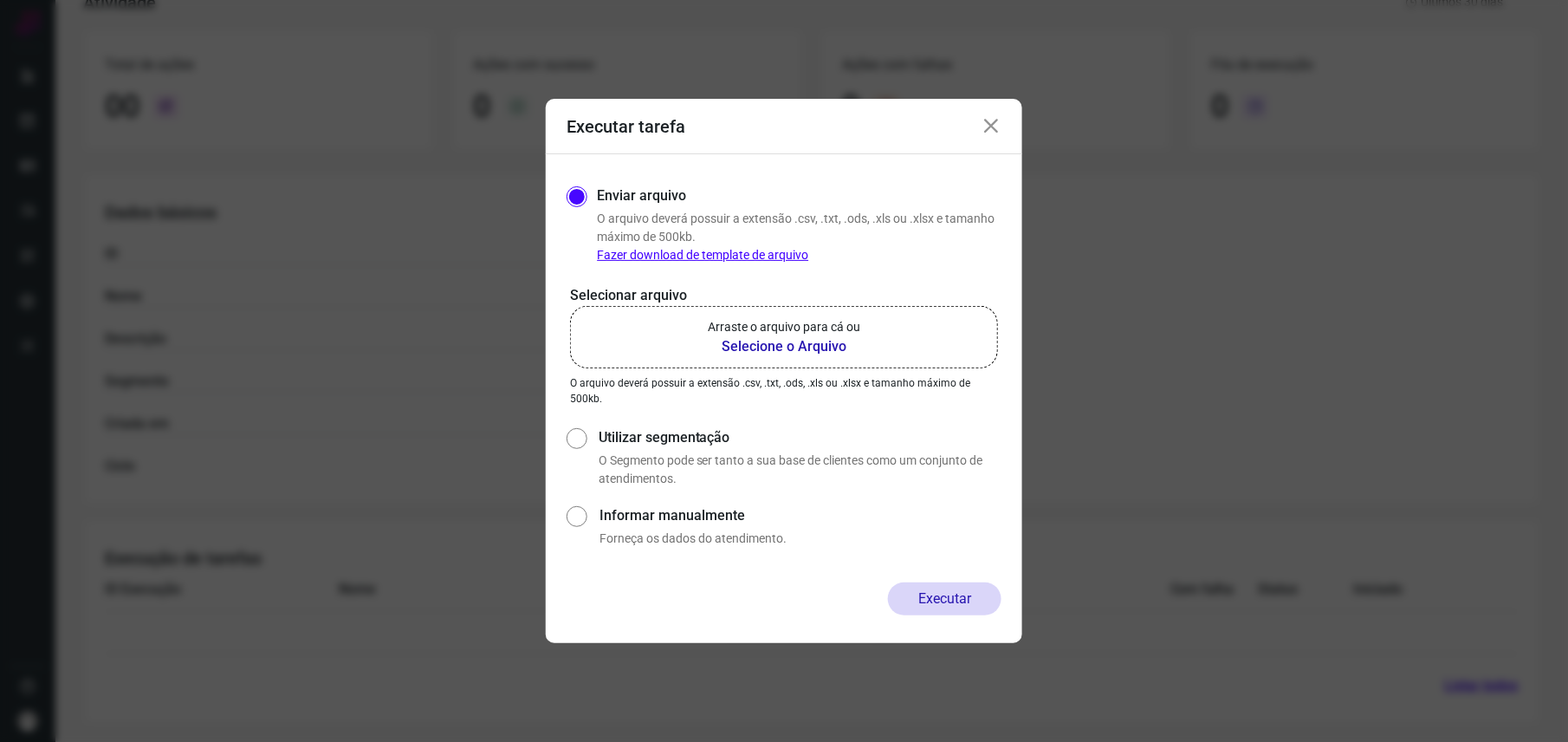 click on "Selecione o Arquivo" at bounding box center (784, 347) 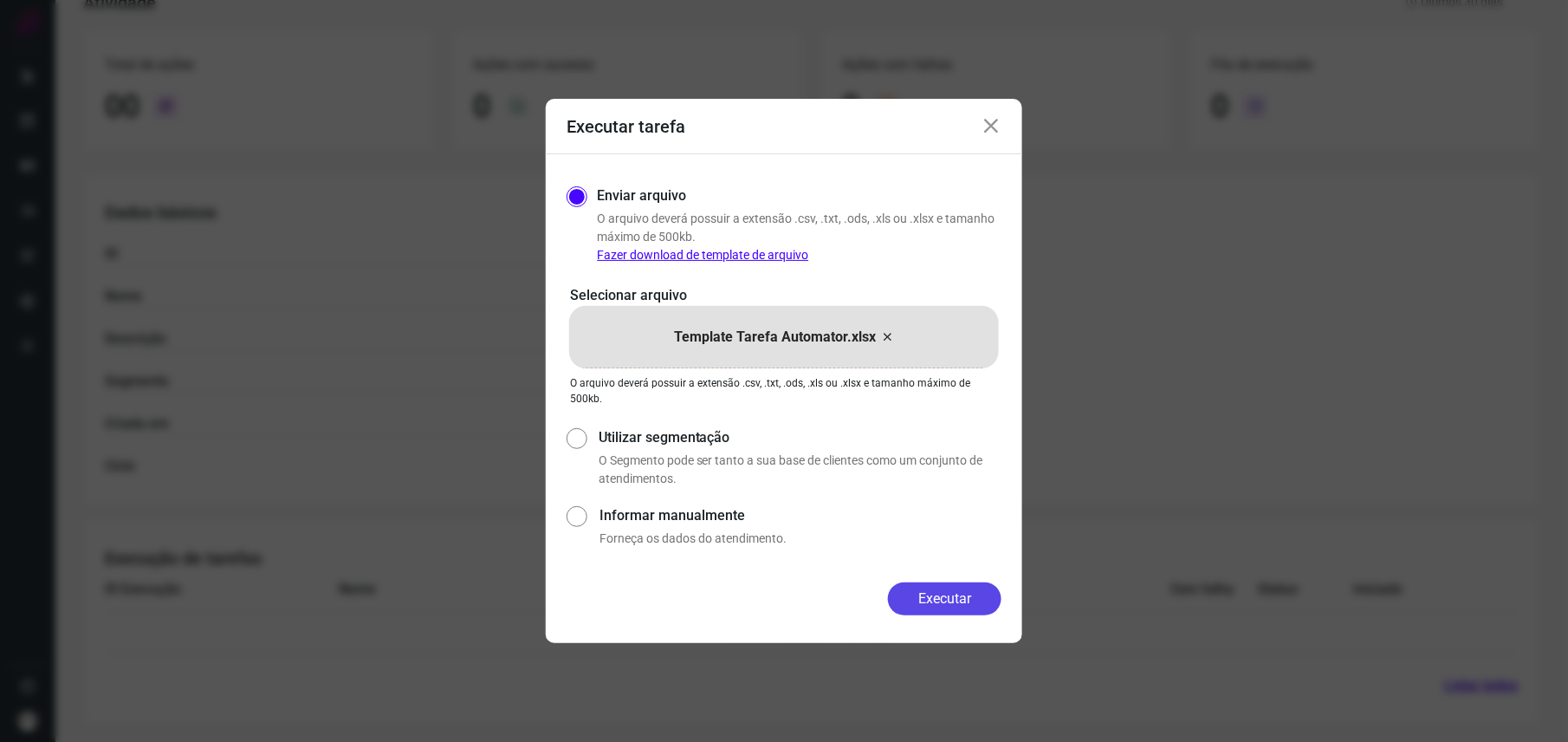 click on "Executar" at bounding box center (944, 599) 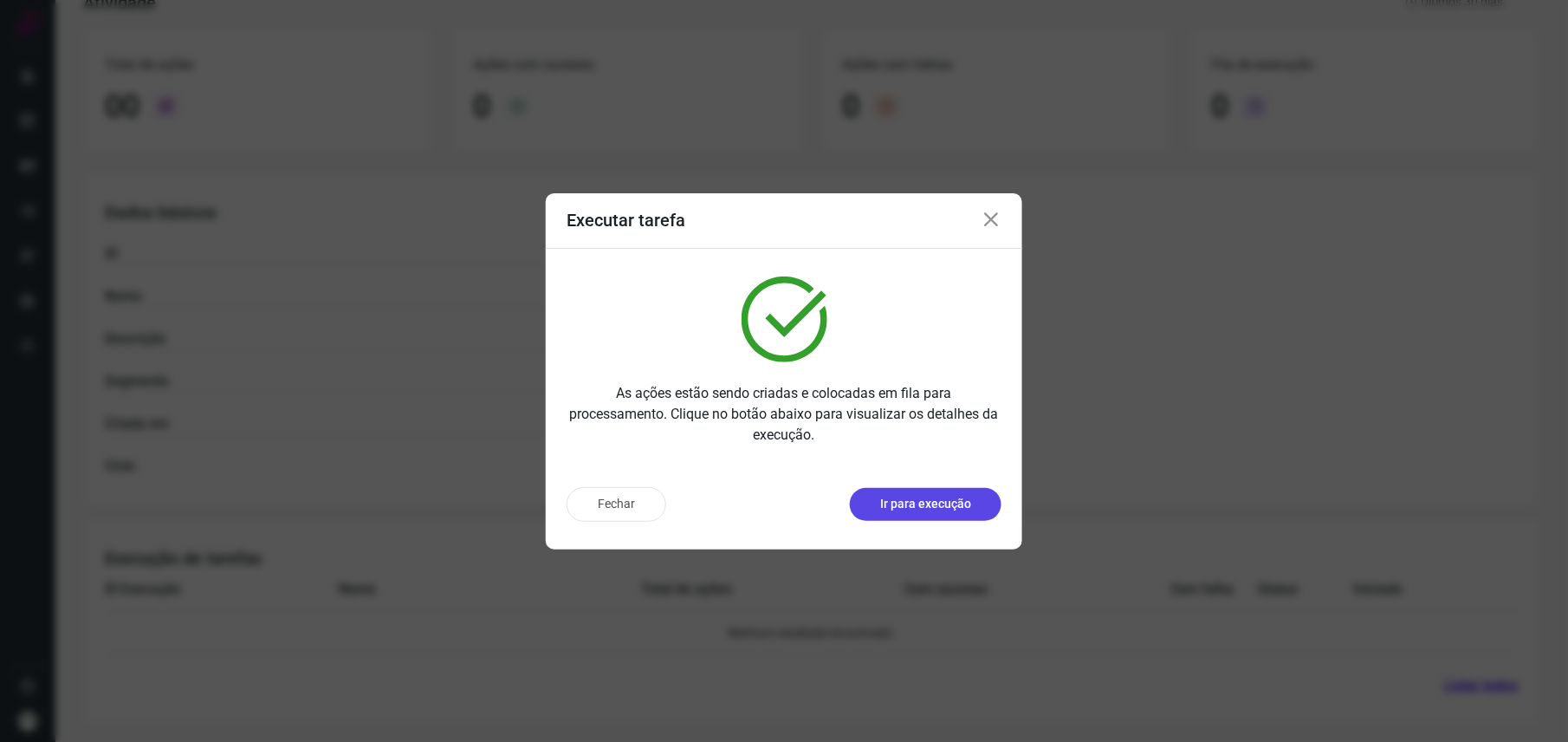 click on "Ir para execução" at bounding box center (925, 504) 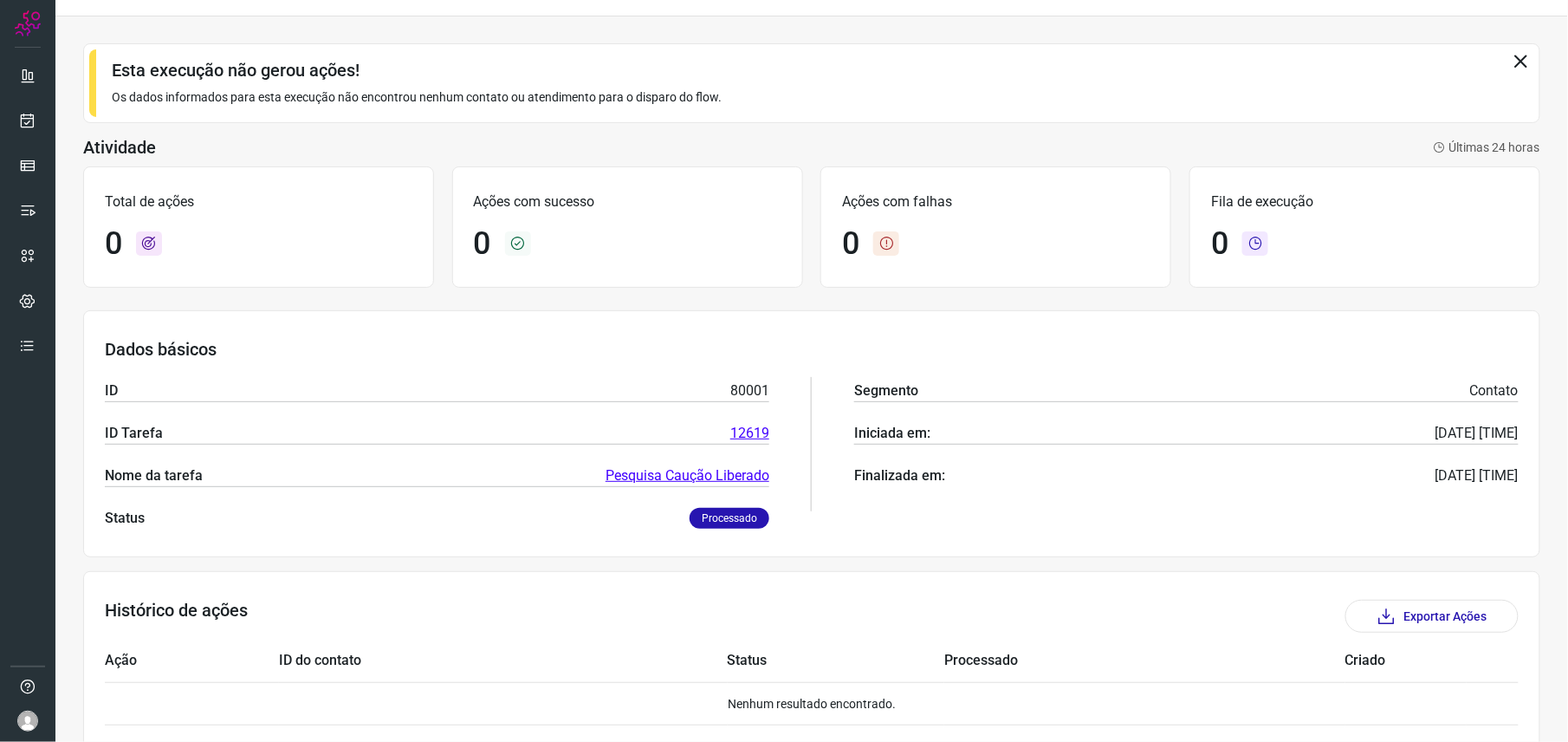 scroll, scrollTop: 0, scrollLeft: 0, axis: both 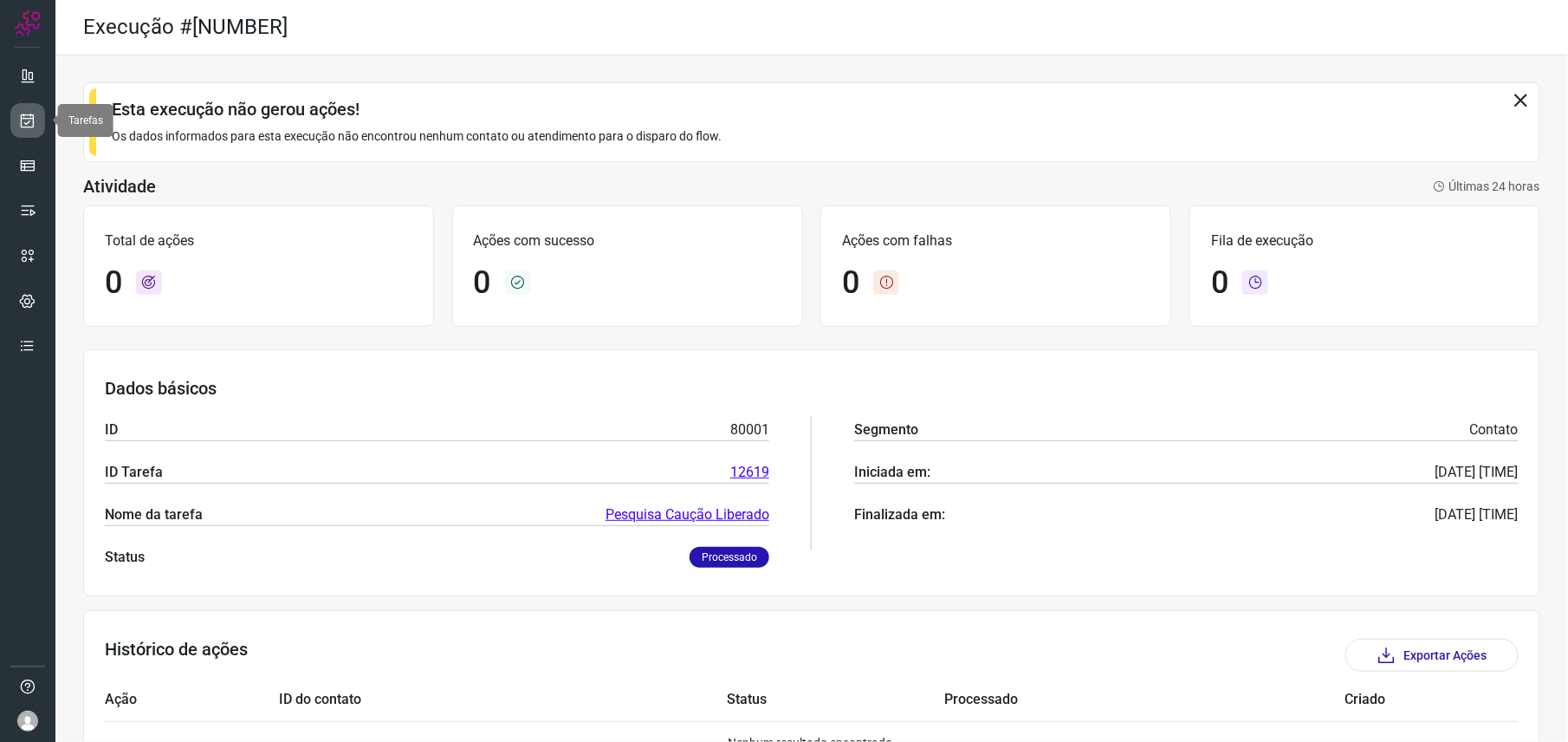 click at bounding box center [28, 120] 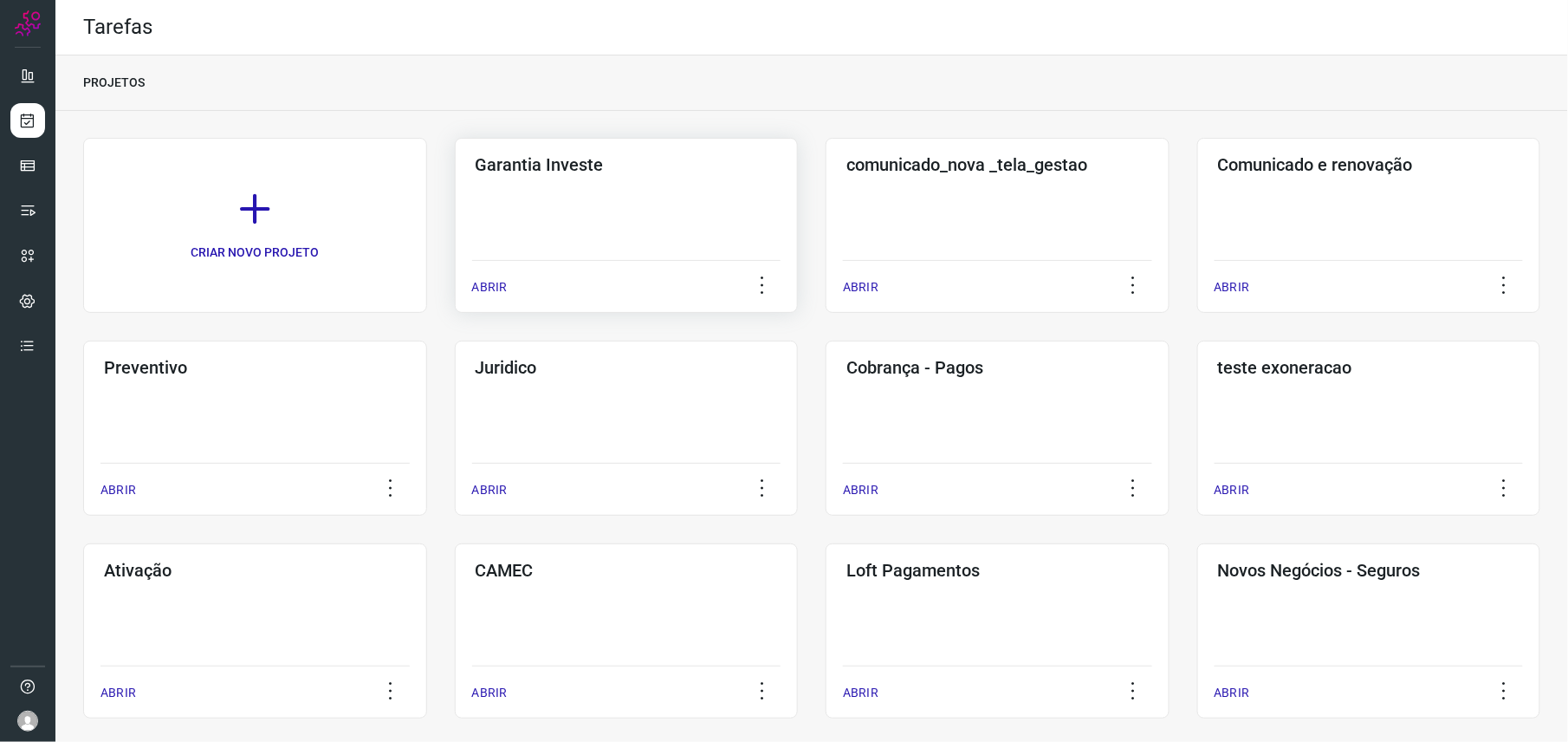 click on "Garantia Investe  ABRIR" 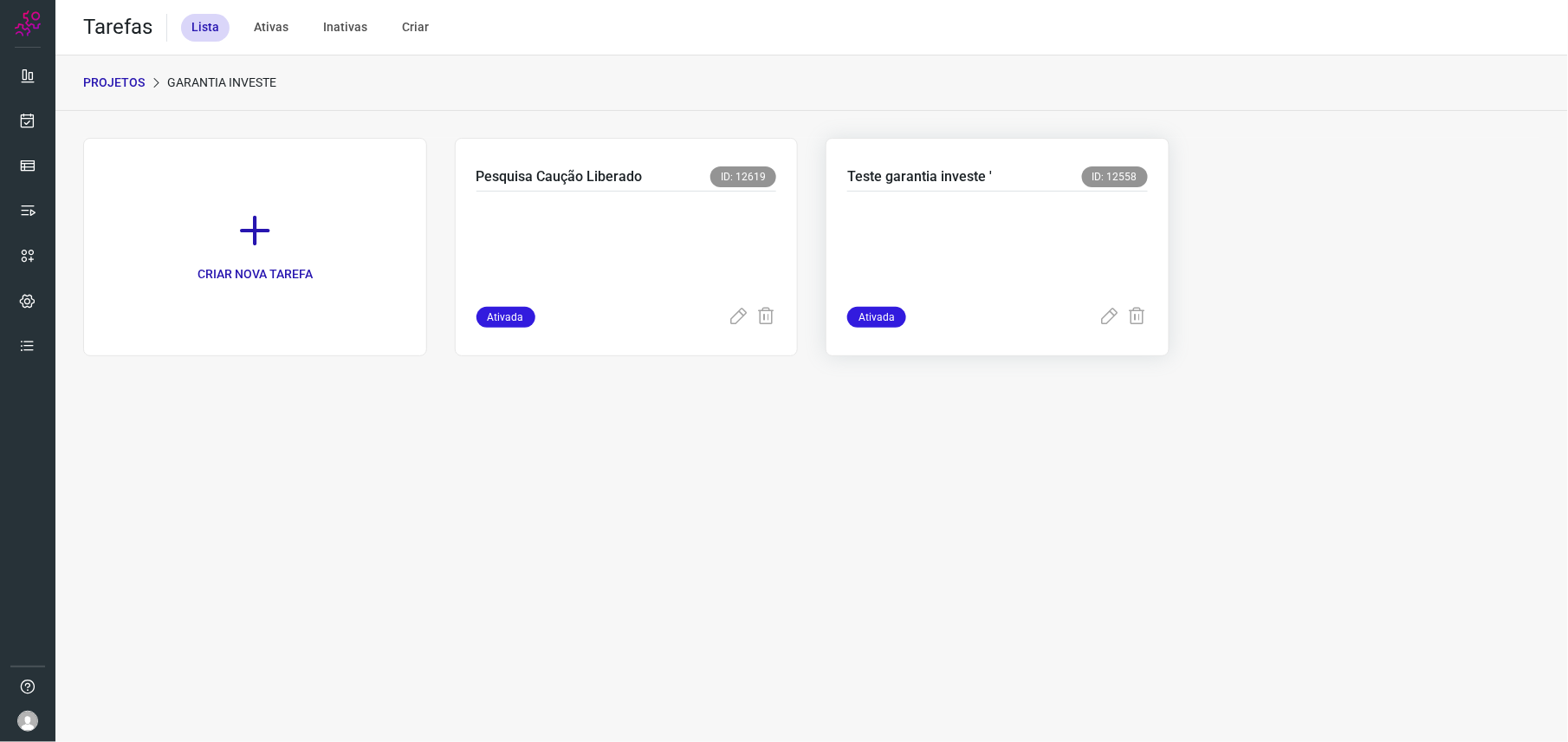 click at bounding box center [977, 245] 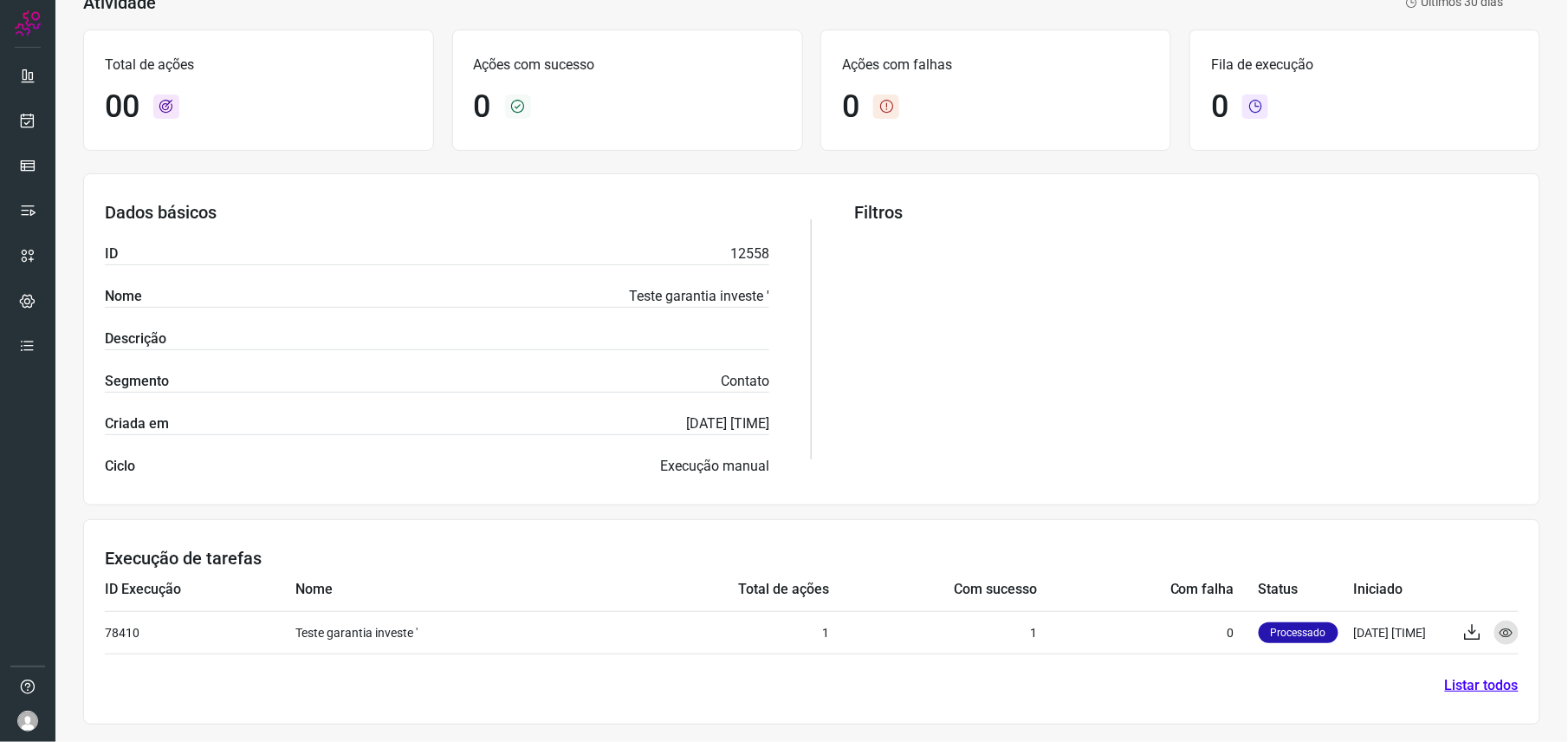 scroll, scrollTop: 156, scrollLeft: 0, axis: vertical 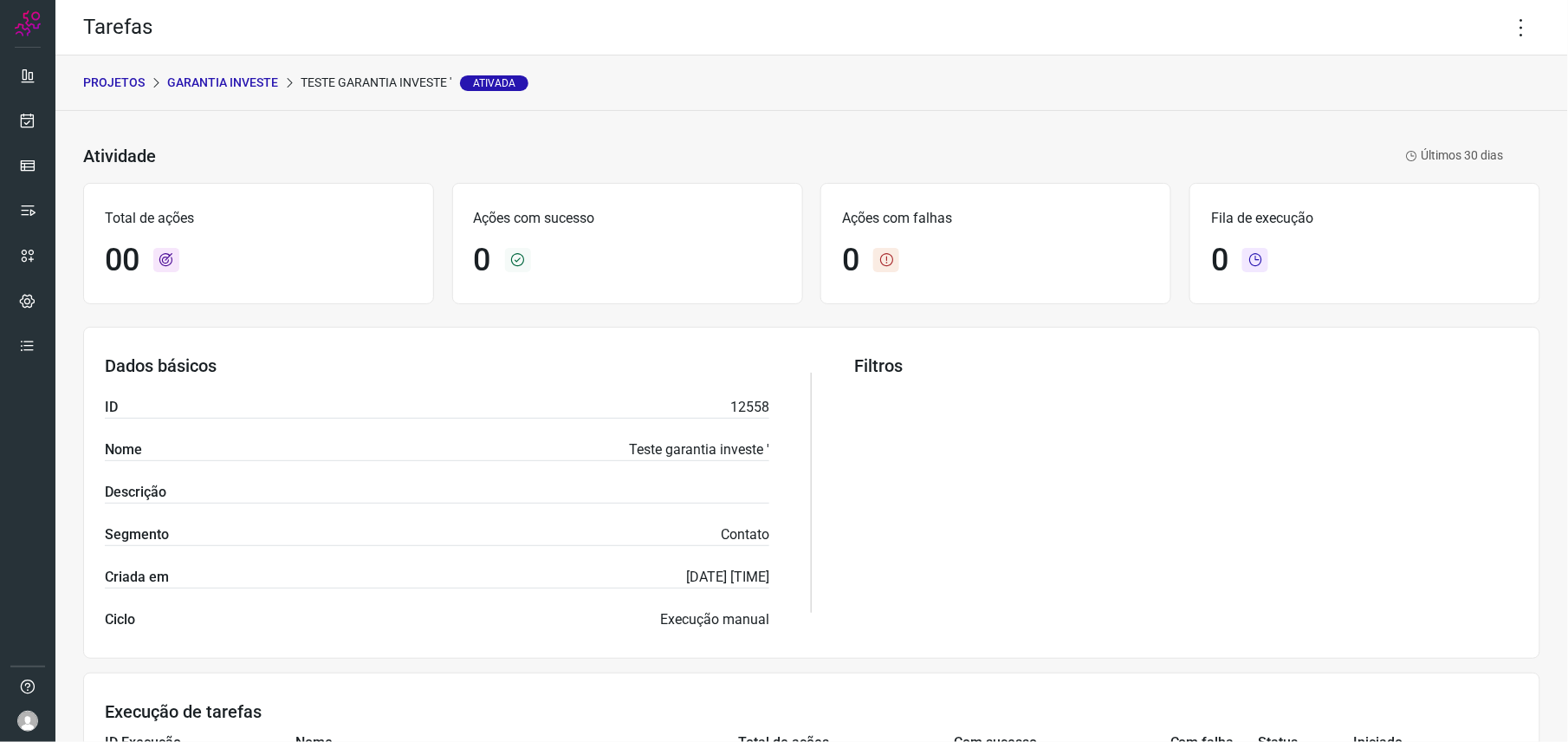 click on "Garantia Investe" at bounding box center [223, 82] 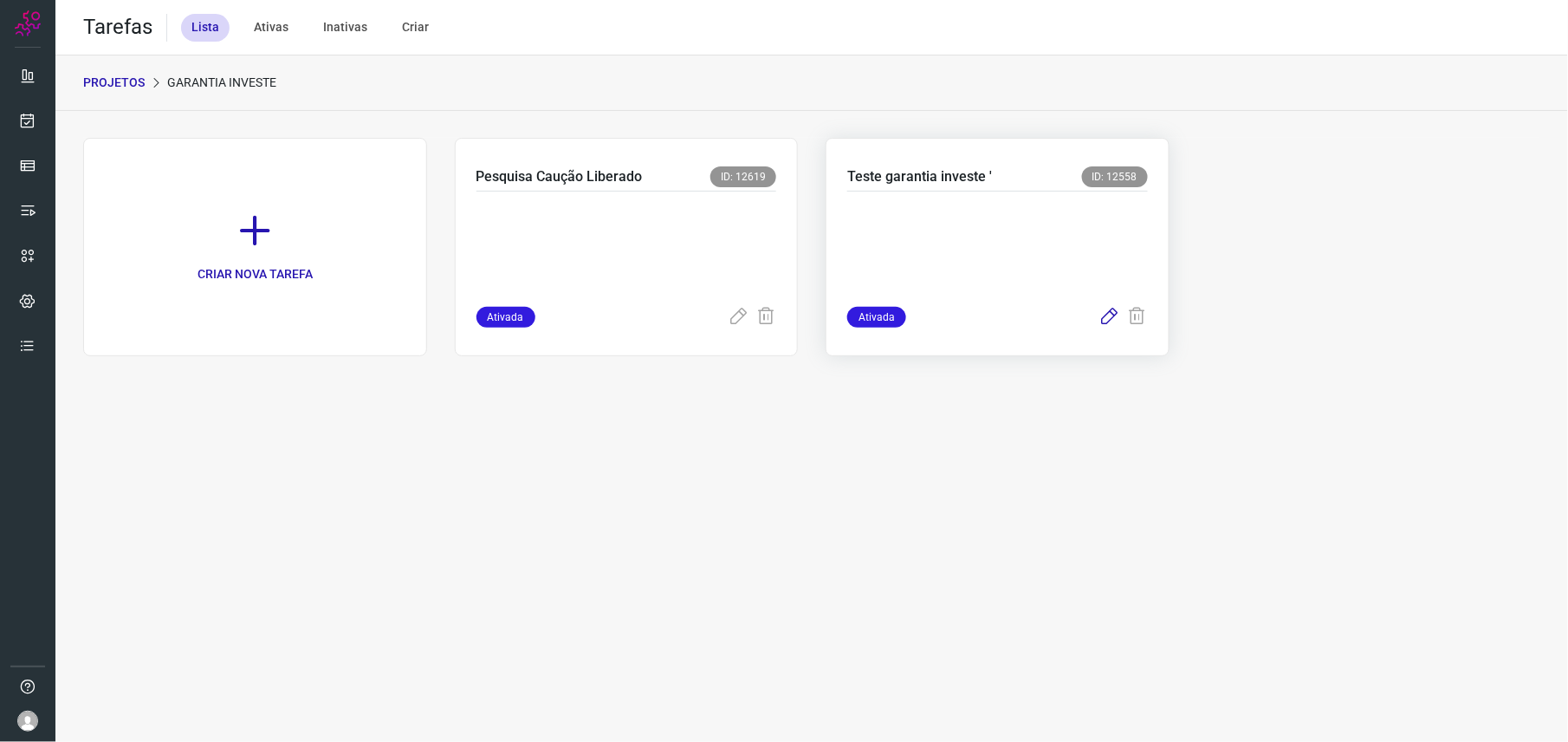 click at bounding box center (1110, 317) 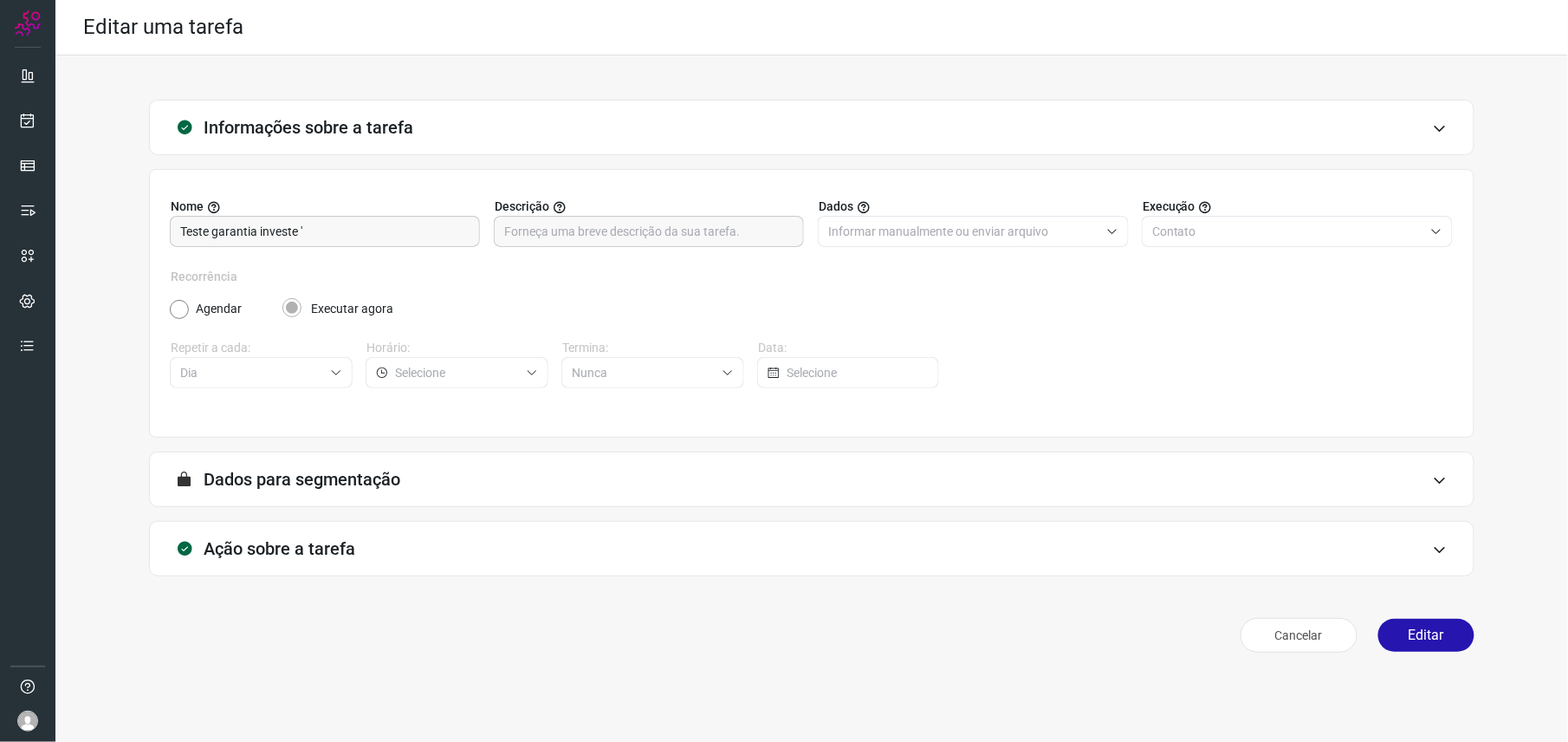click on "Ação sobre a tarefa" at bounding box center [812, 549] 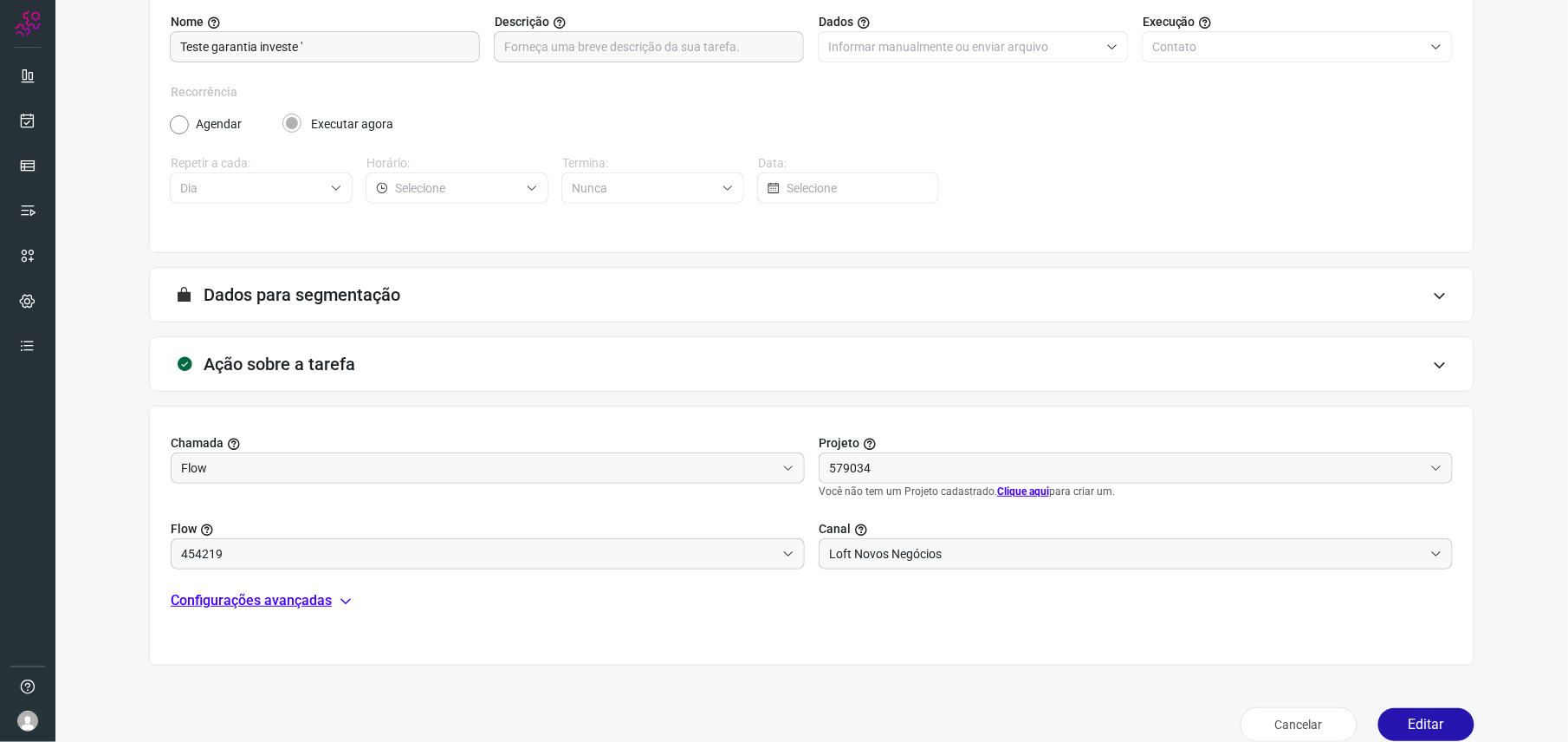 type on "Garantia investe" 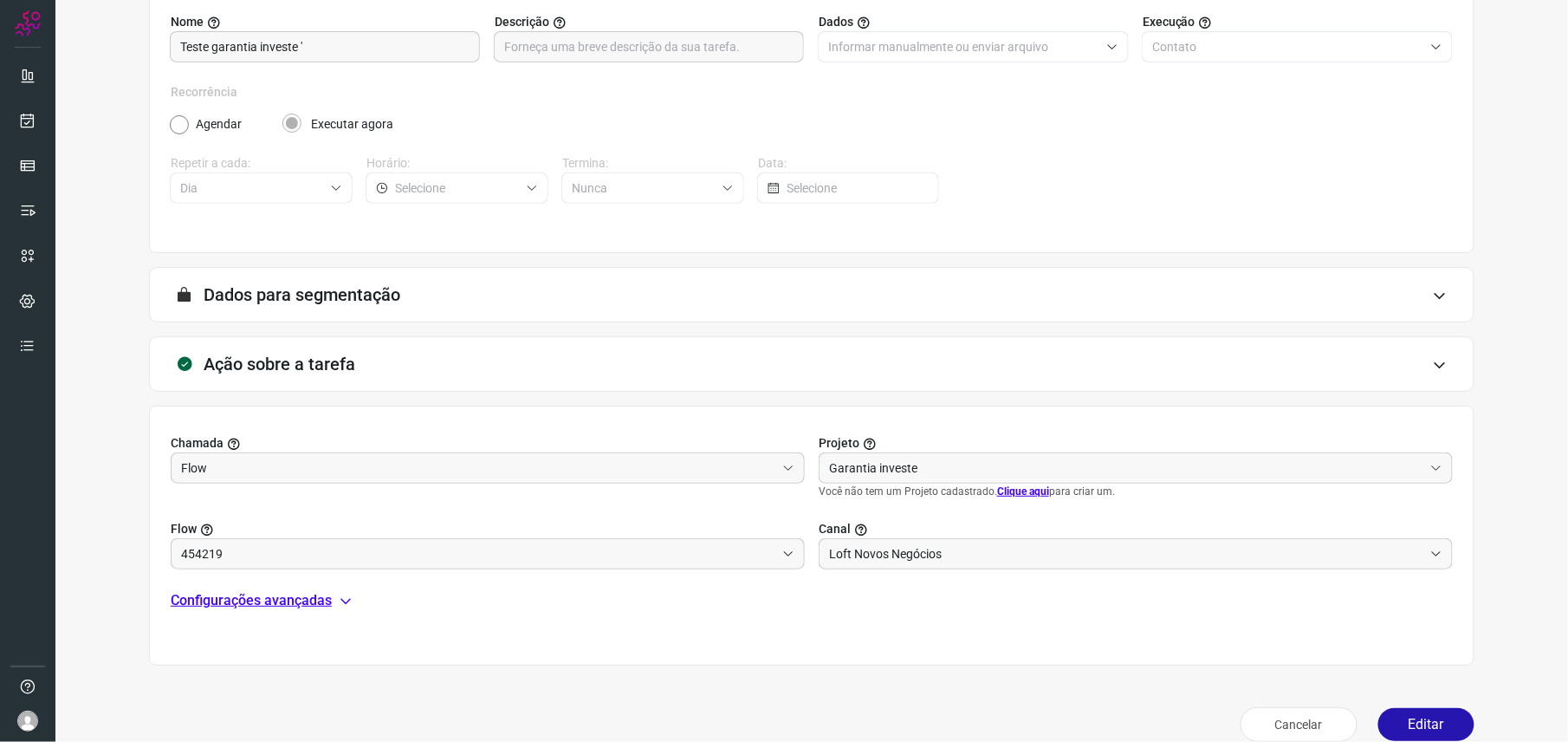 scroll, scrollTop: 209, scrollLeft: 0, axis: vertical 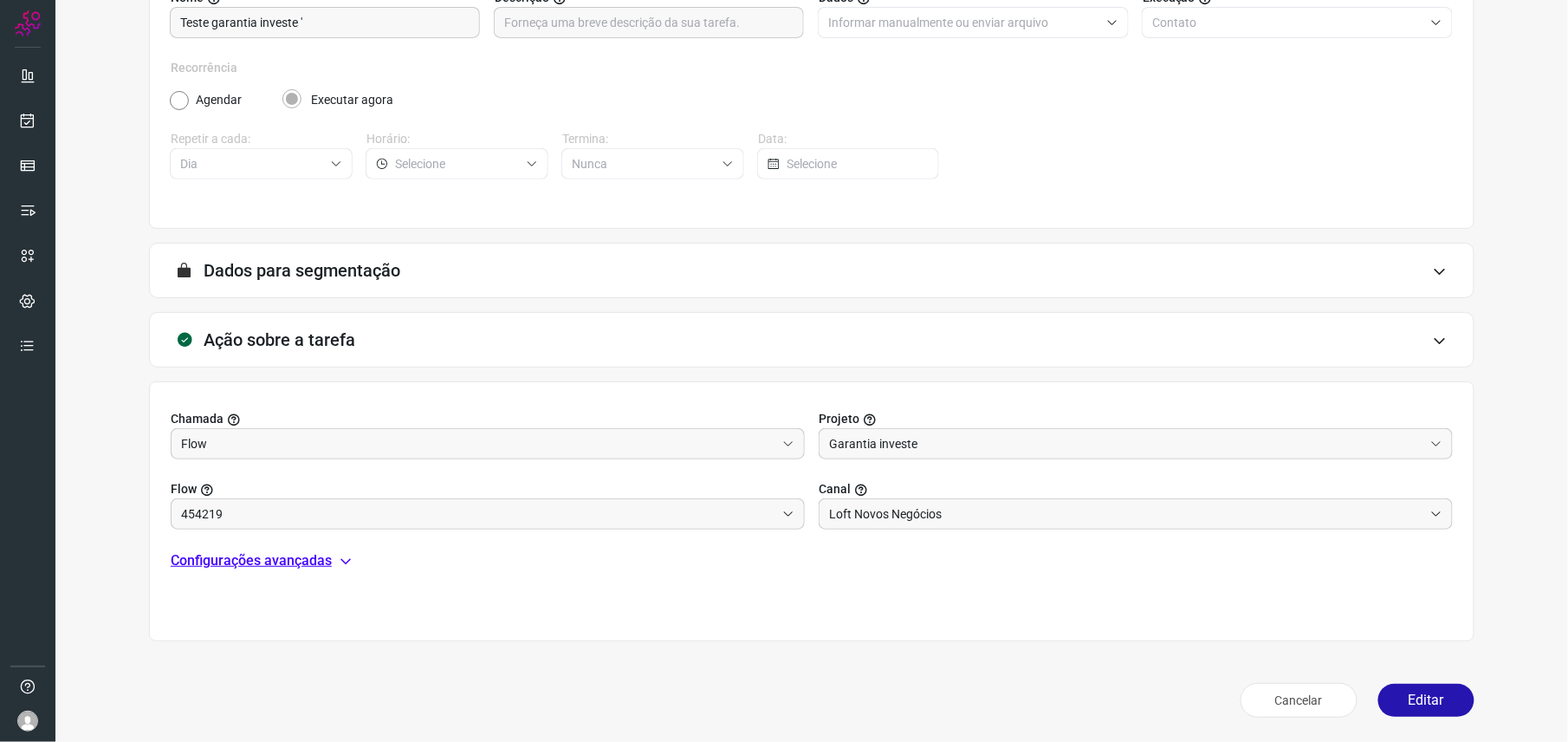 type on "Teste garantia investe '" 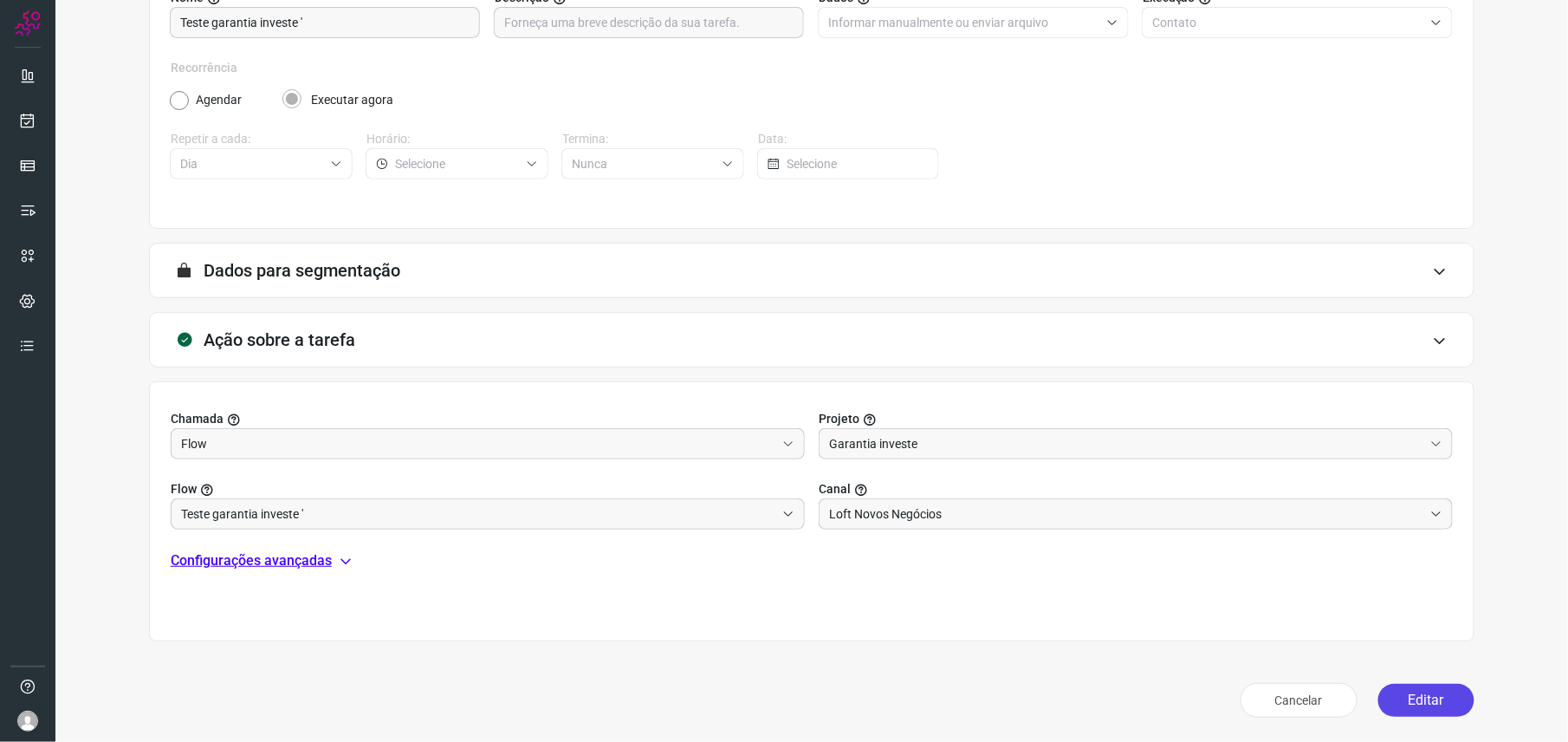 click on "Editar" at bounding box center (1426, 700) 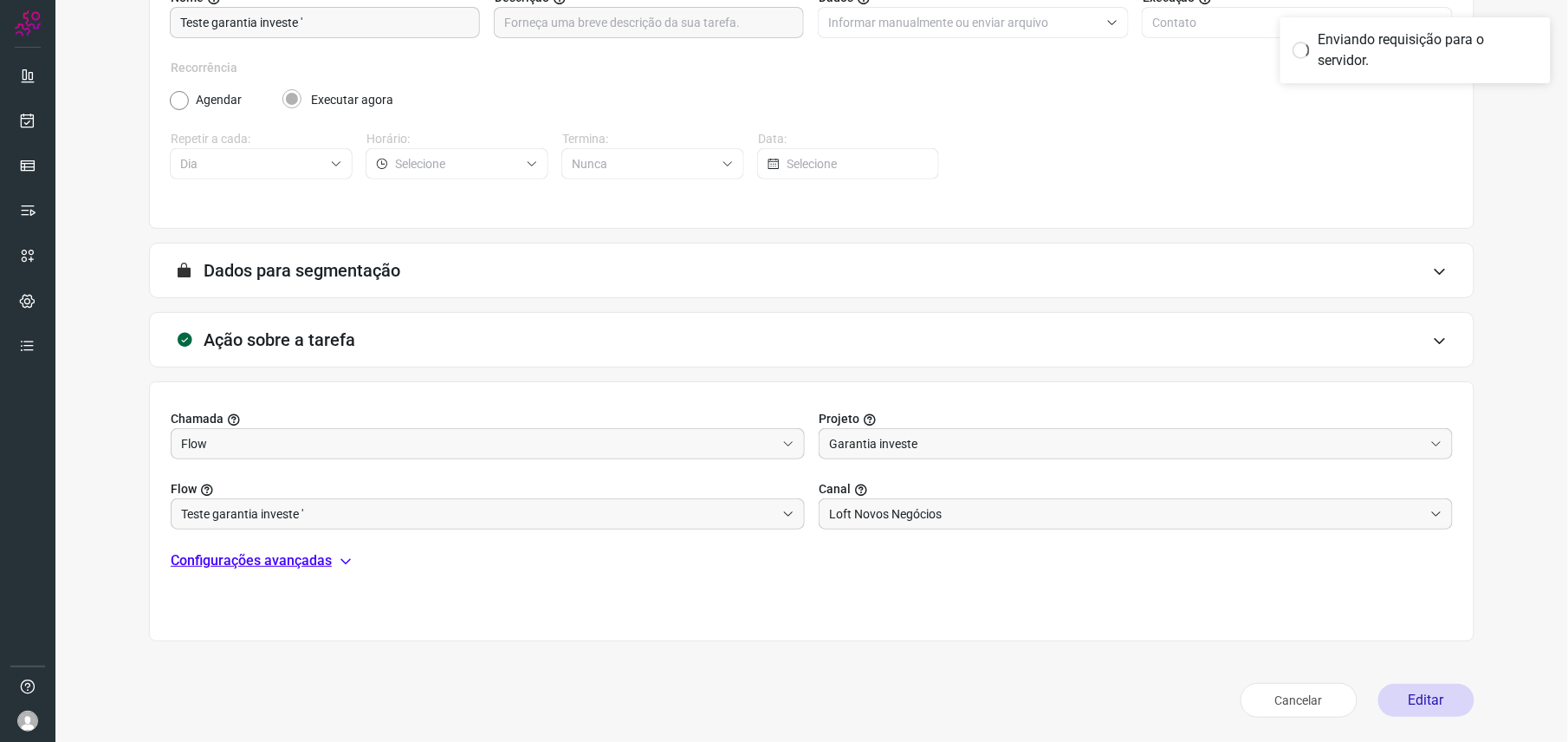 scroll, scrollTop: 156, scrollLeft: 0, axis: vertical 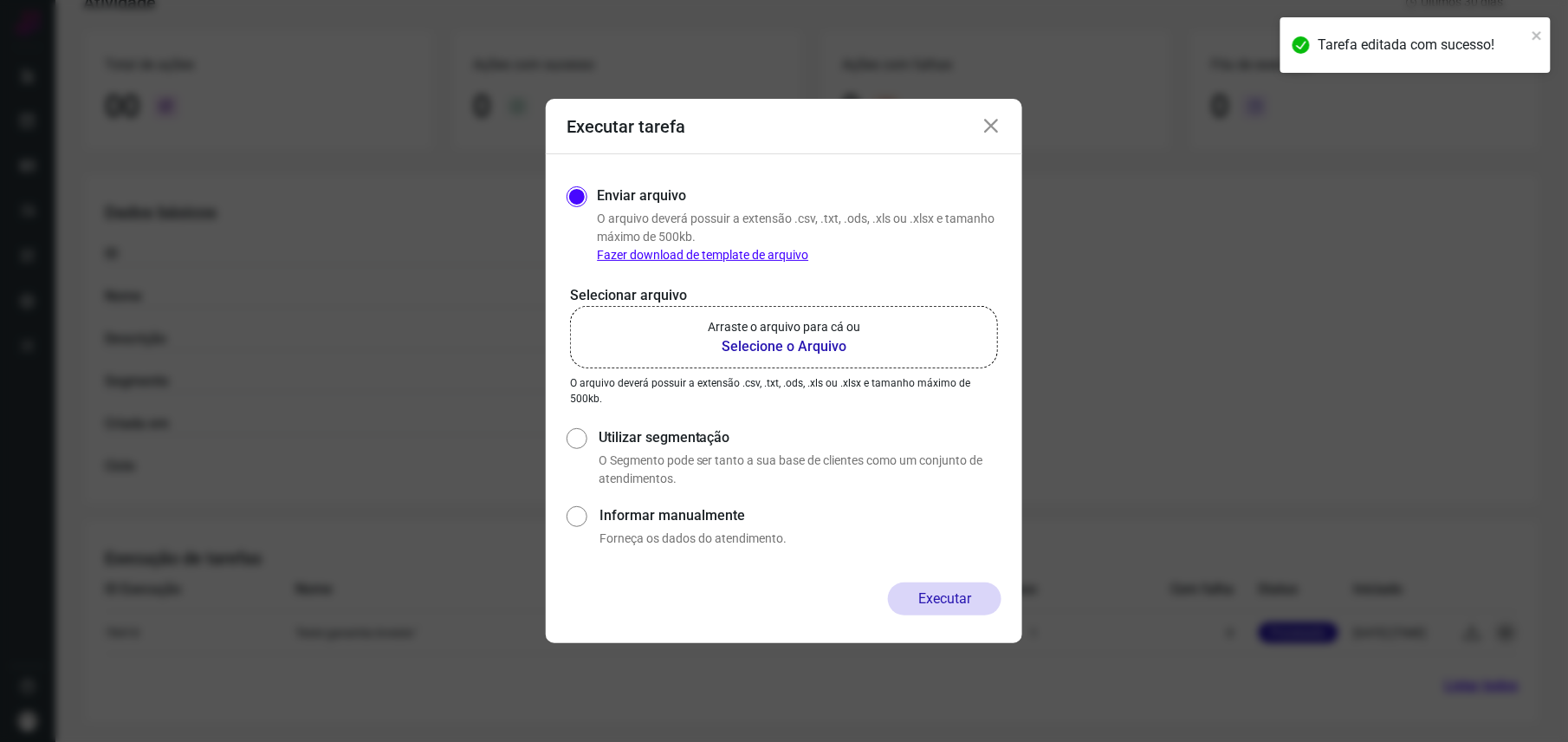 click on "Selecione o Arquivo" at bounding box center [784, 347] 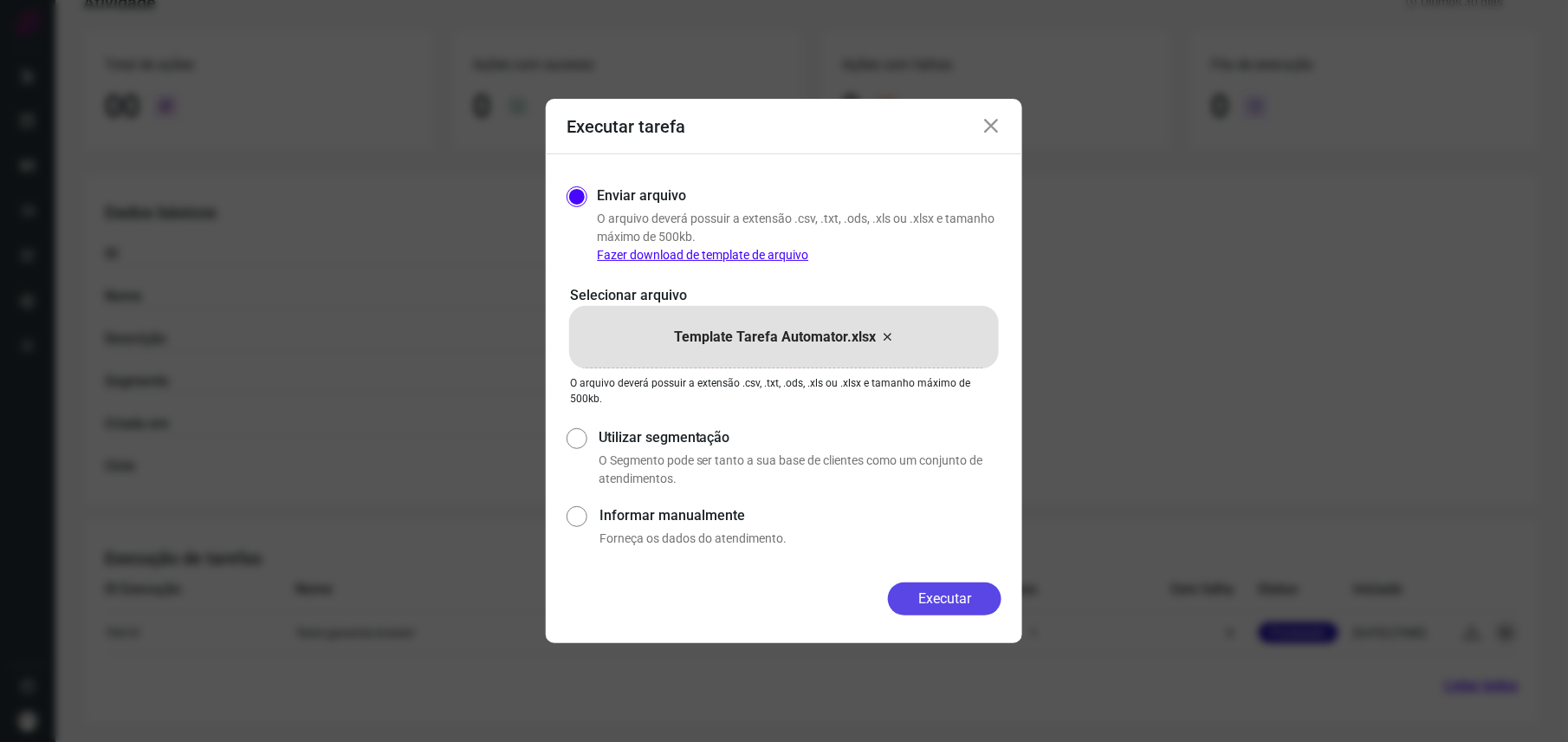 click on "Executar" at bounding box center (944, 599) 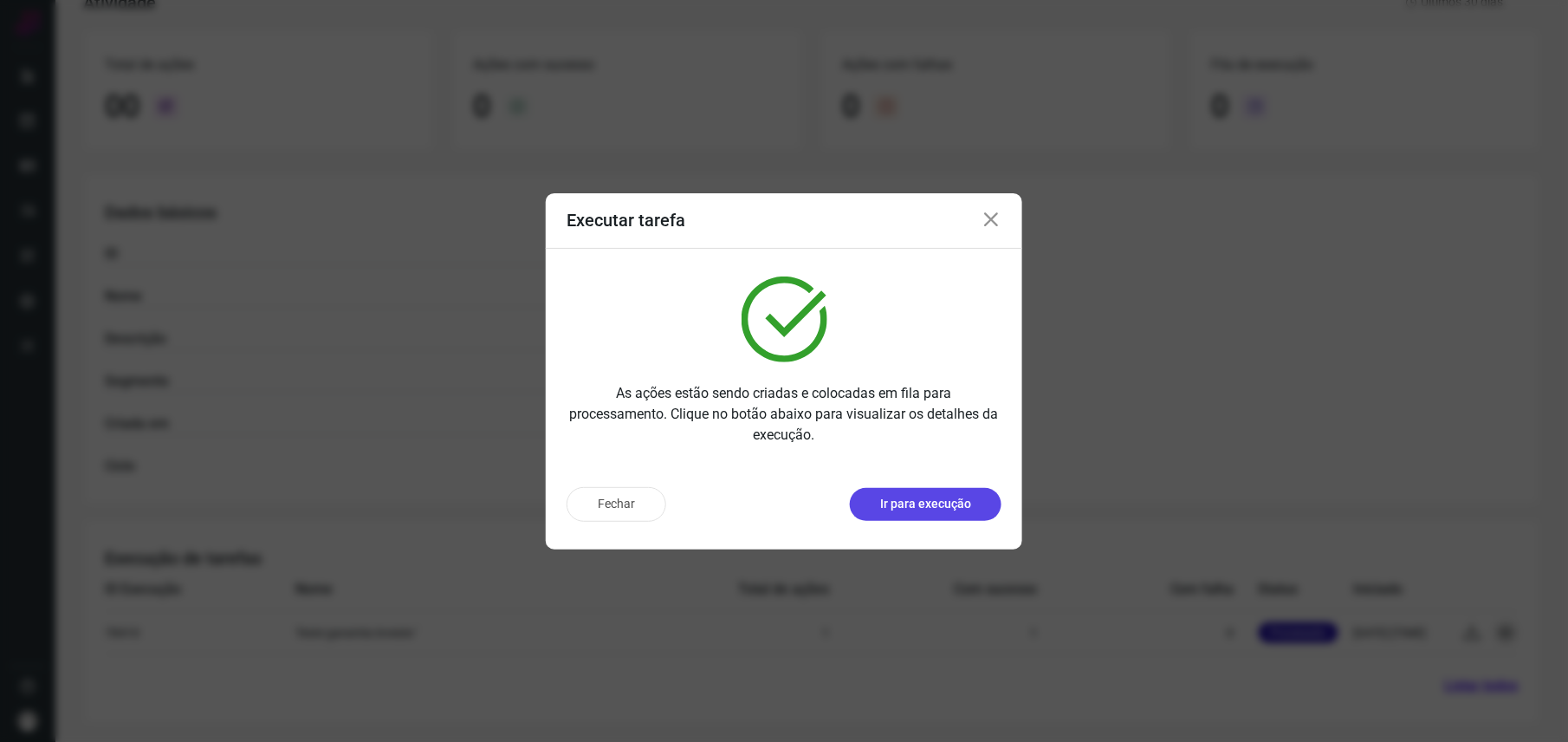 click on "Ir para execução" at bounding box center (925, 504) 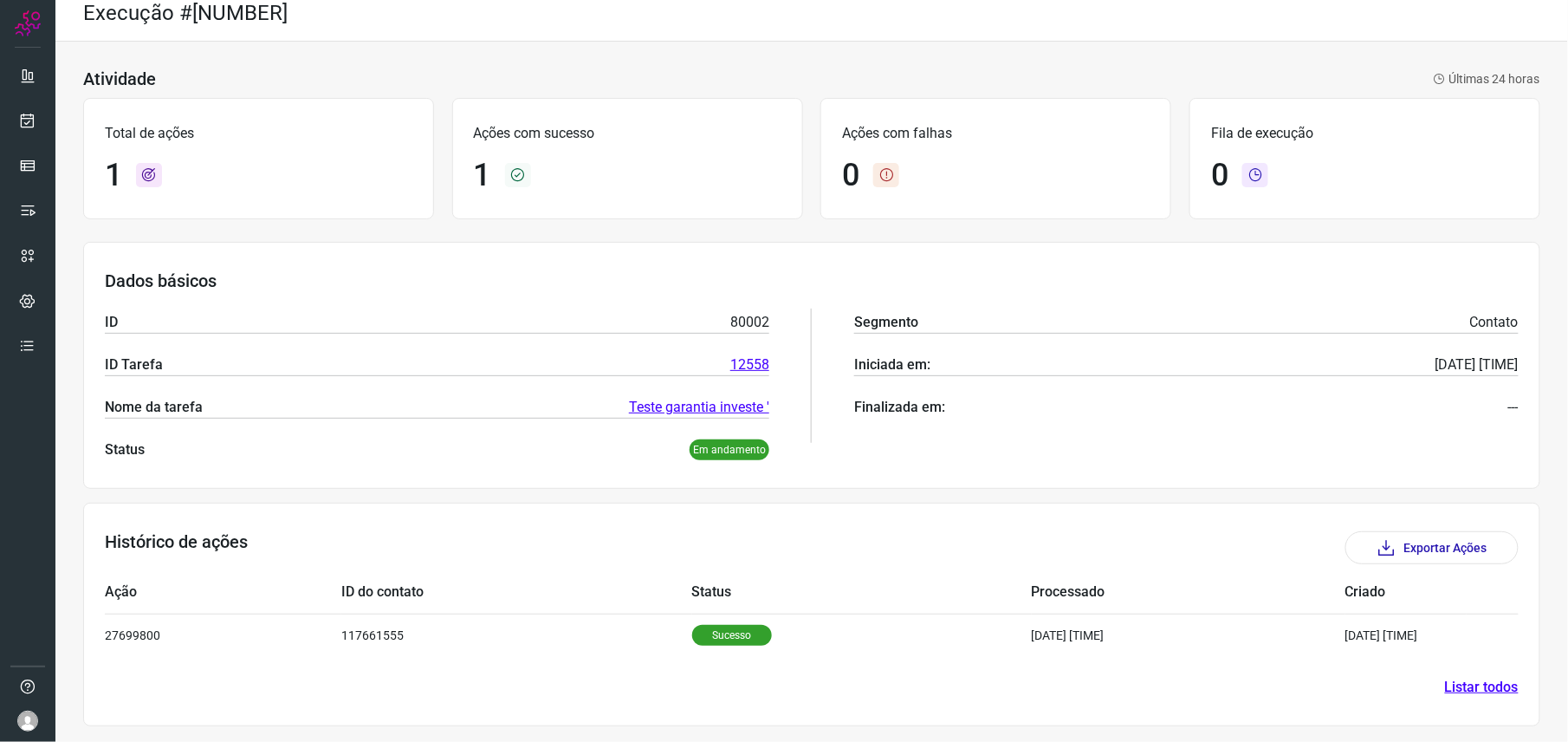 scroll, scrollTop: 17, scrollLeft: 0, axis: vertical 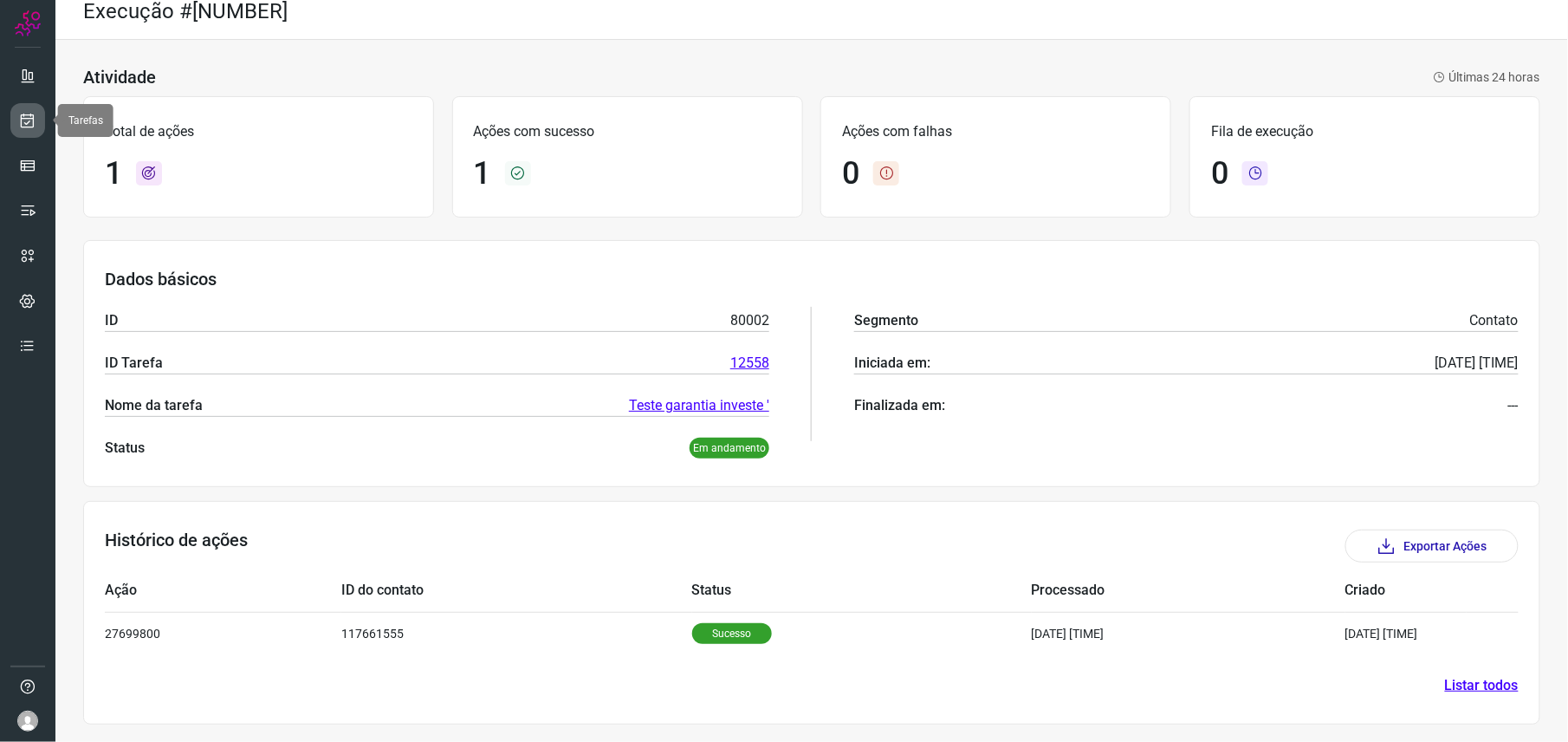 click at bounding box center [28, 120] 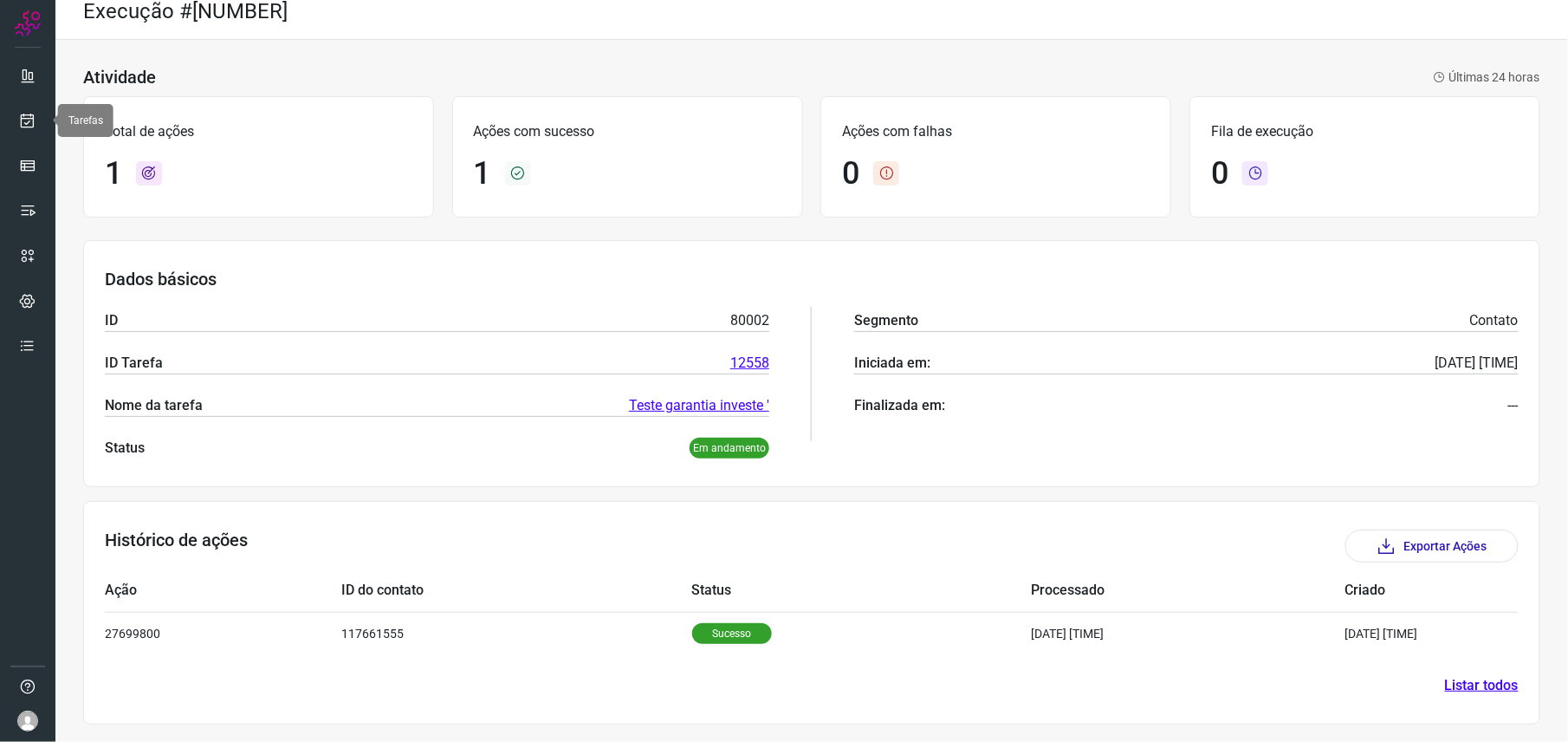 scroll, scrollTop: 0, scrollLeft: 0, axis: both 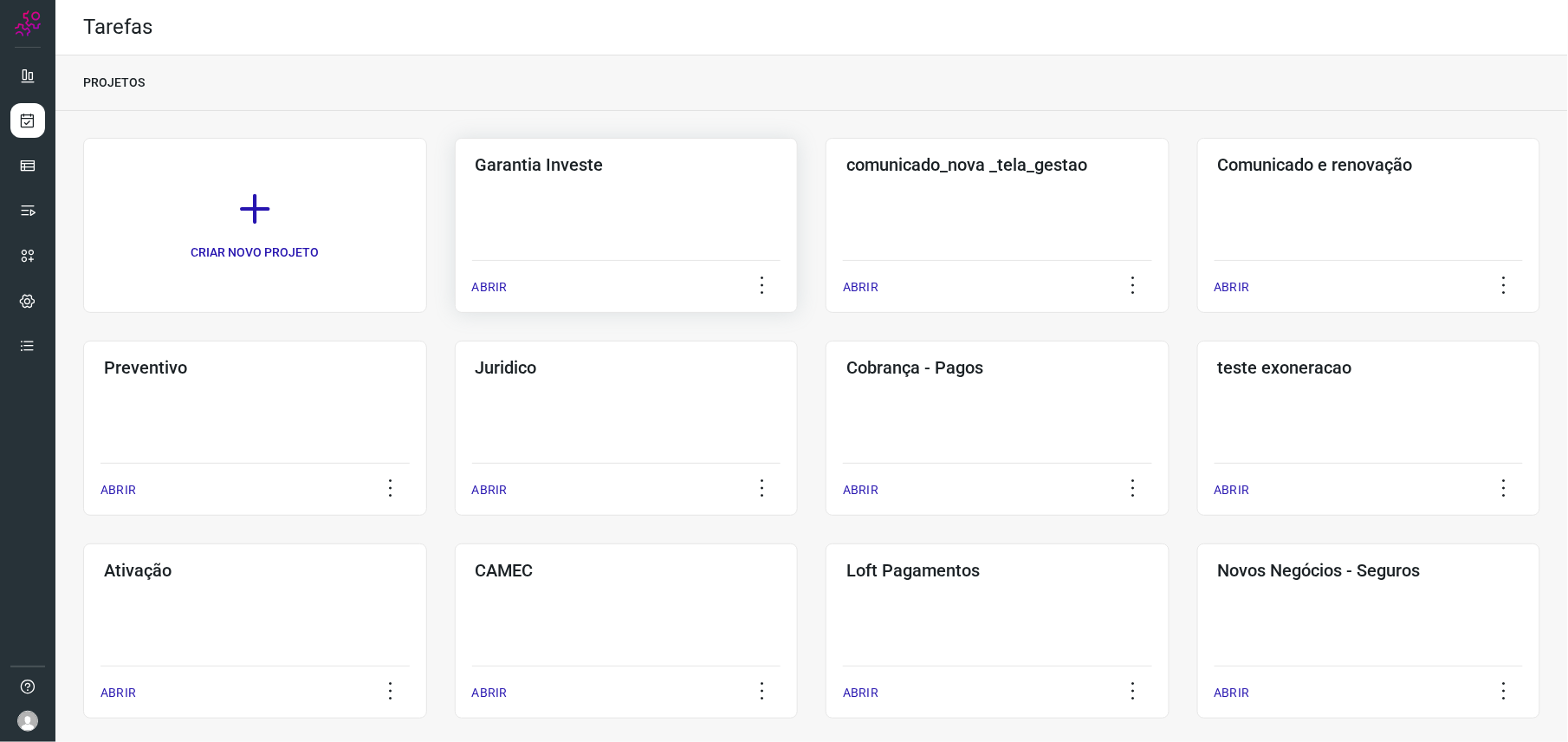 click on "Garantia Investe  ABRIR" 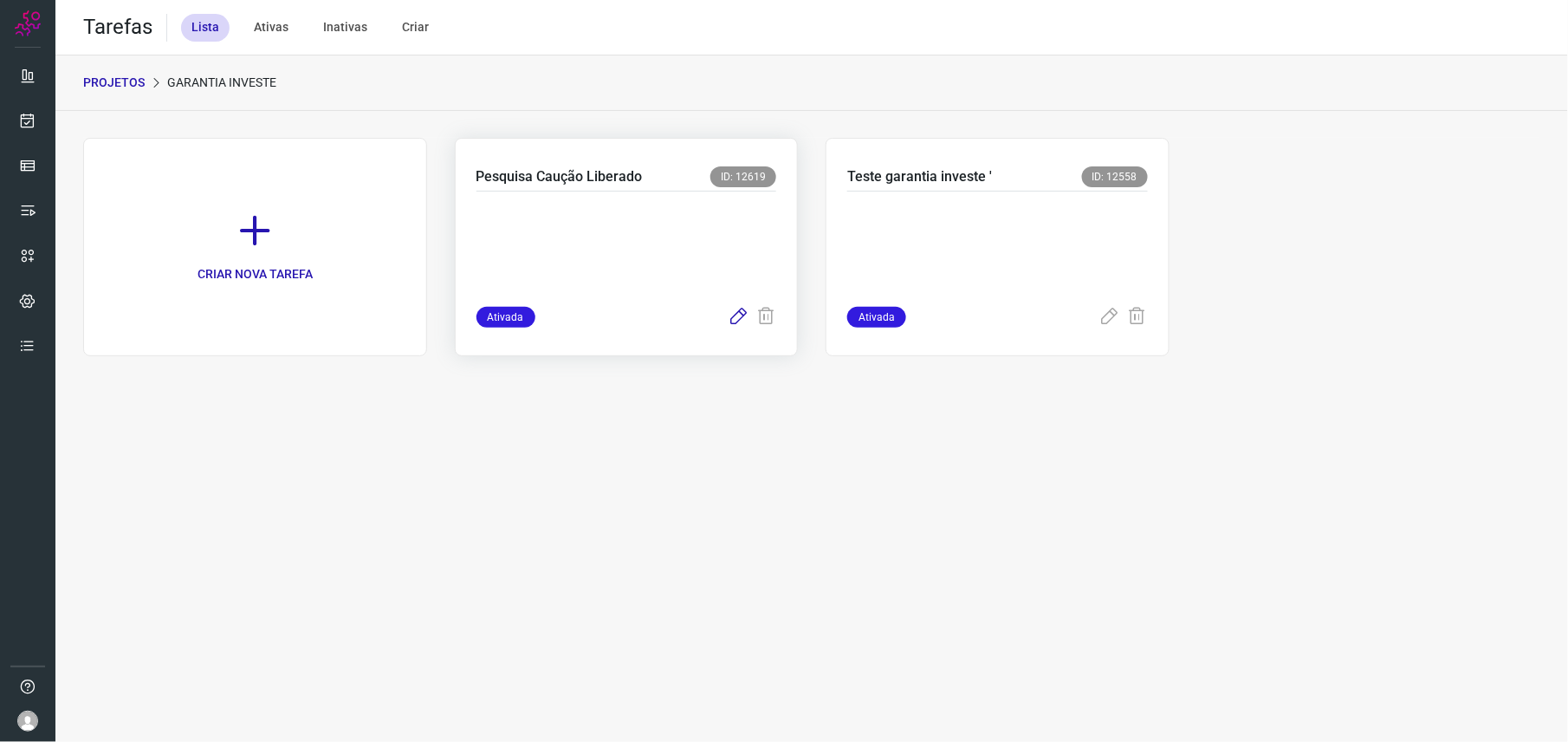 click at bounding box center [738, 317] 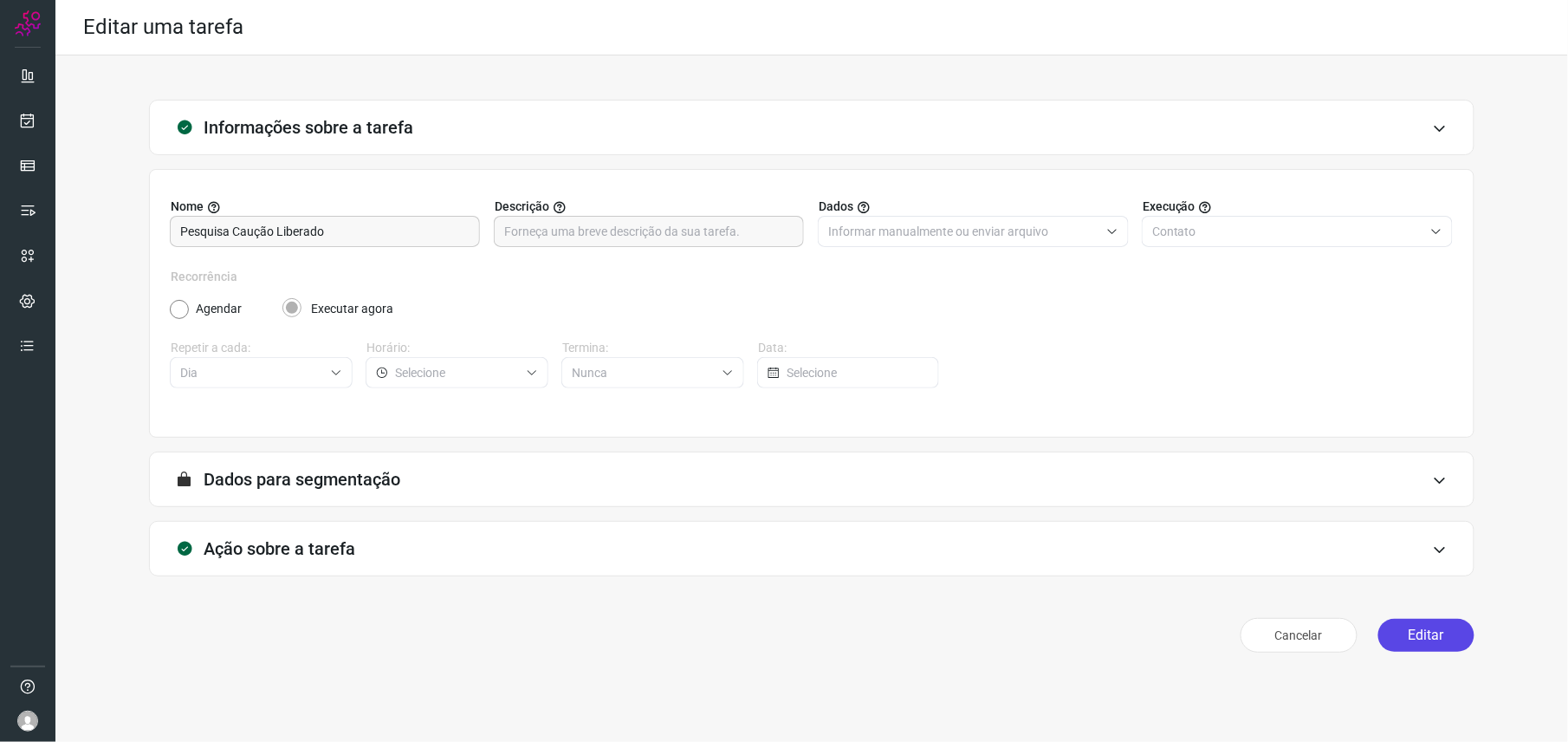 click on "Editar" at bounding box center [1426, 635] 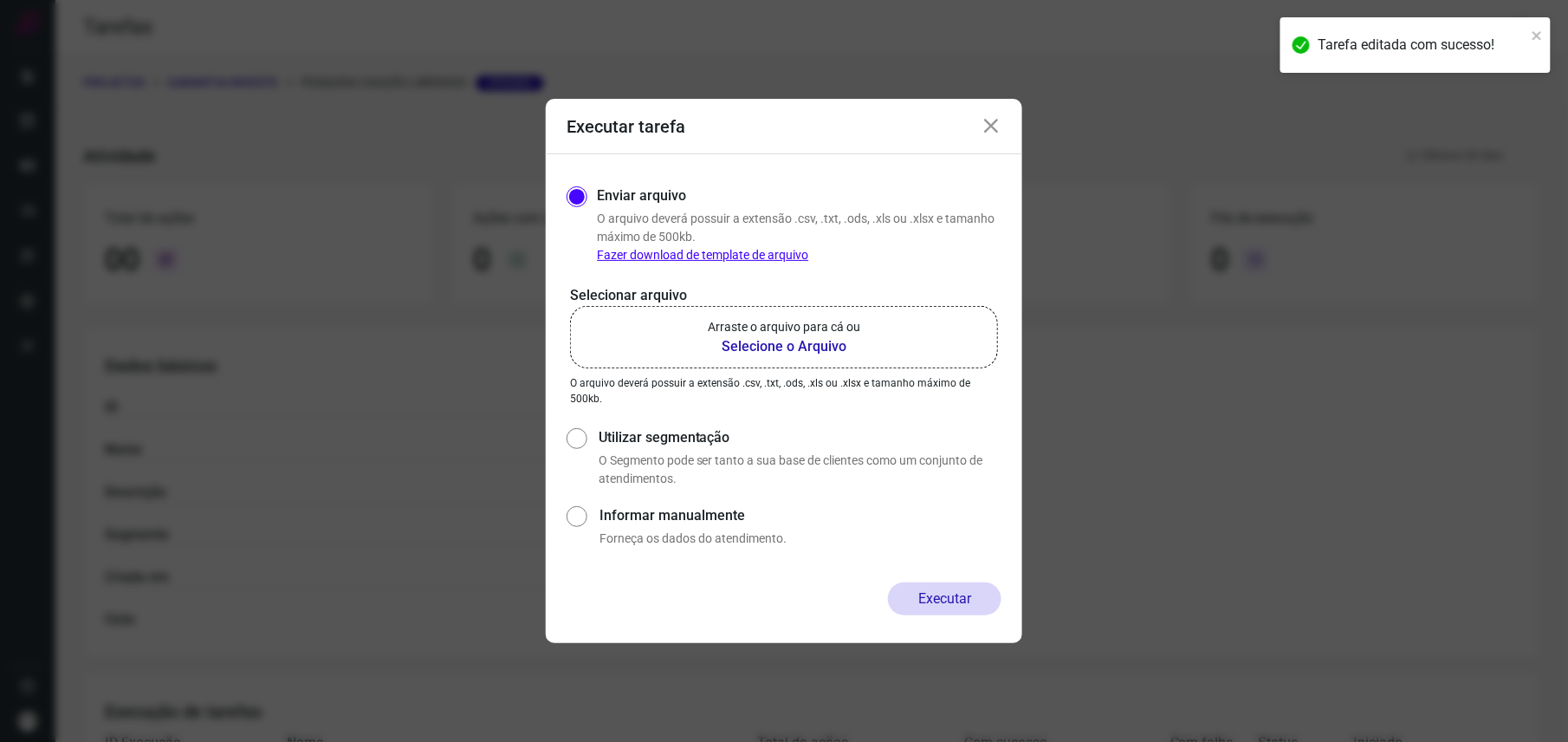 click on "Selecione o Arquivo" at bounding box center [784, 347] 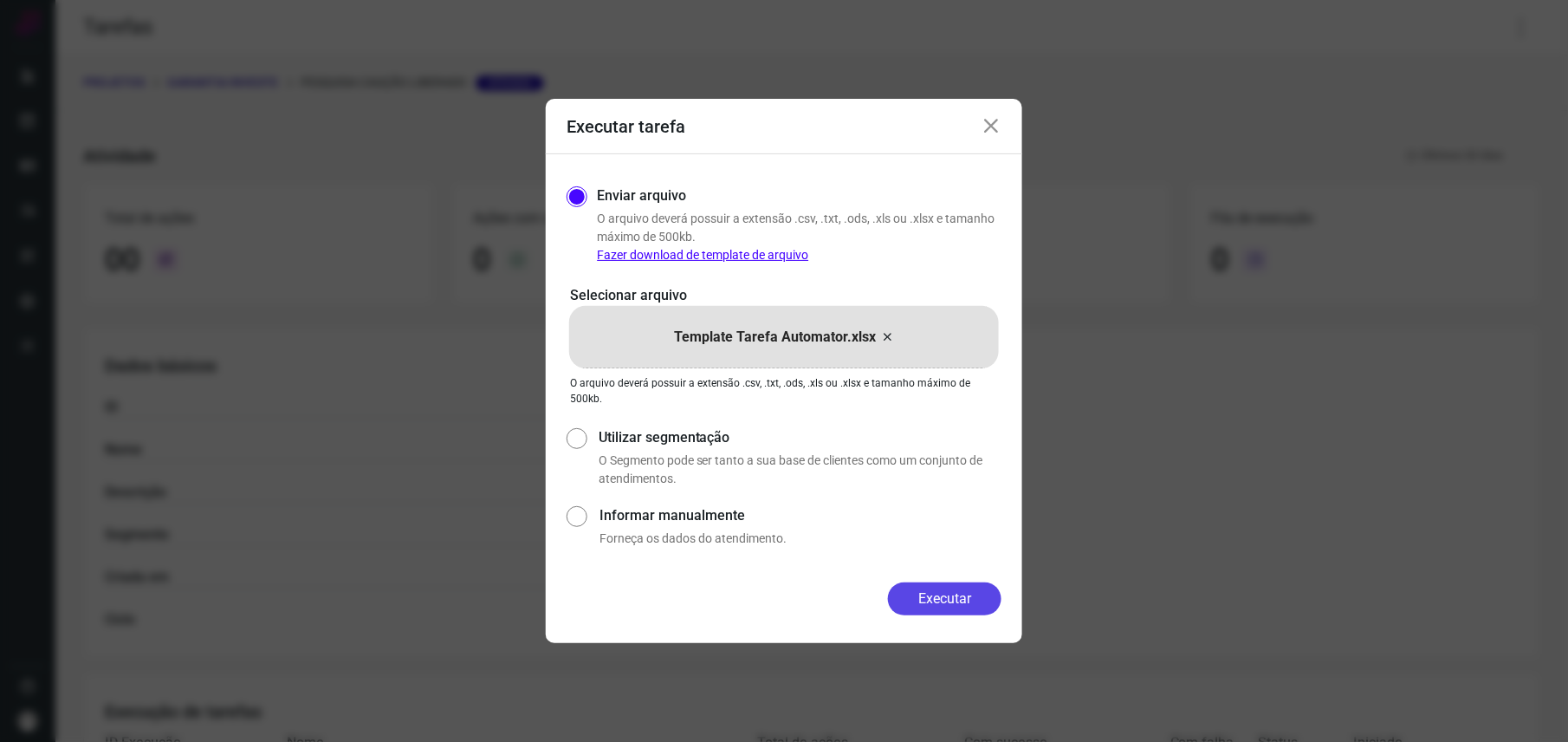 click on "Executar" at bounding box center (944, 599) 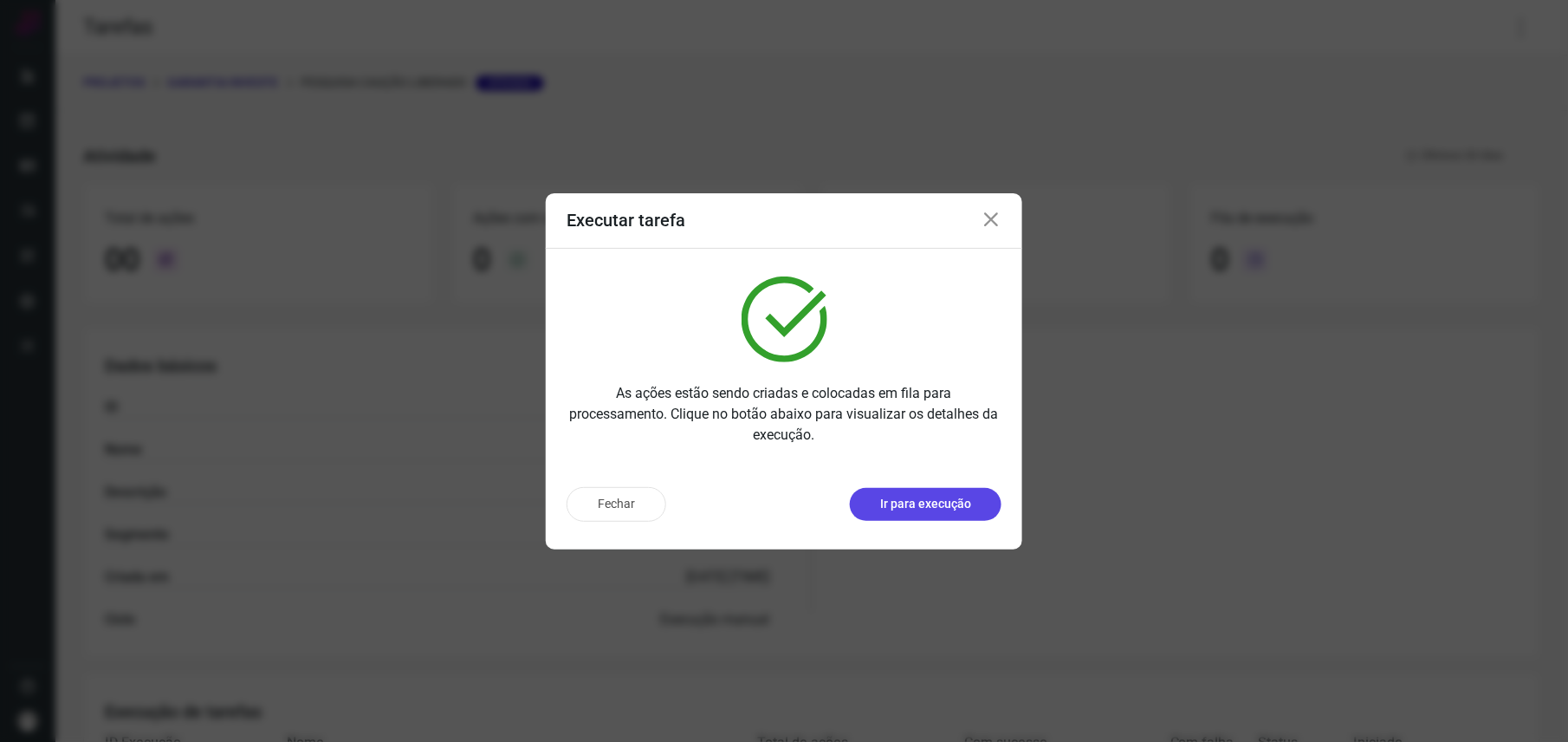 click on "Ir para execução" at bounding box center (925, 504) 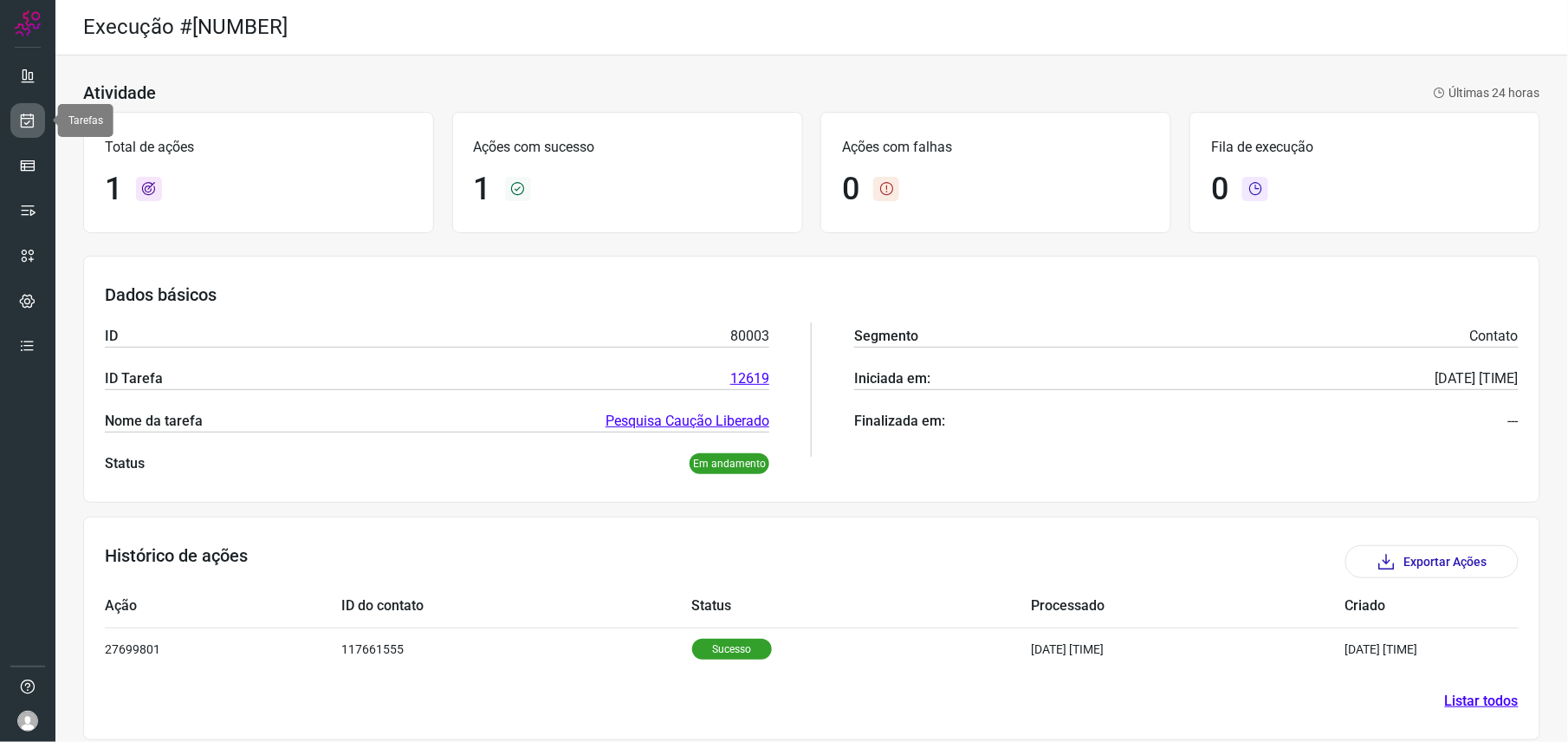click at bounding box center (28, 120) 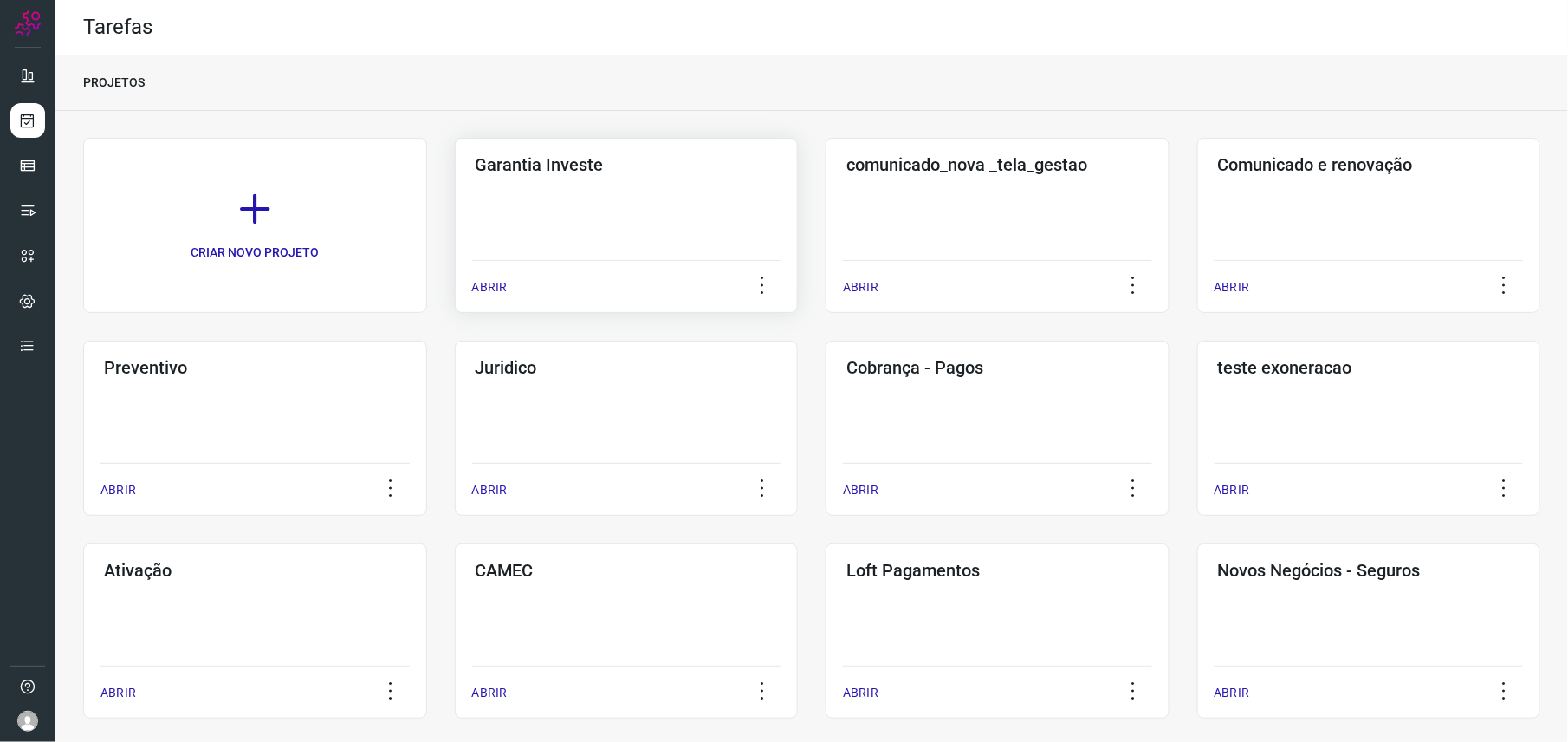 click on "Garantia Investe  ABRIR" 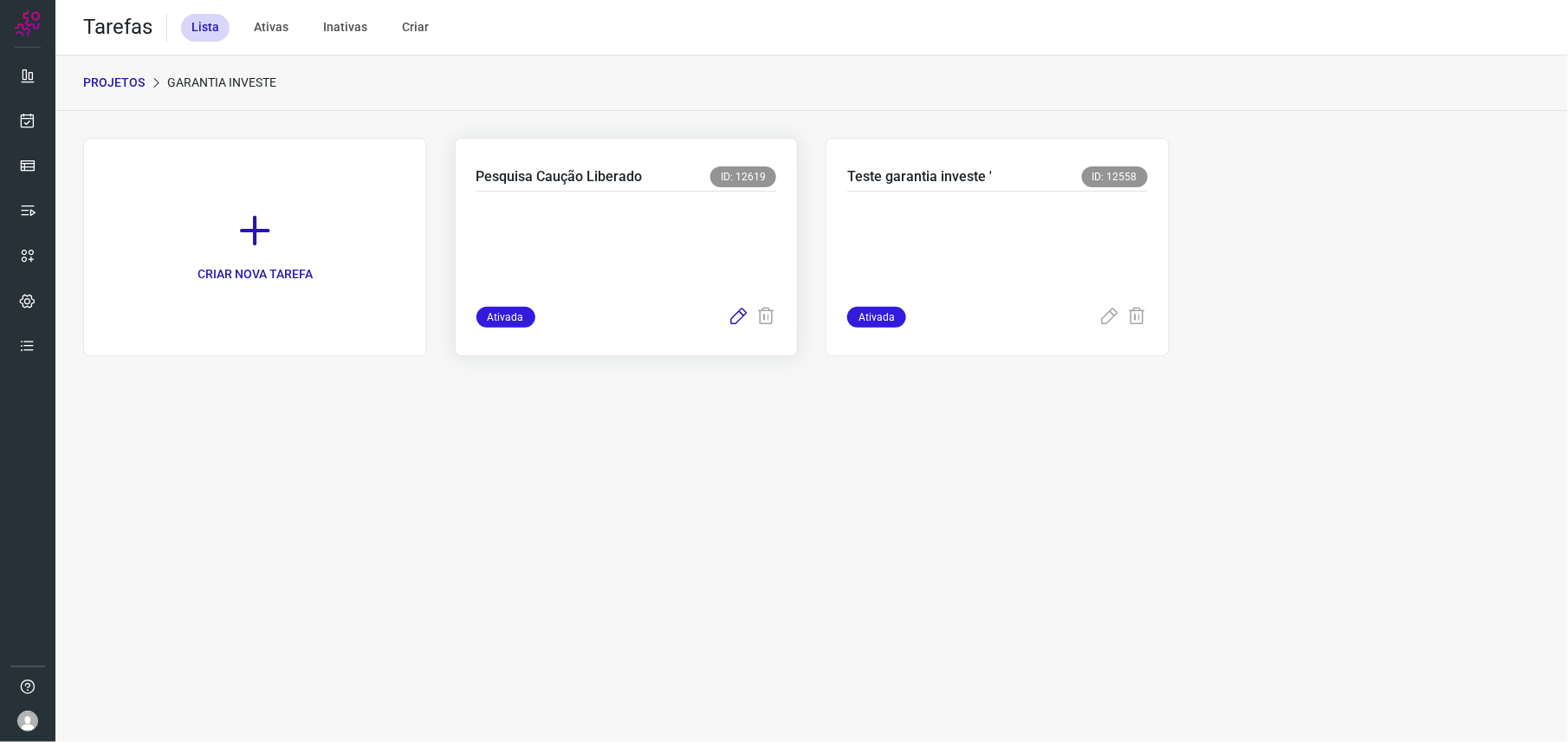click at bounding box center [738, 317] 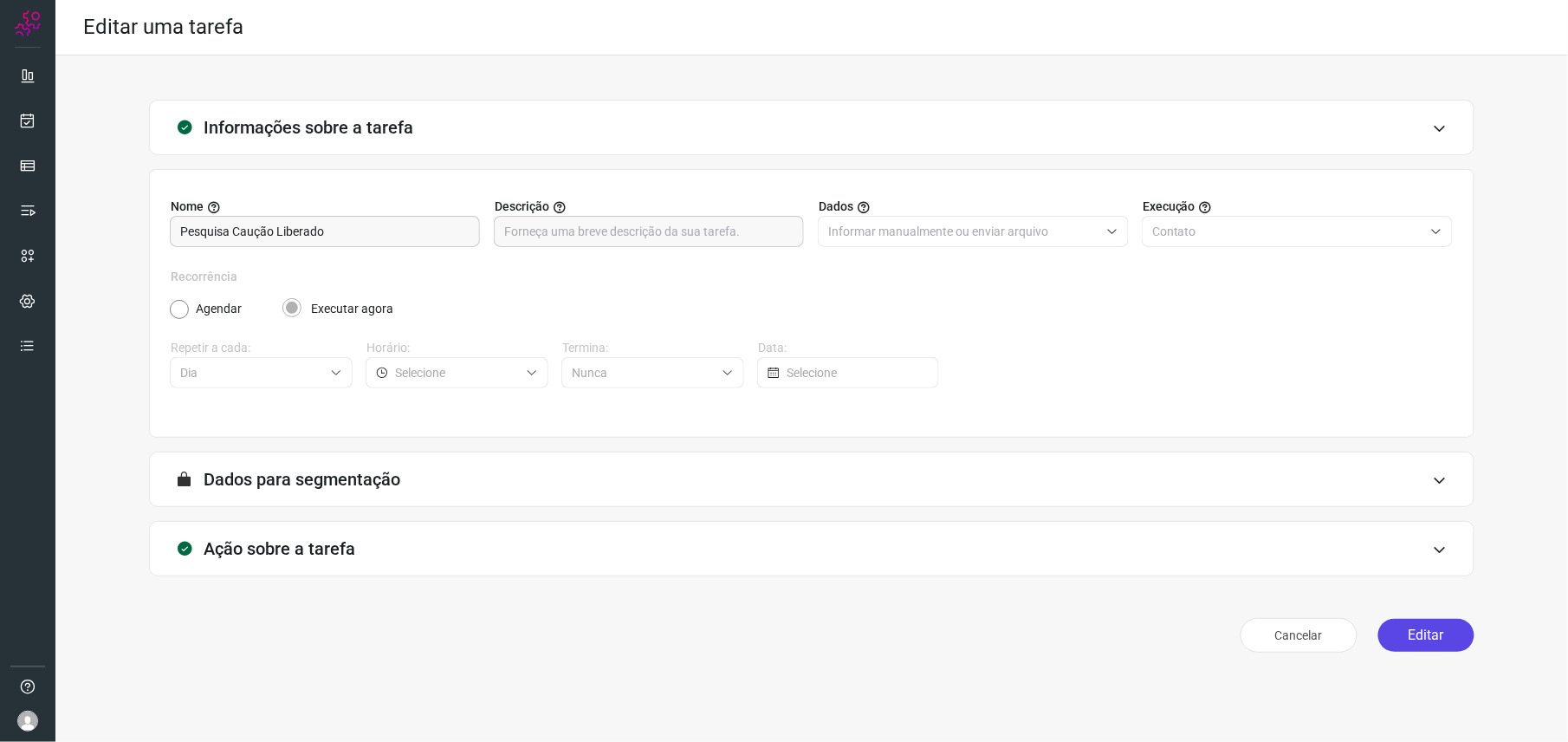 click on "Editar" at bounding box center (1426, 635) 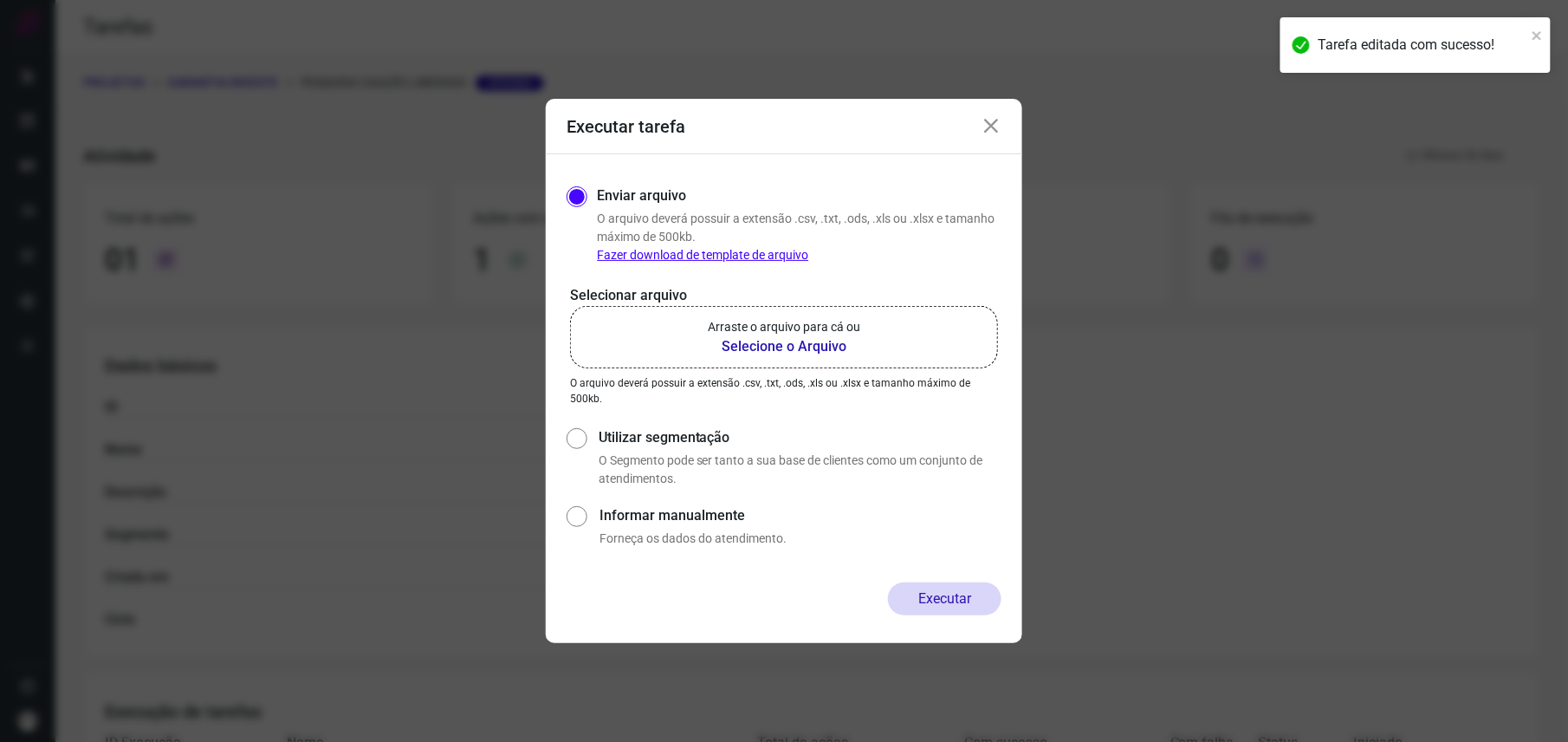 click on "Informar manualmente" at bounding box center [800, 516] 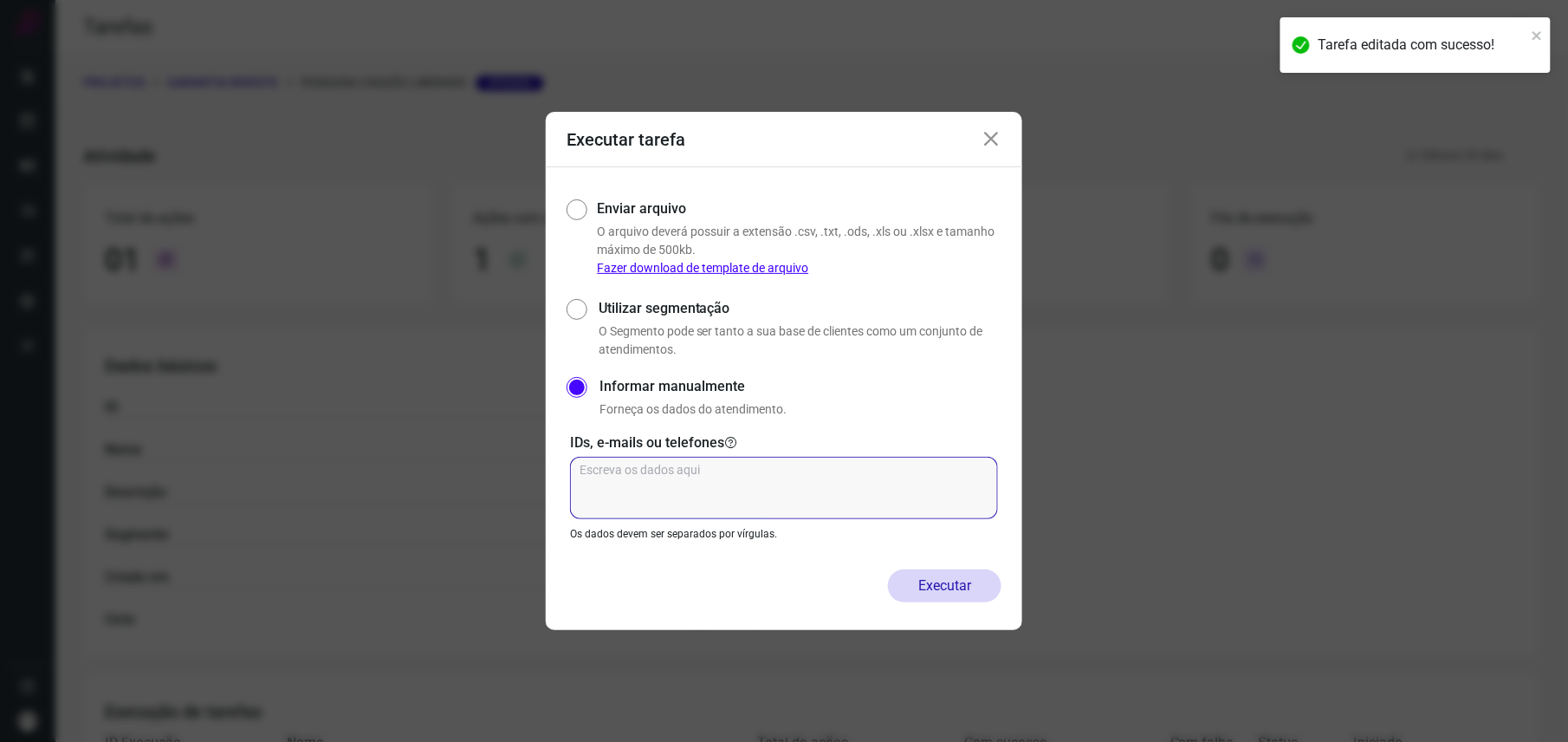 click 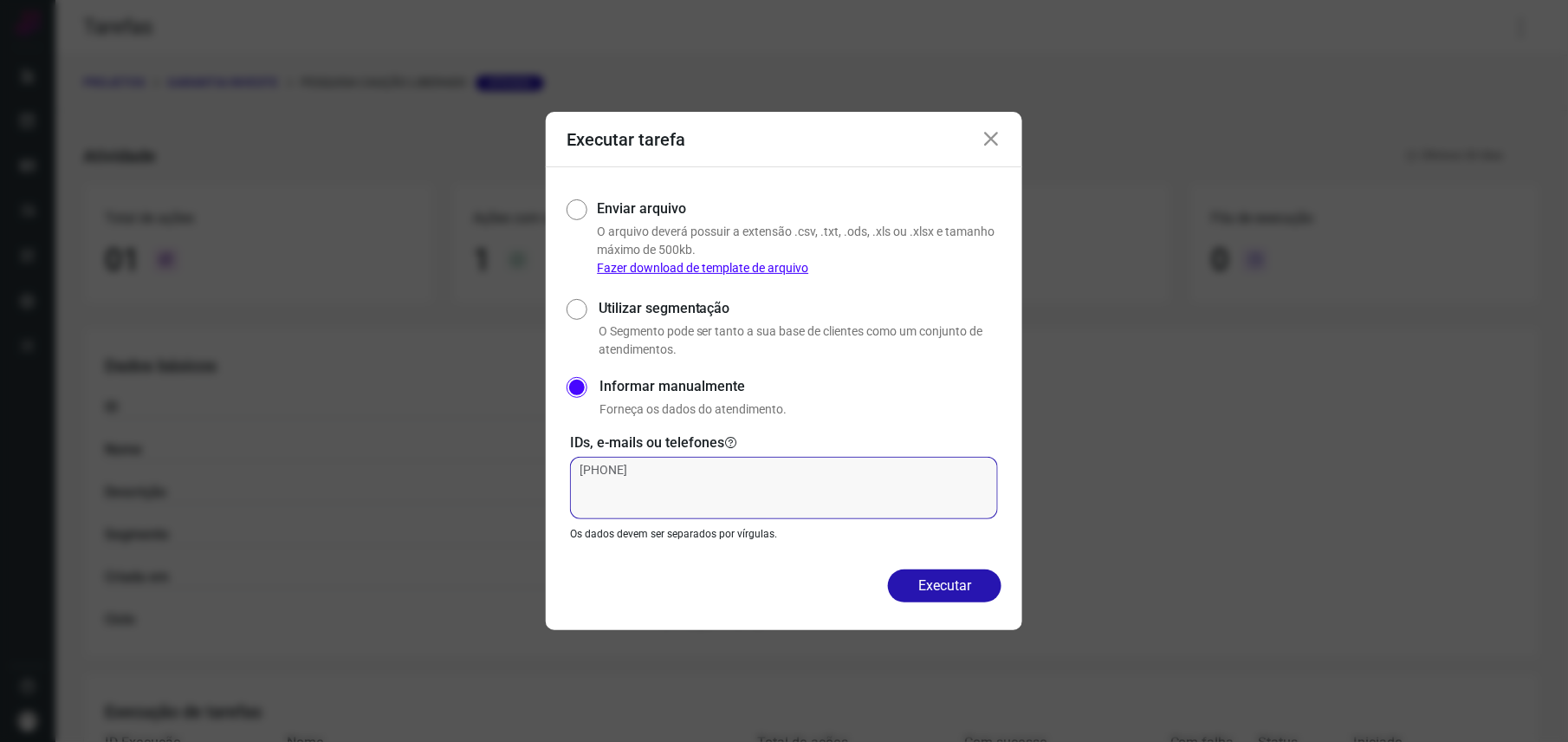 click on "[PHONE]" 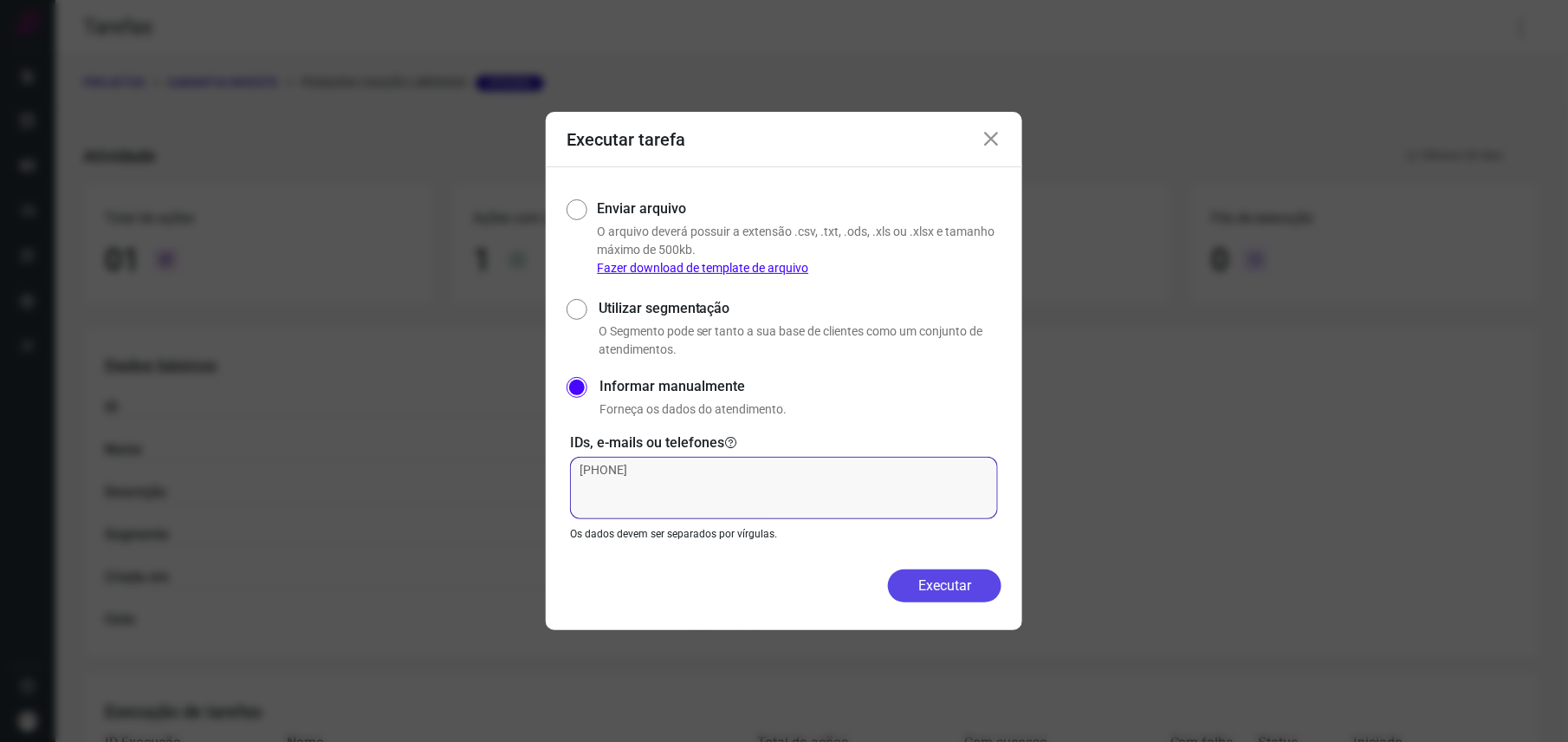 type on "[PHONE]" 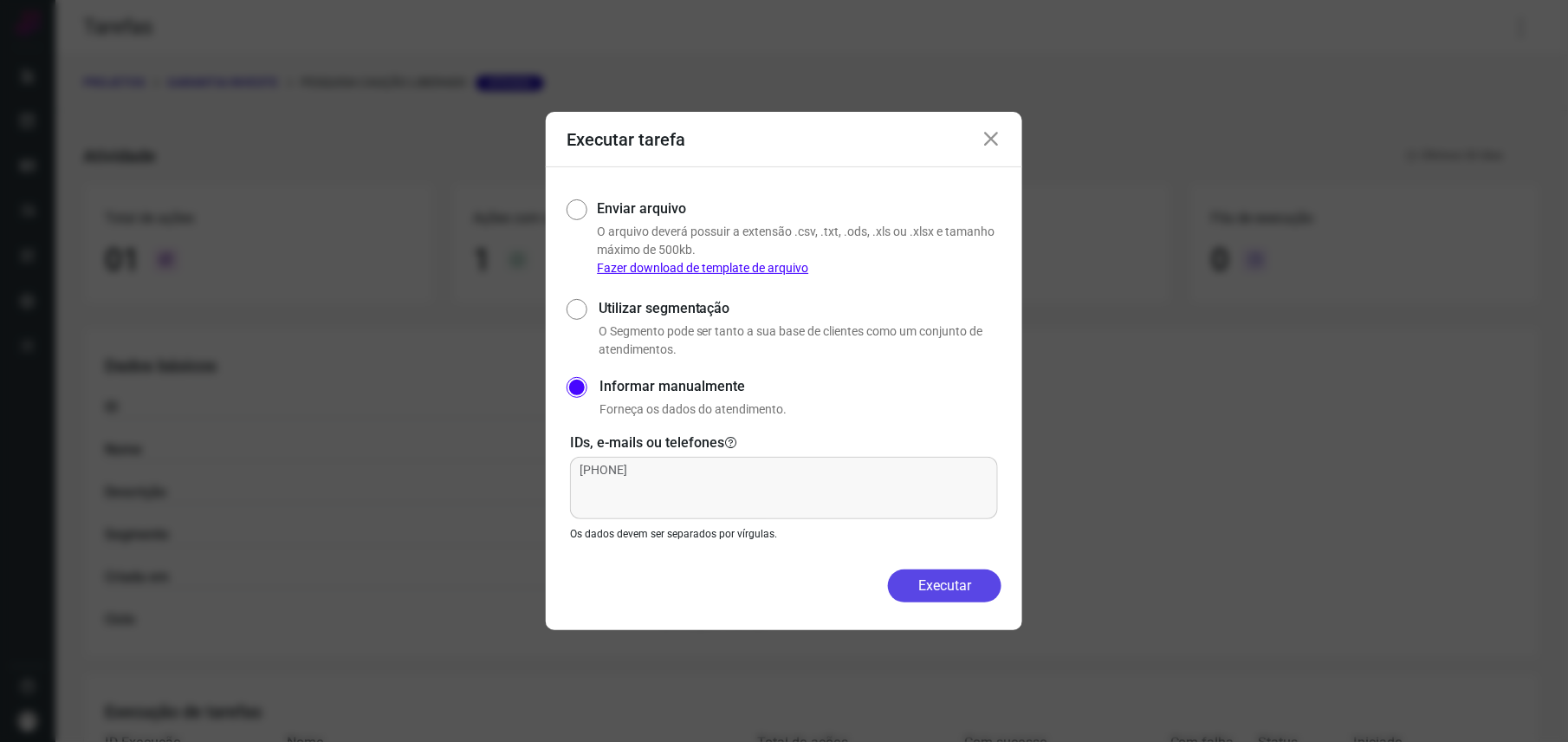 click on "Executar" at bounding box center (944, 586) 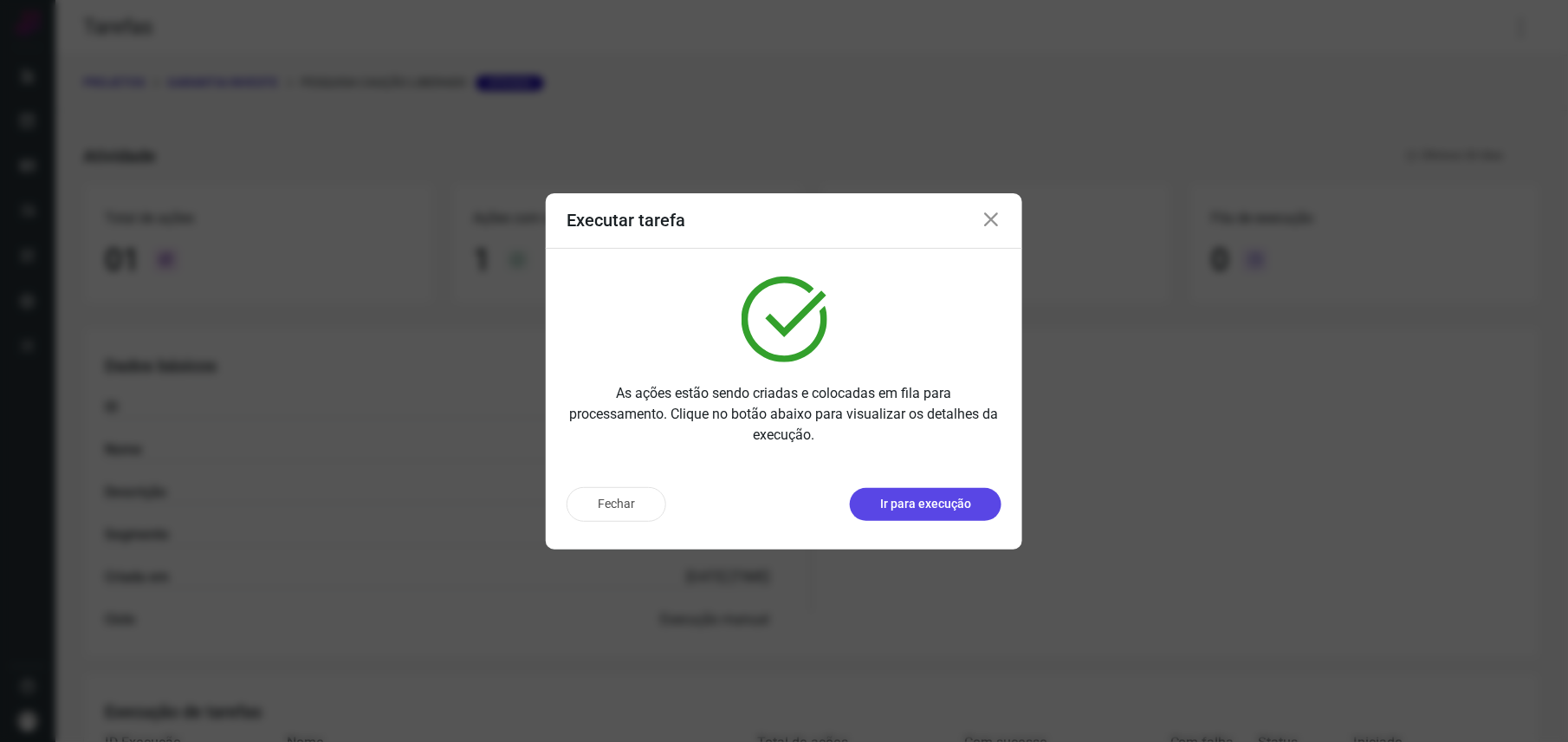 click on "Ir para execução" at bounding box center [925, 504] 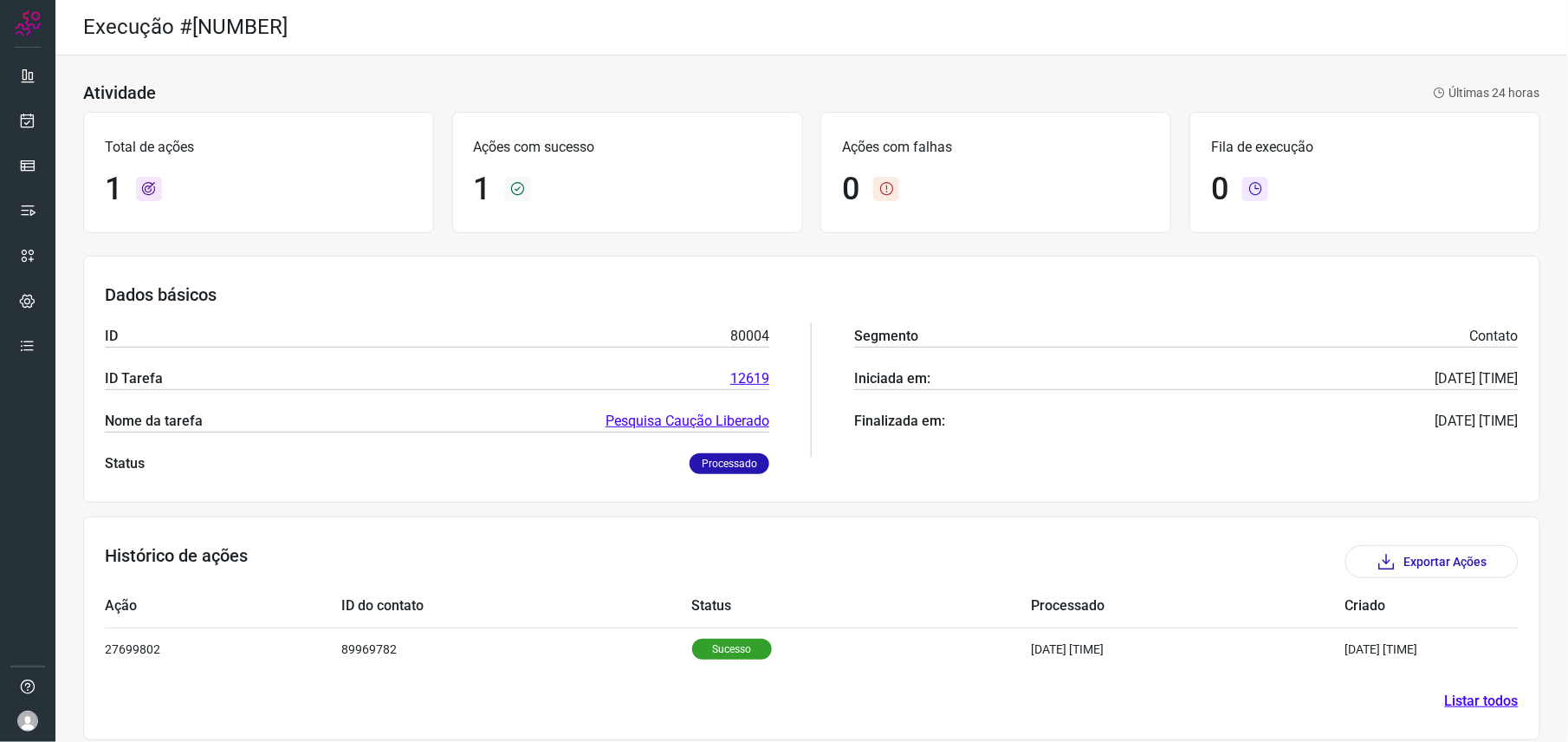 scroll, scrollTop: 17, scrollLeft: 0, axis: vertical 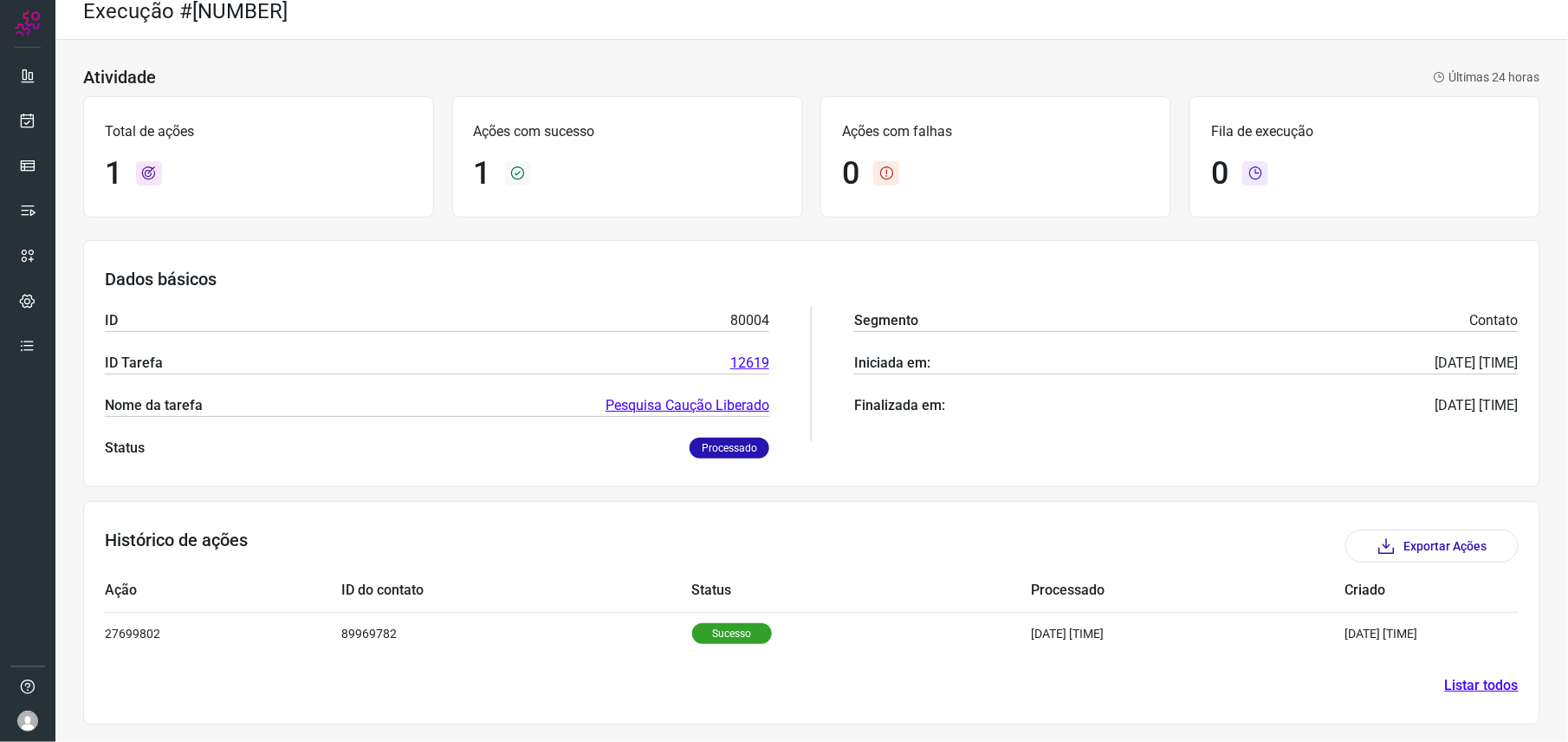 click on "Listar todos" at bounding box center [1481, 686] 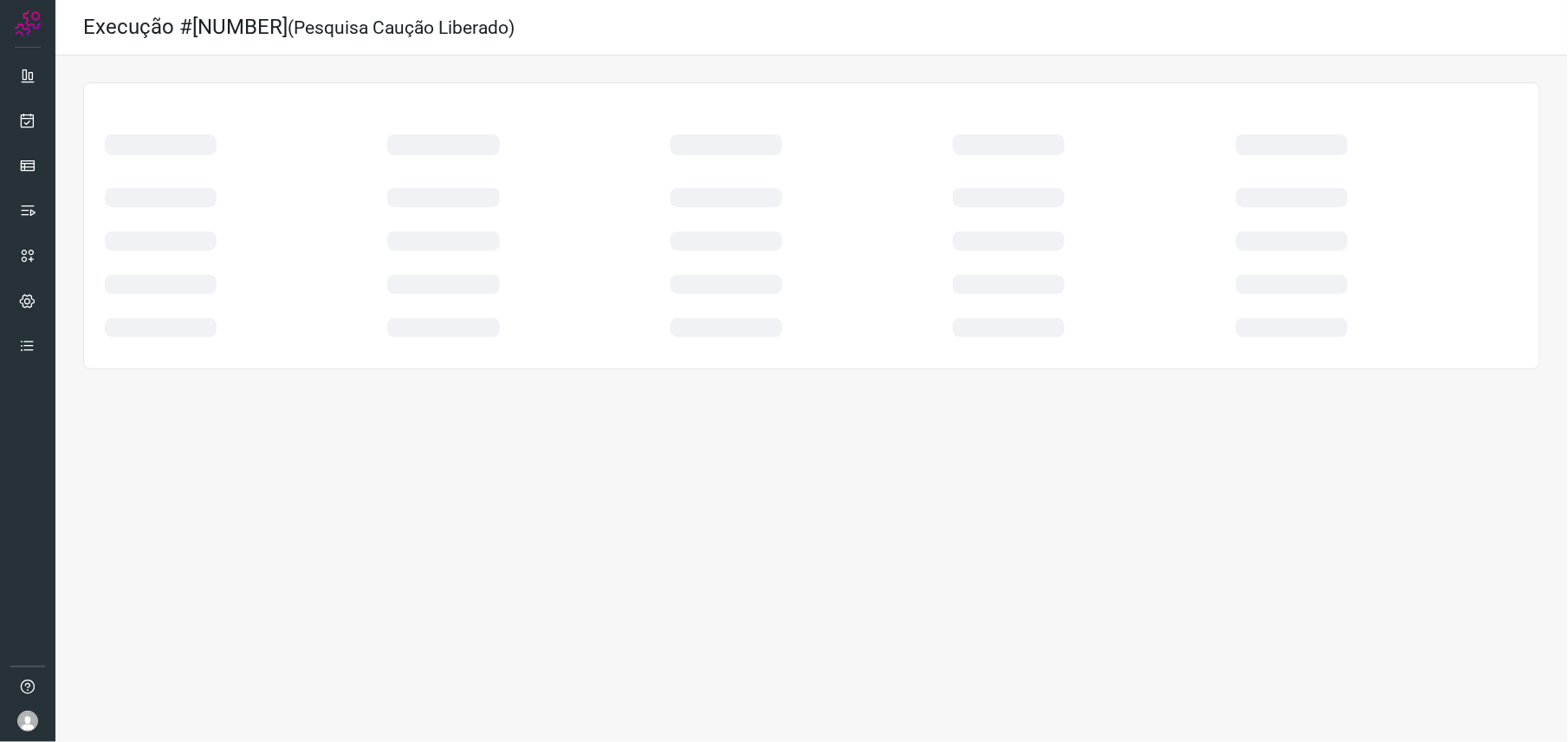 scroll, scrollTop: 0, scrollLeft: 0, axis: both 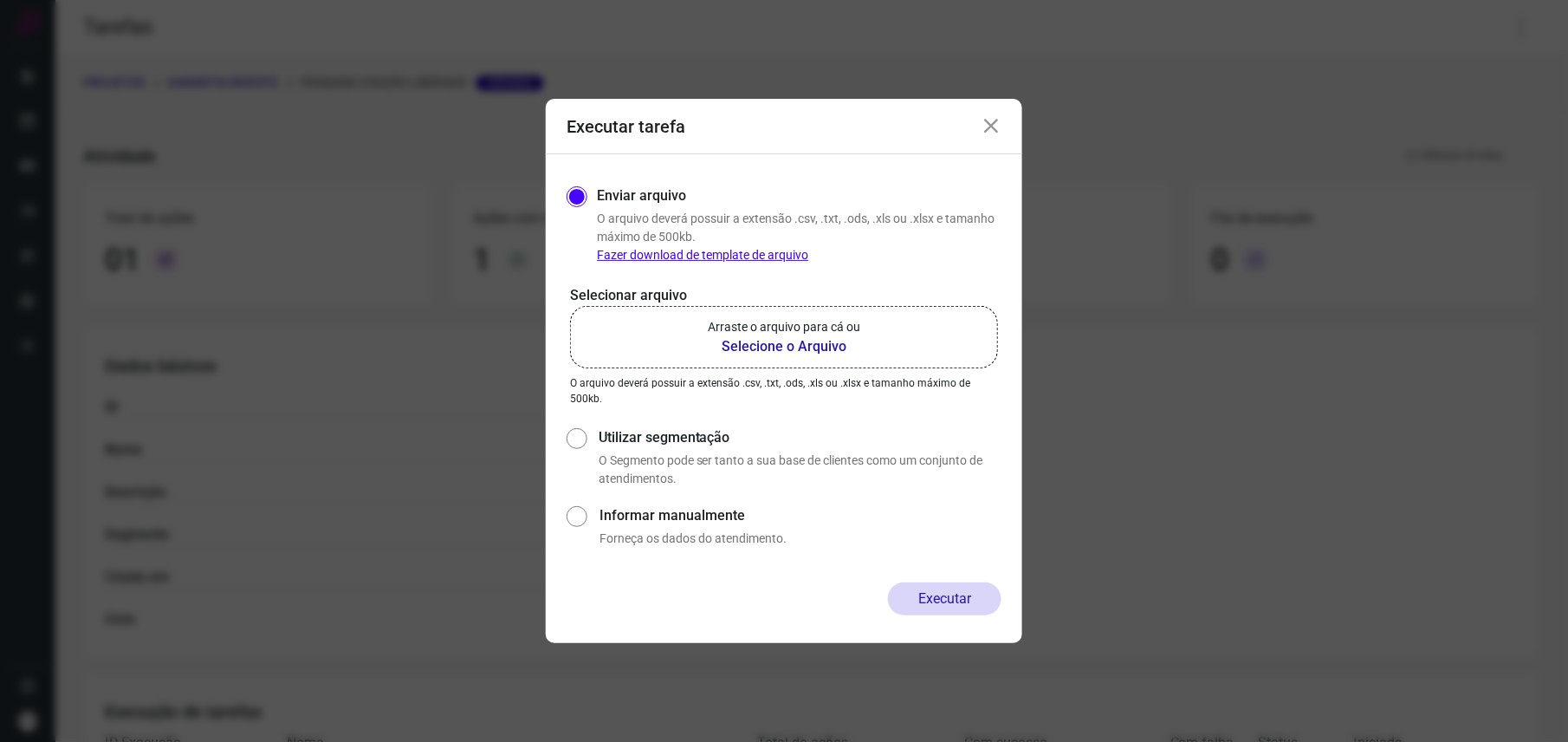 click on "Informar manualmente" at bounding box center (576, 524) 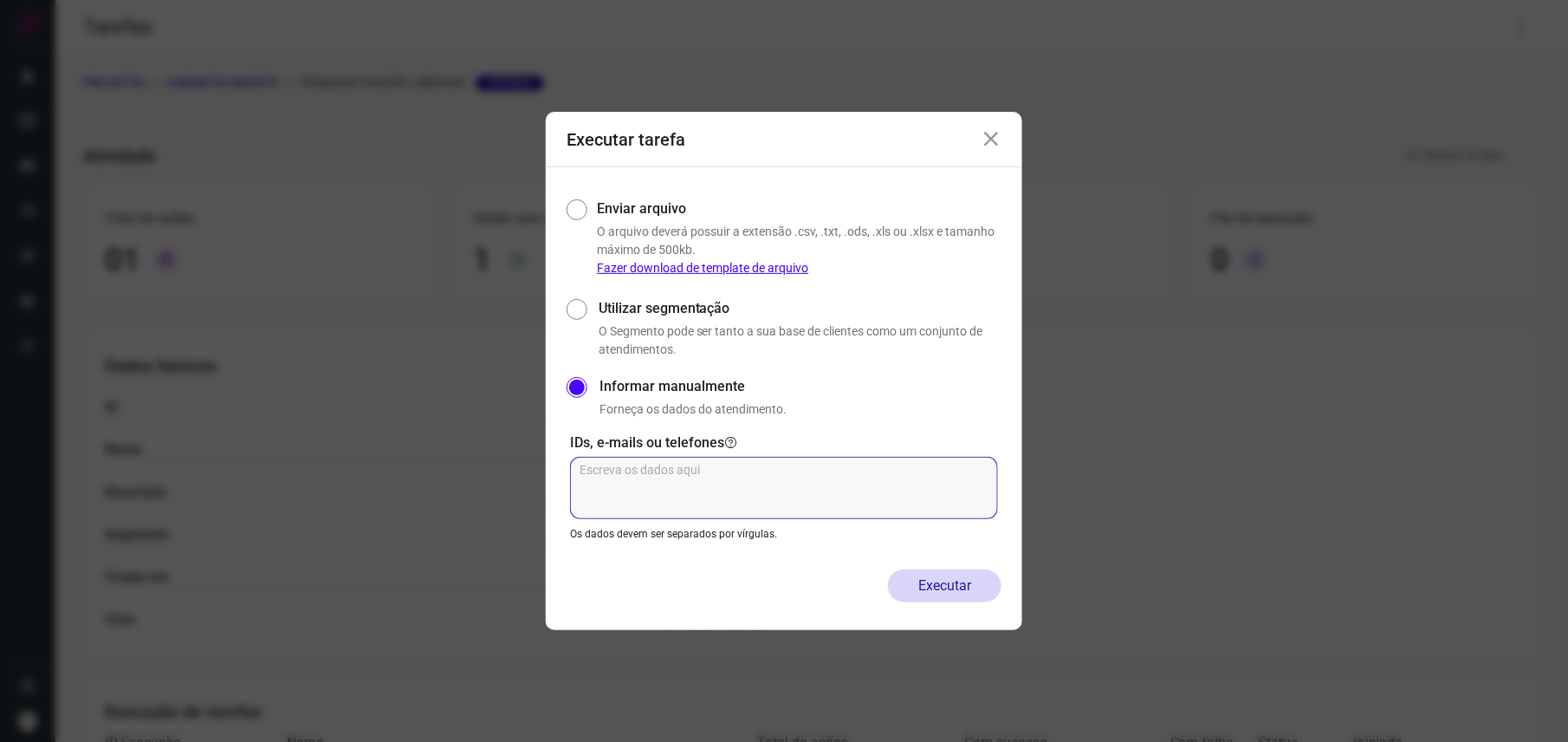 click 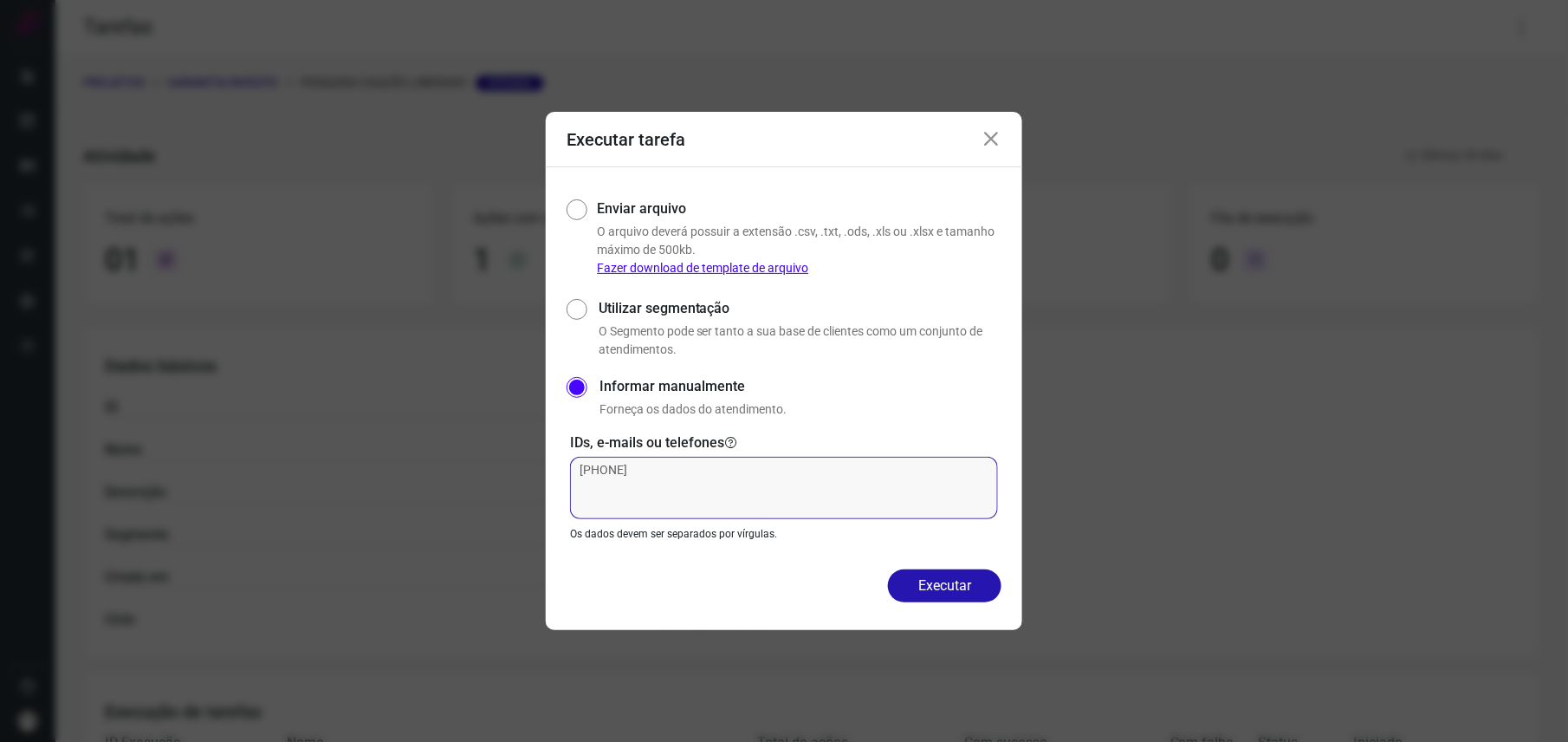 click on "[PHONE]" 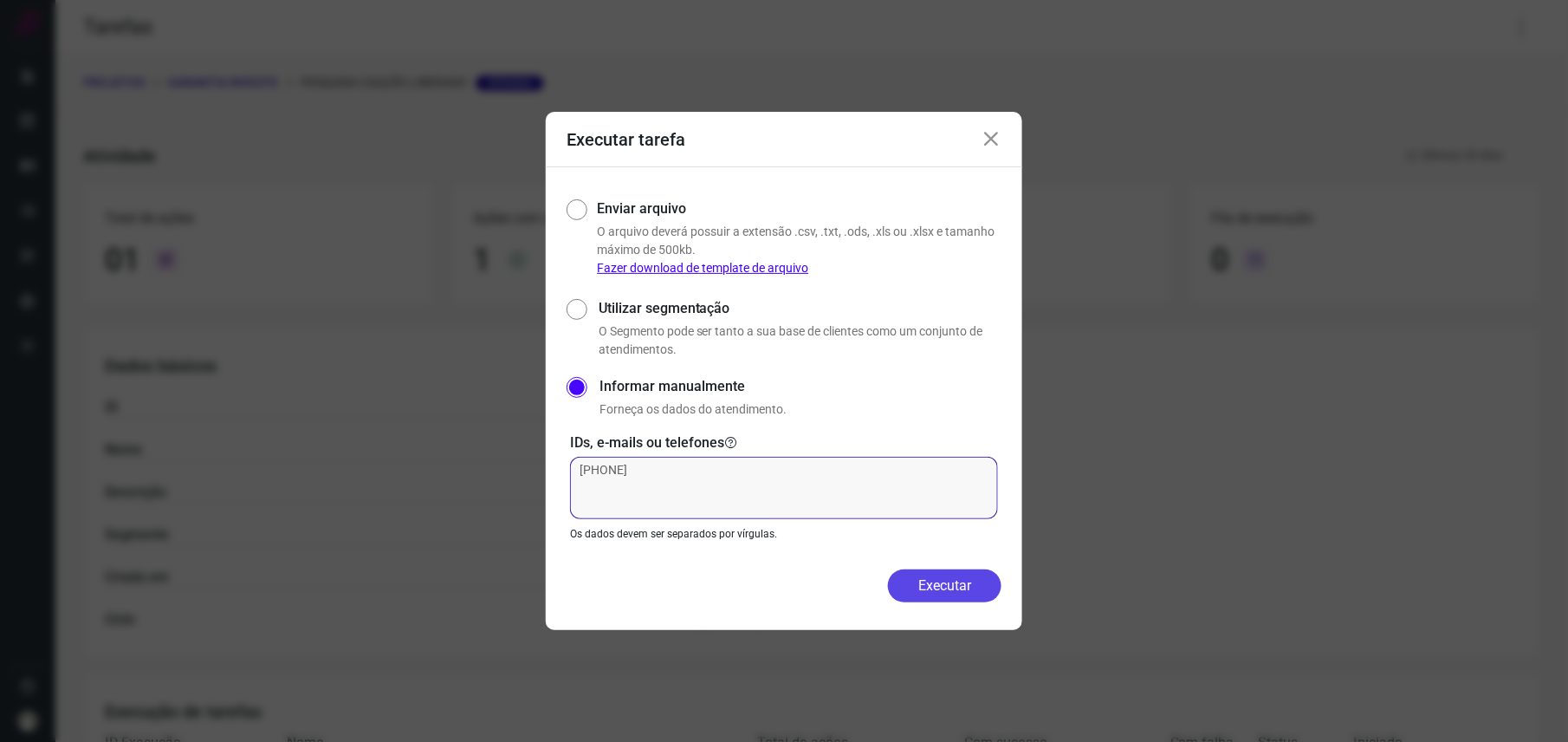 type on "[PHONE]" 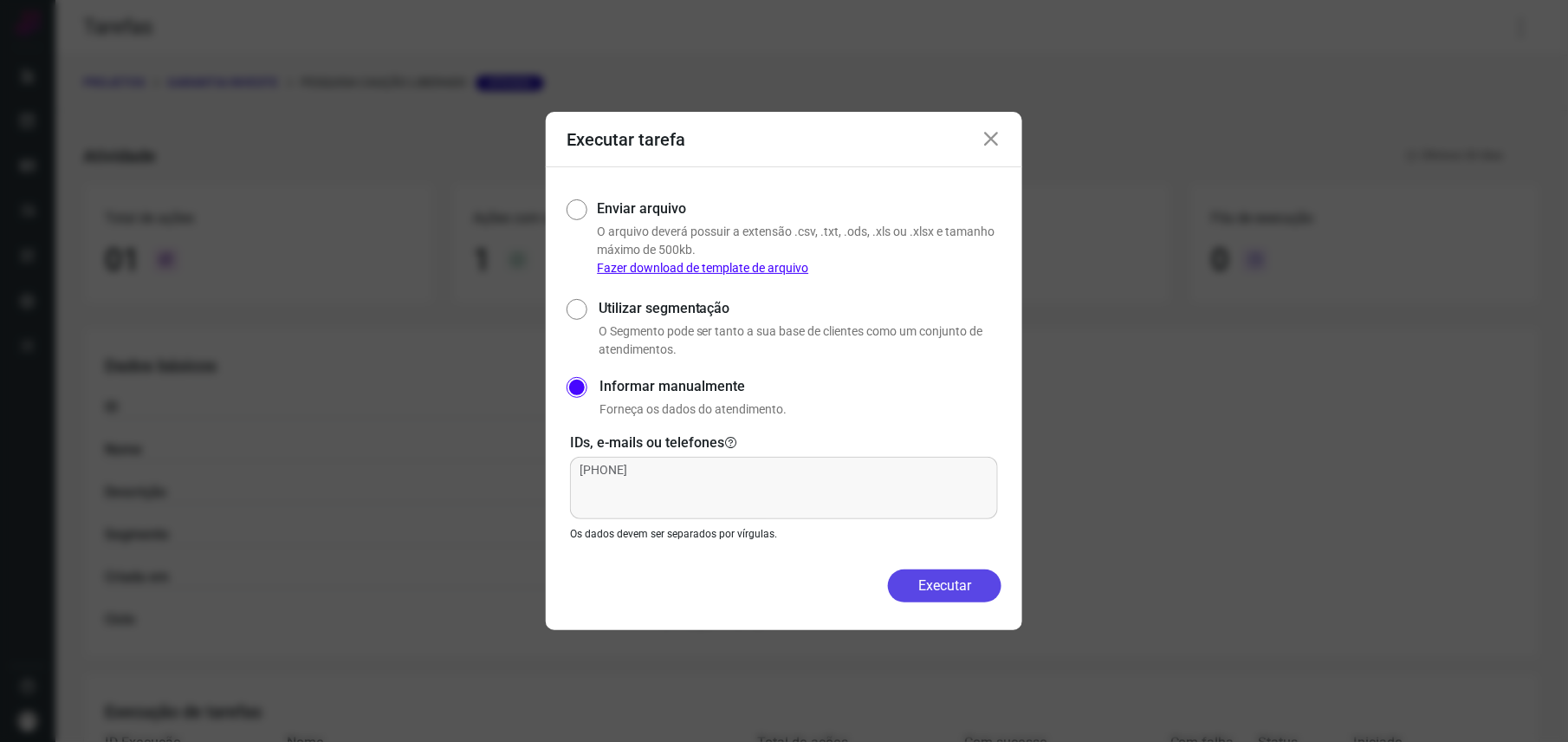 click on "Executar" at bounding box center [944, 586] 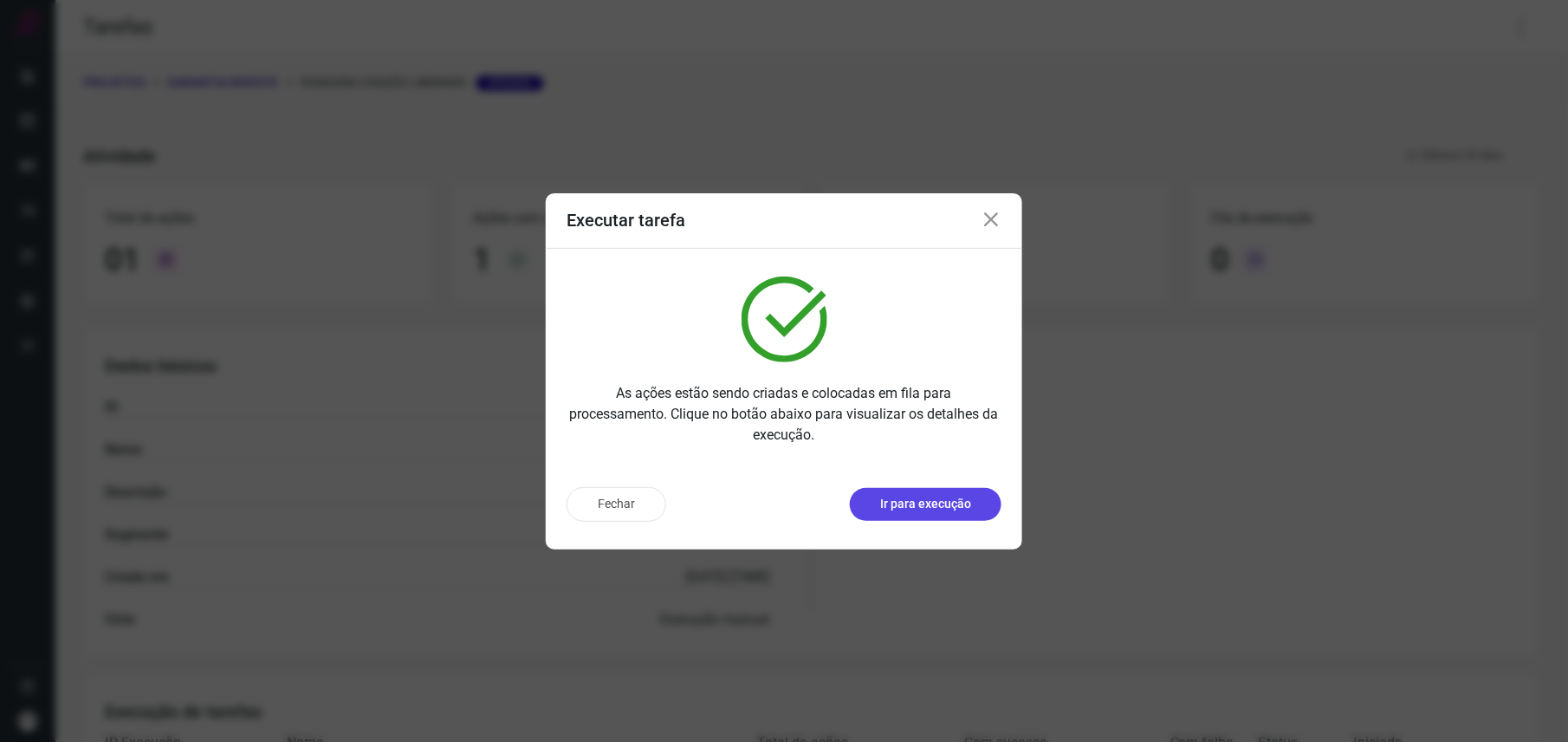 click on "Ir para execução" at bounding box center [925, 504] 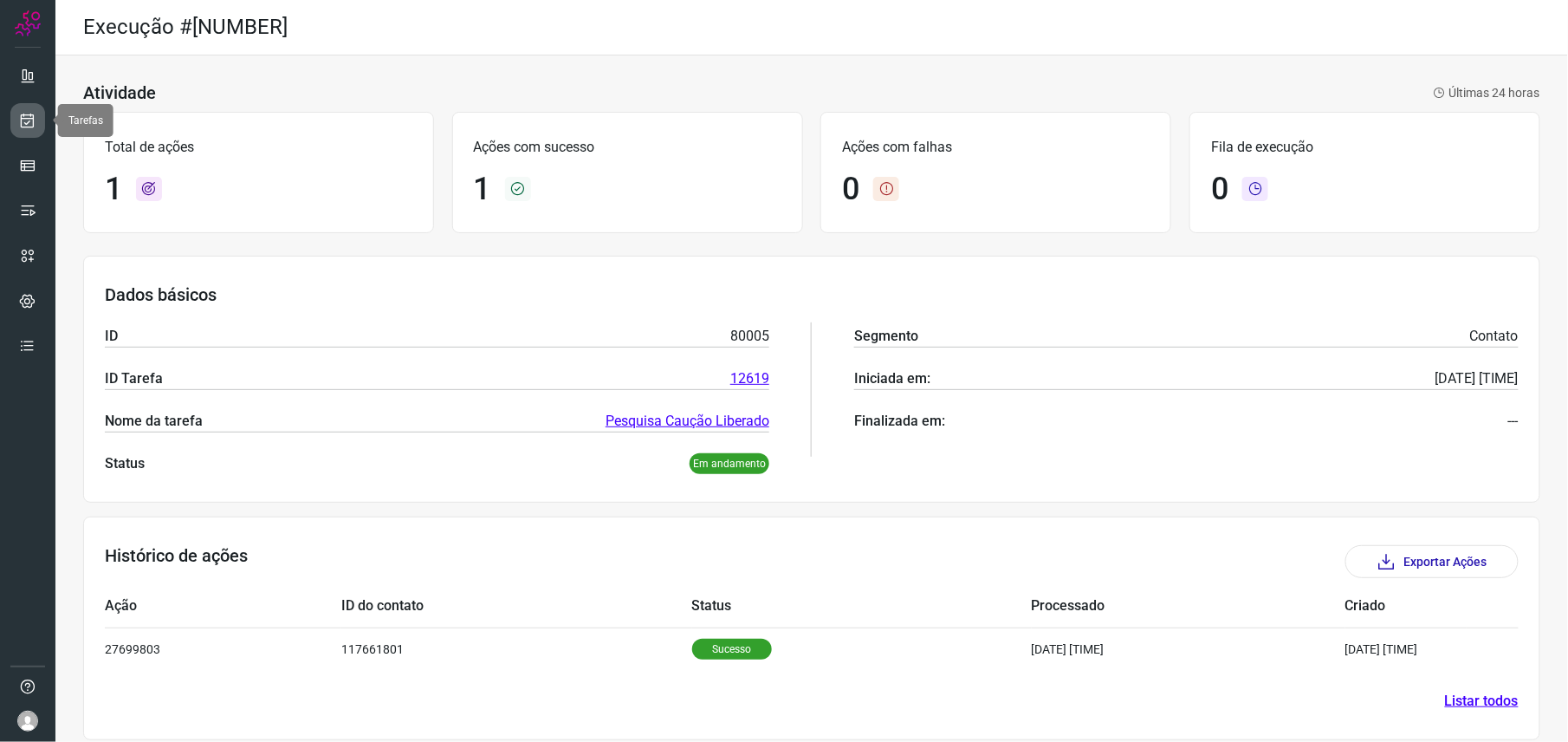 click at bounding box center [28, 120] 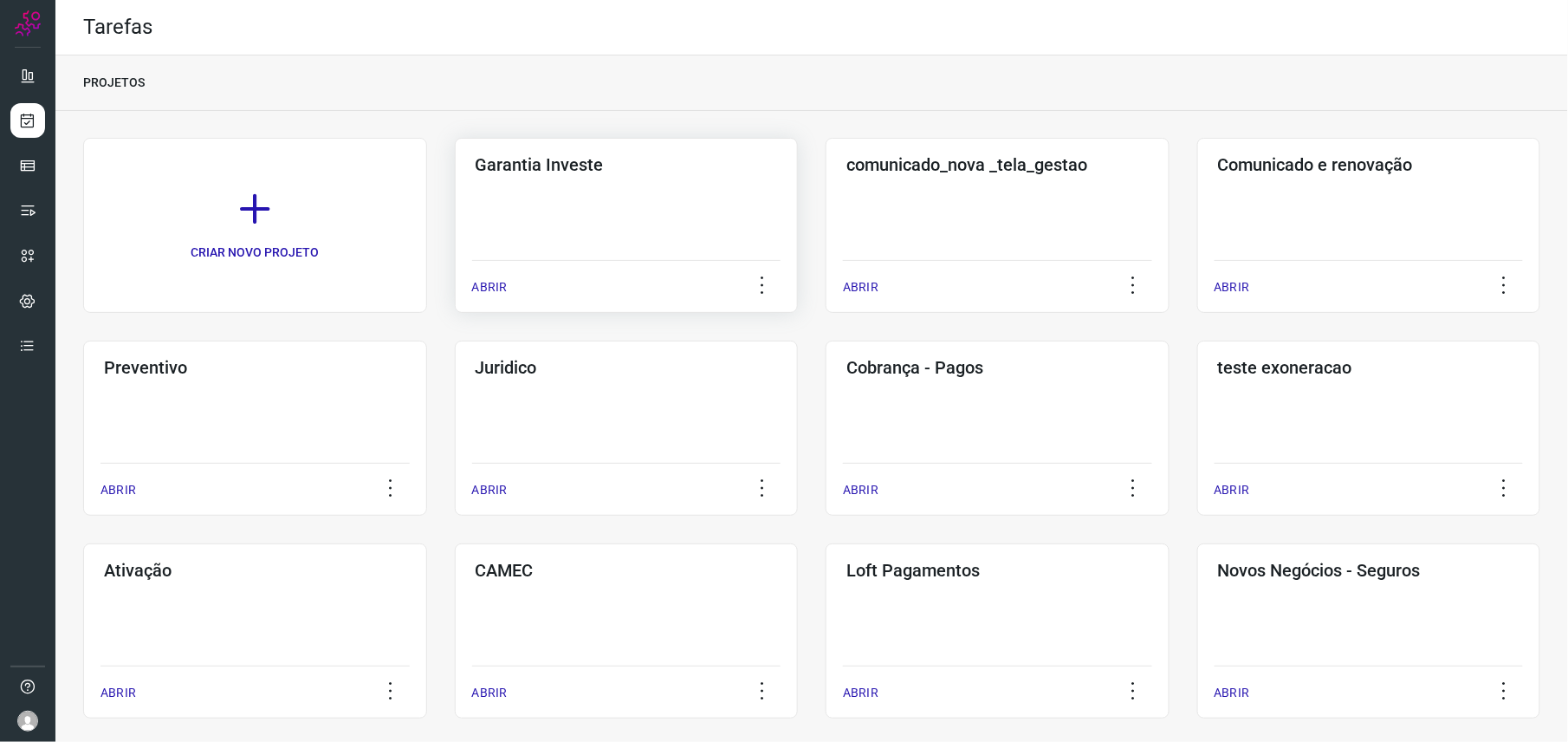 click on "Garantia Investe  ABRIR" 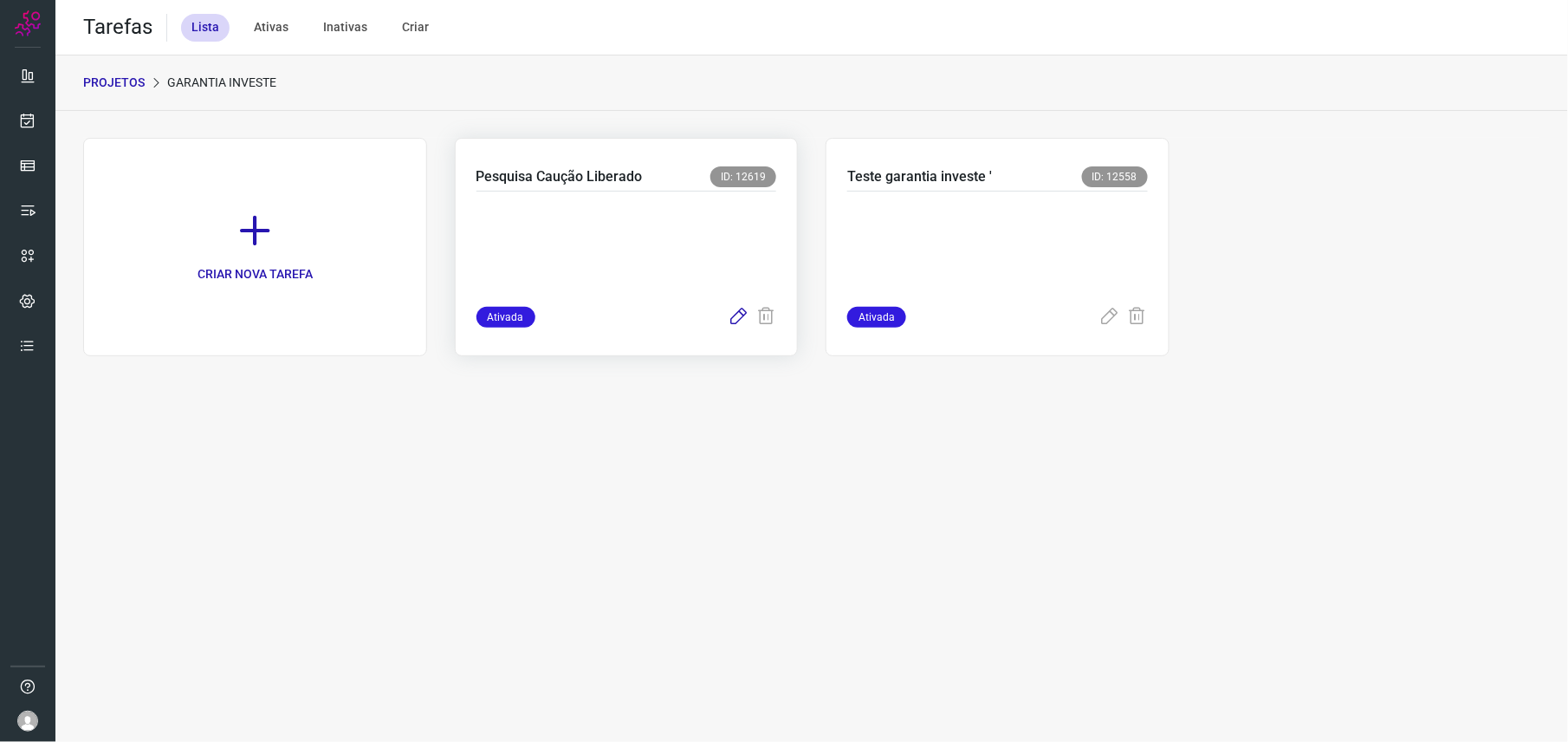 click at bounding box center [738, 317] 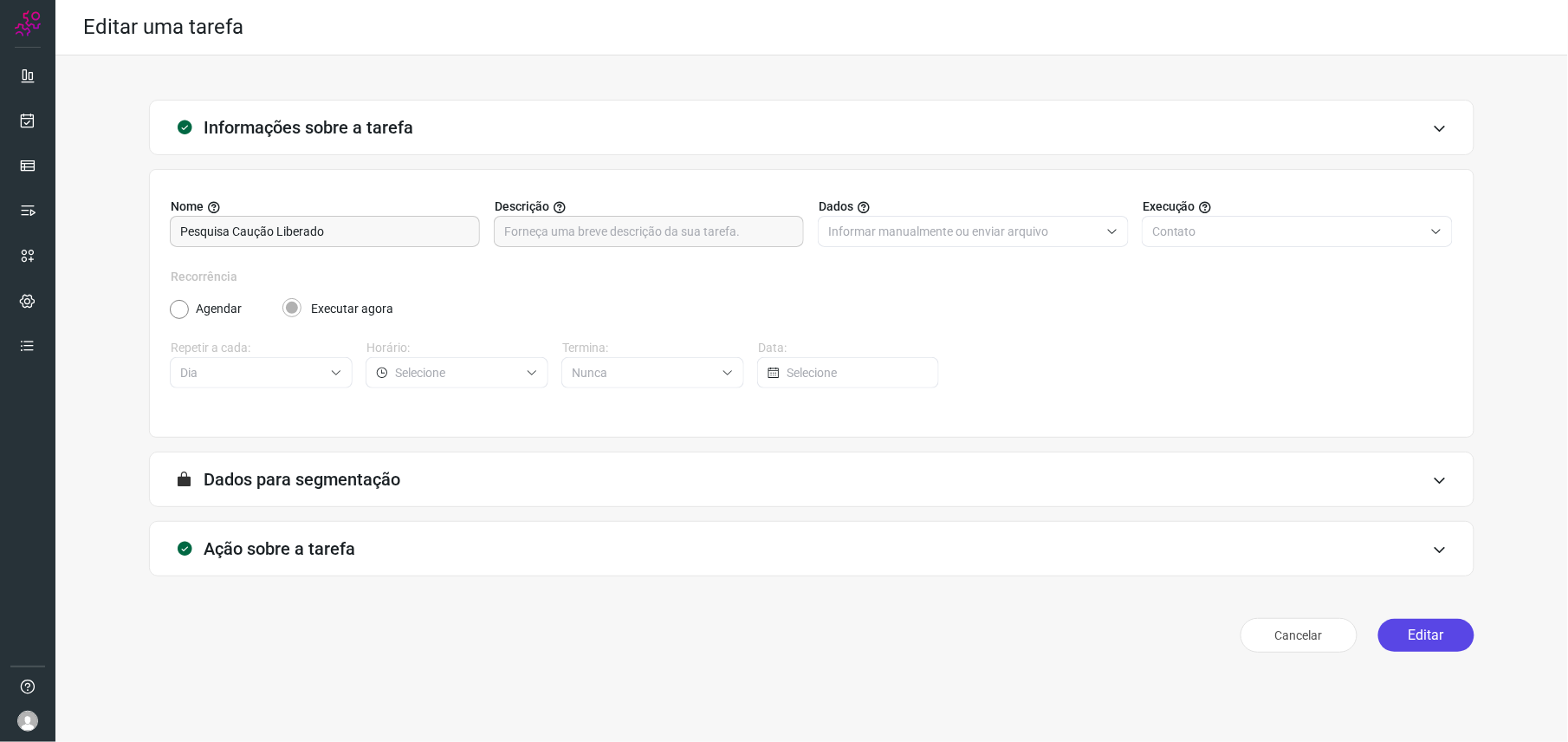 click on "Editar" at bounding box center [1426, 635] 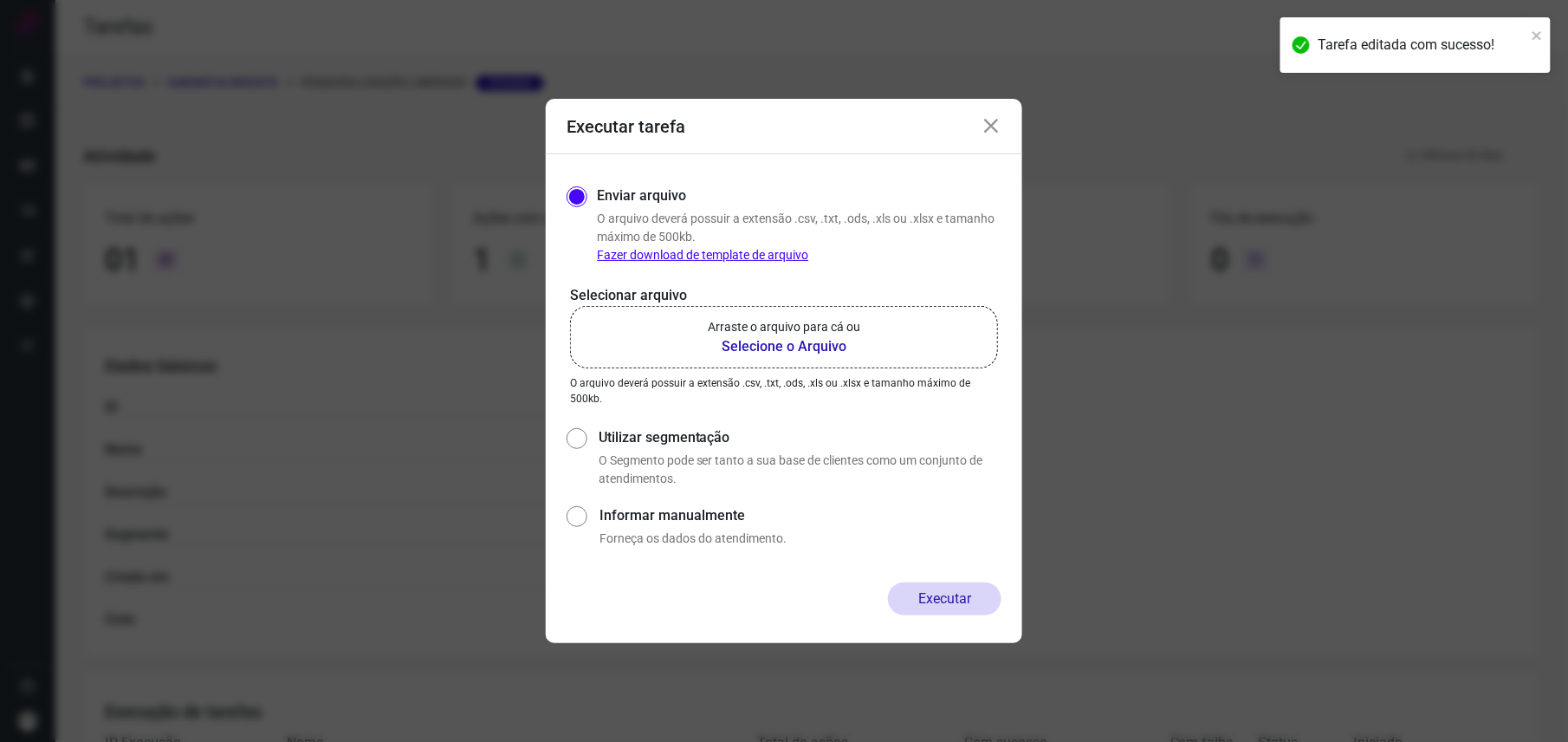 click on "Informar manualmente" at bounding box center (576, 524) 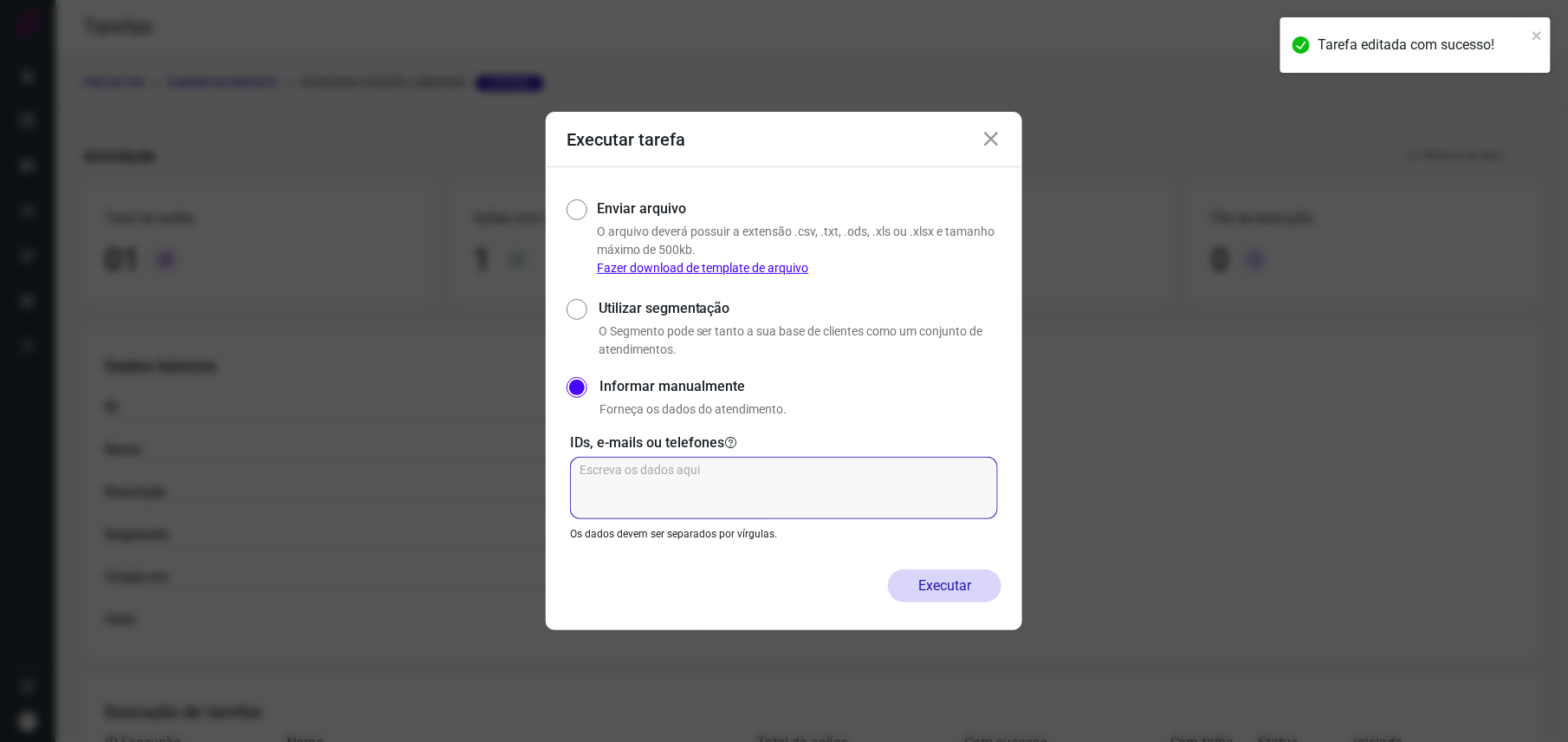 click 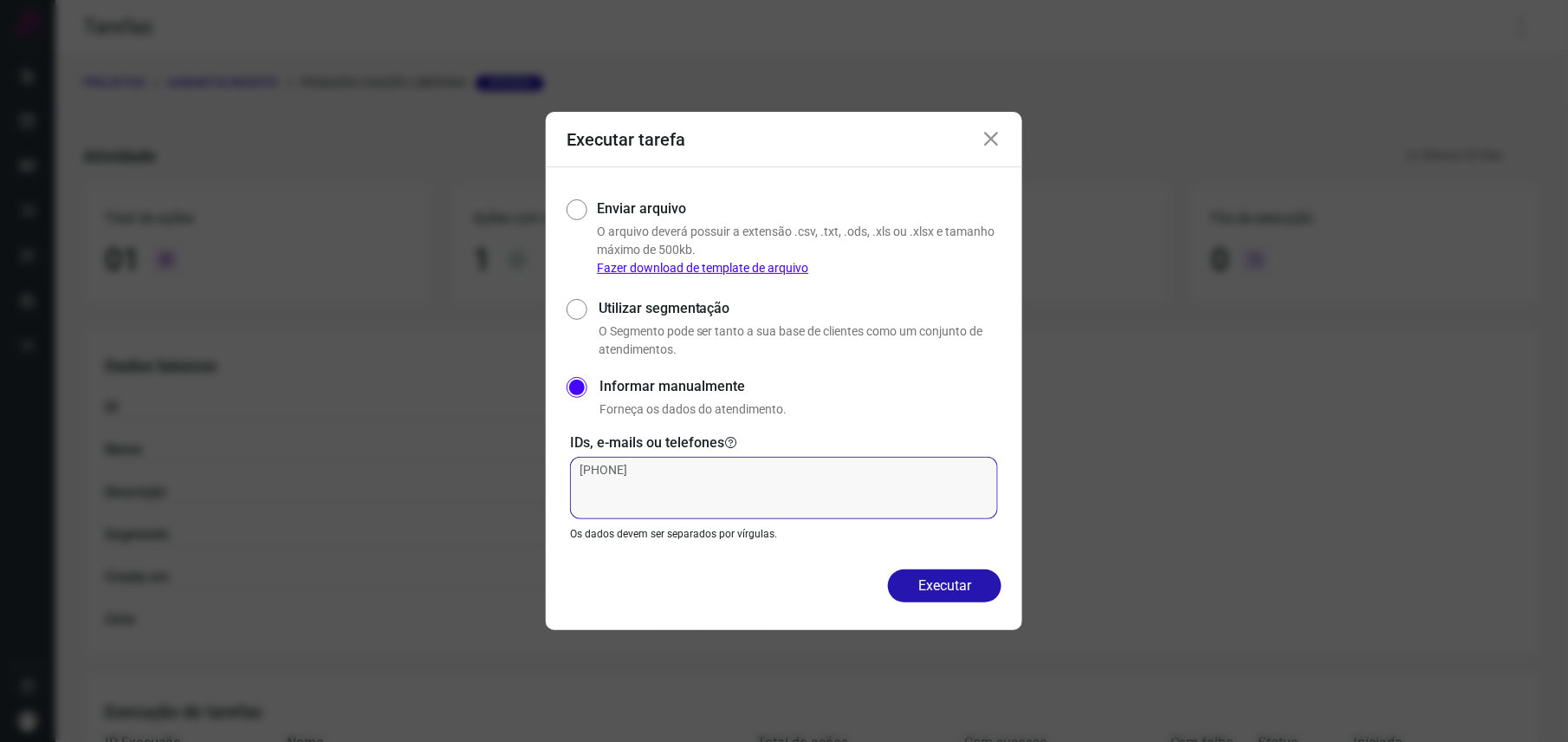 click on "[PHONE]" 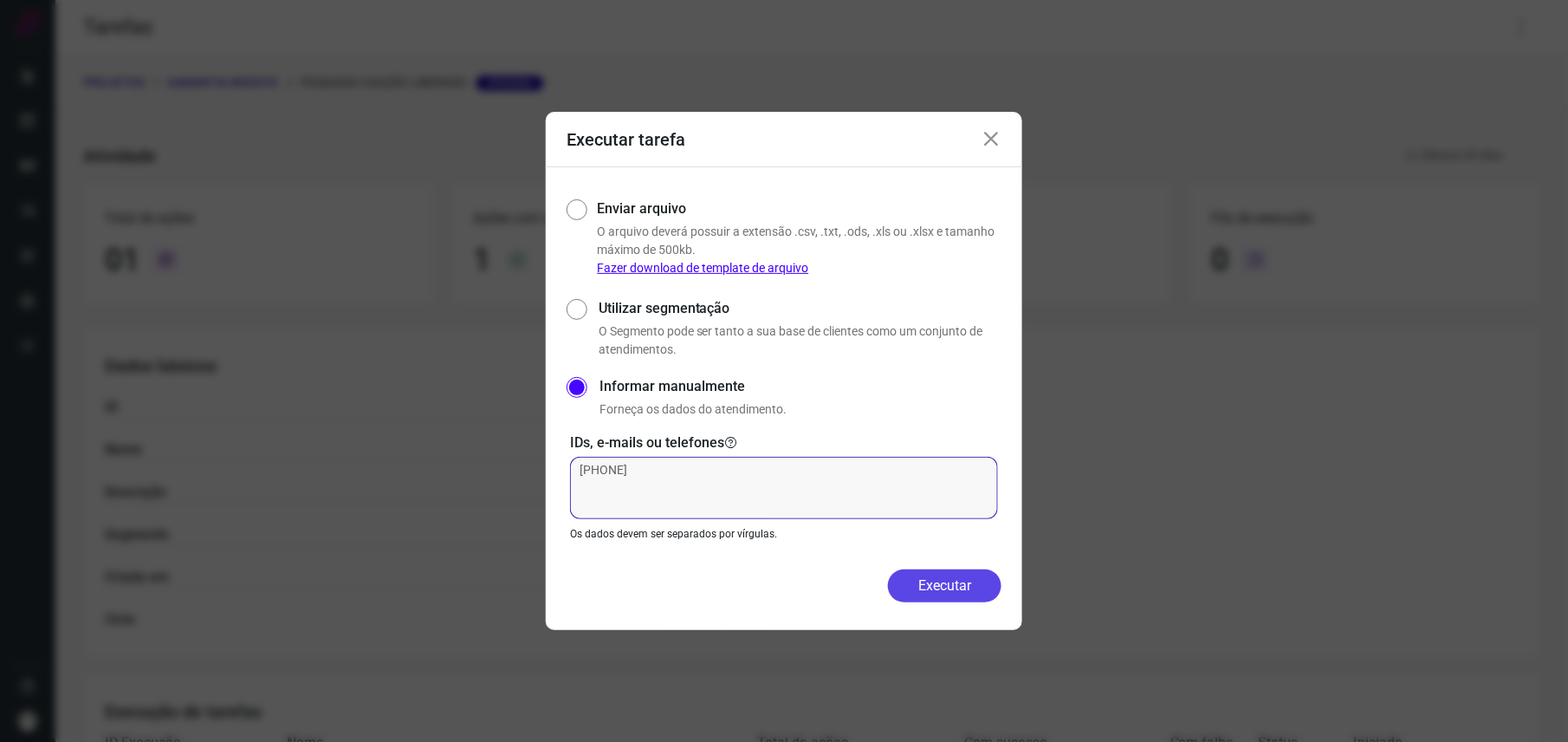type on "[PHONE]" 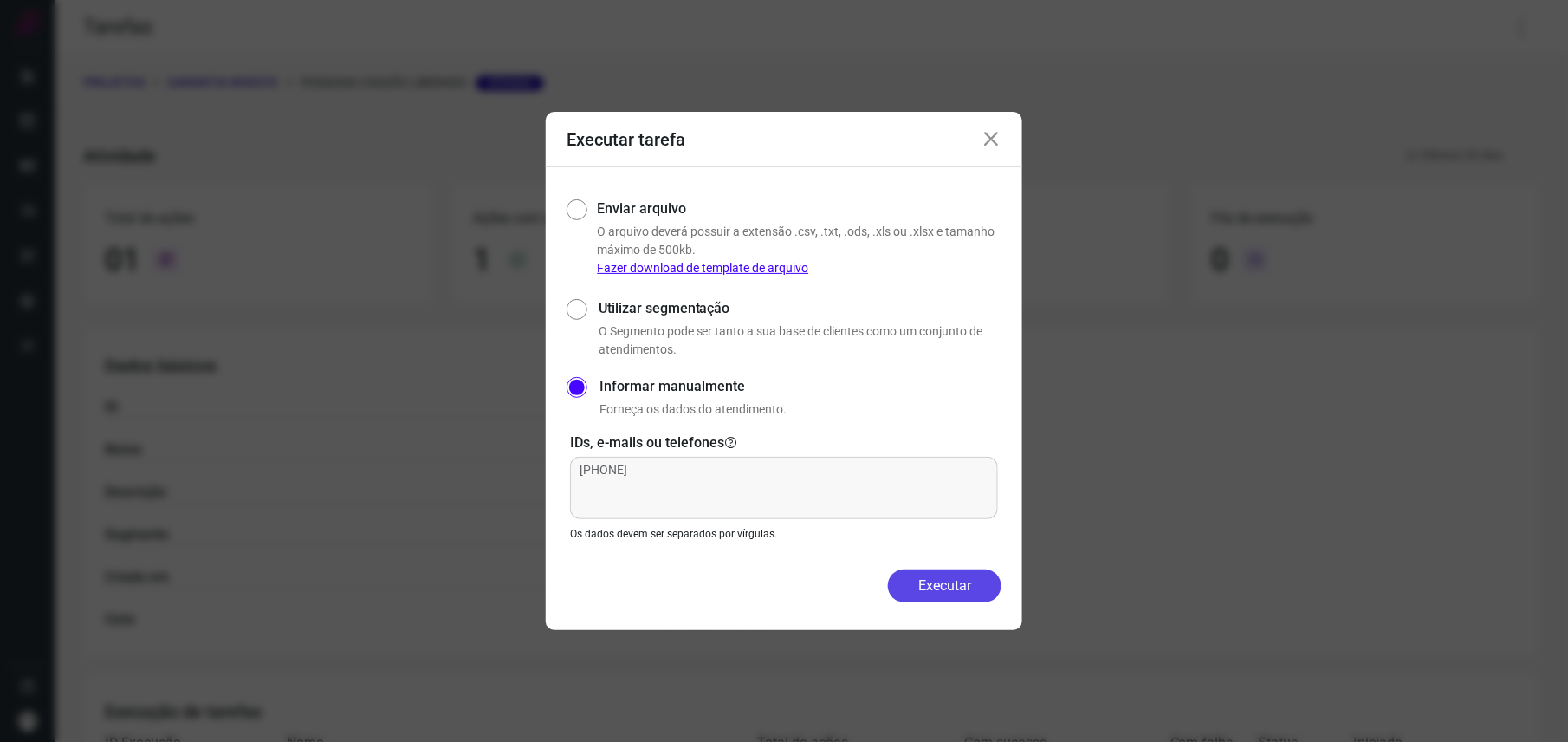 click on "Executar" at bounding box center [944, 586] 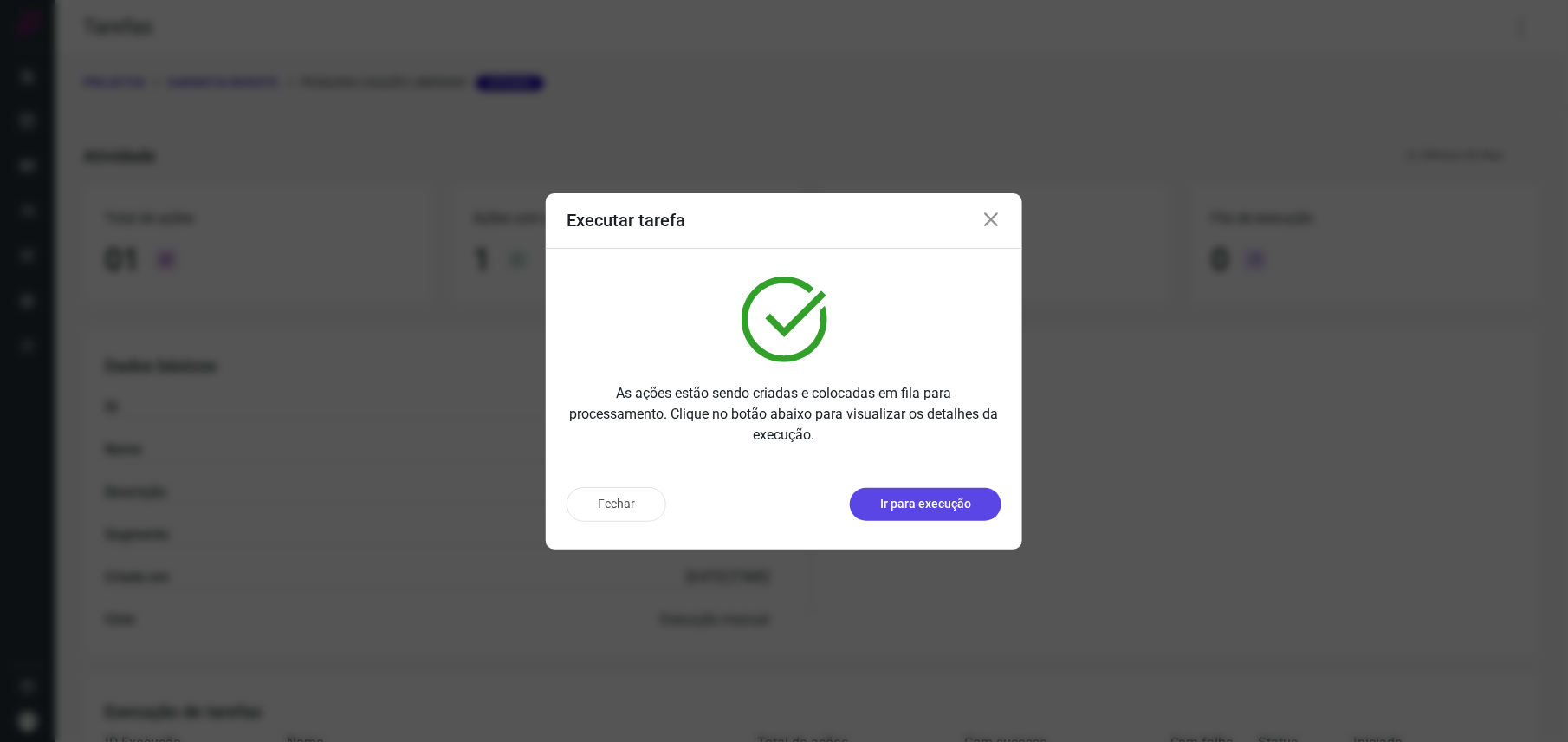 click on "Ir para execução" at bounding box center [925, 504] 